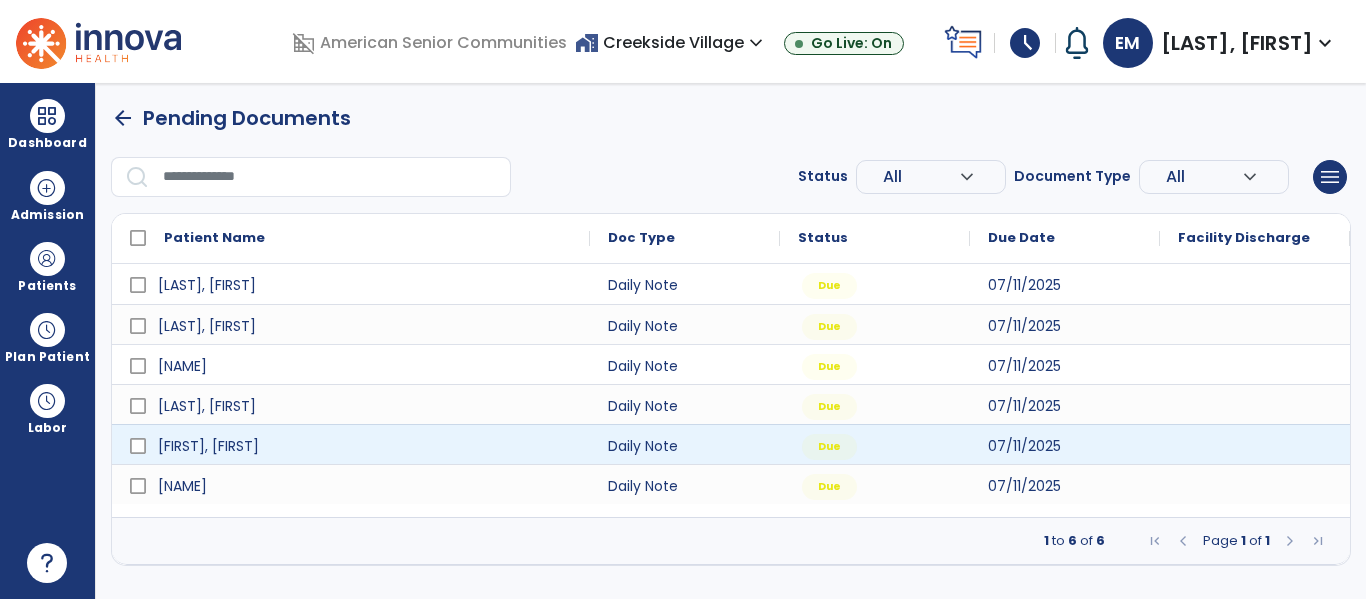 scroll, scrollTop: 0, scrollLeft: 0, axis: both 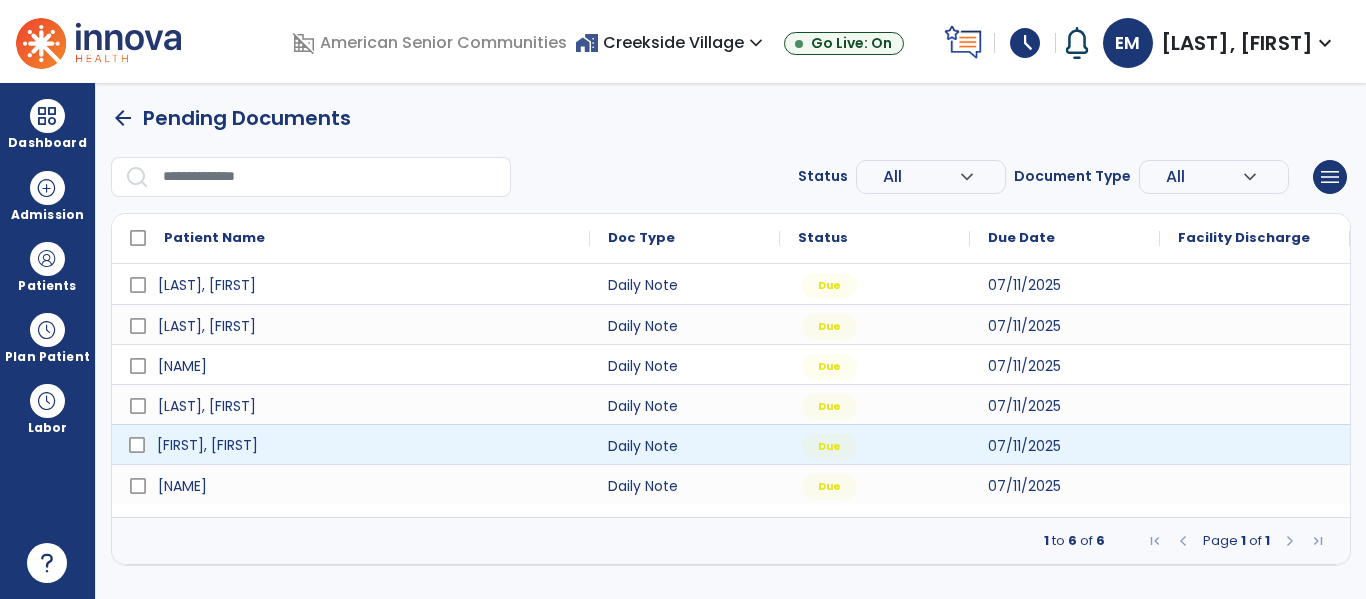 click on "[FIRST], [FIRST]" at bounding box center (207, 445) 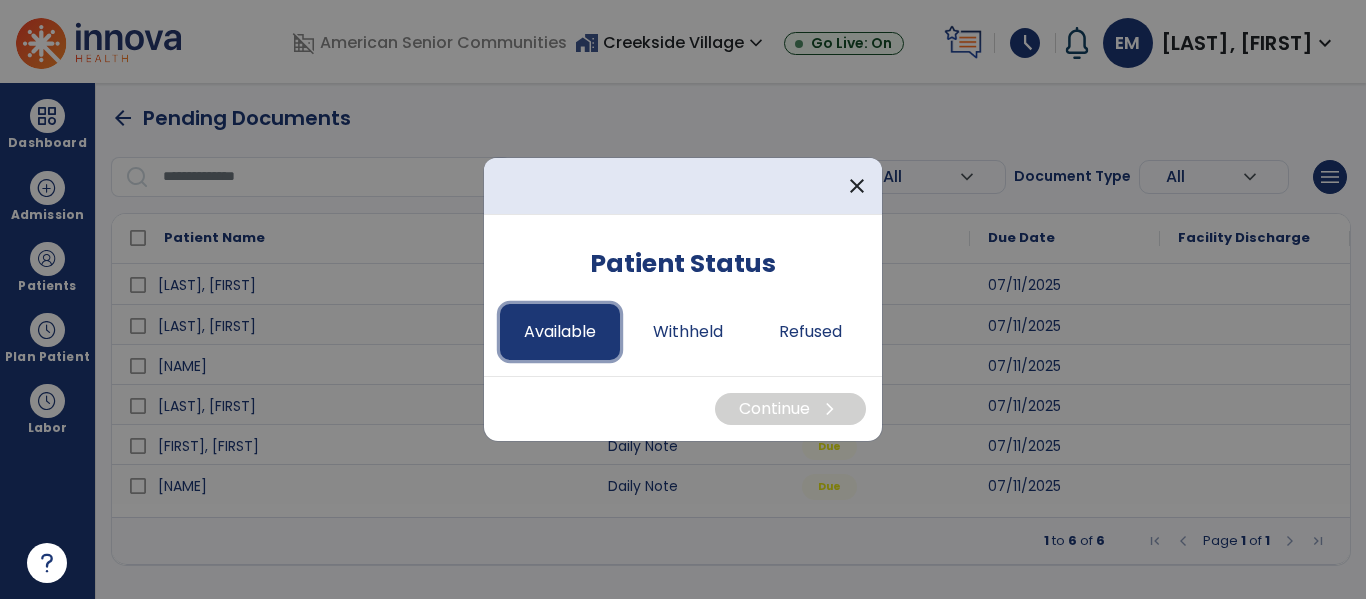 click on "Available" at bounding box center [560, 332] 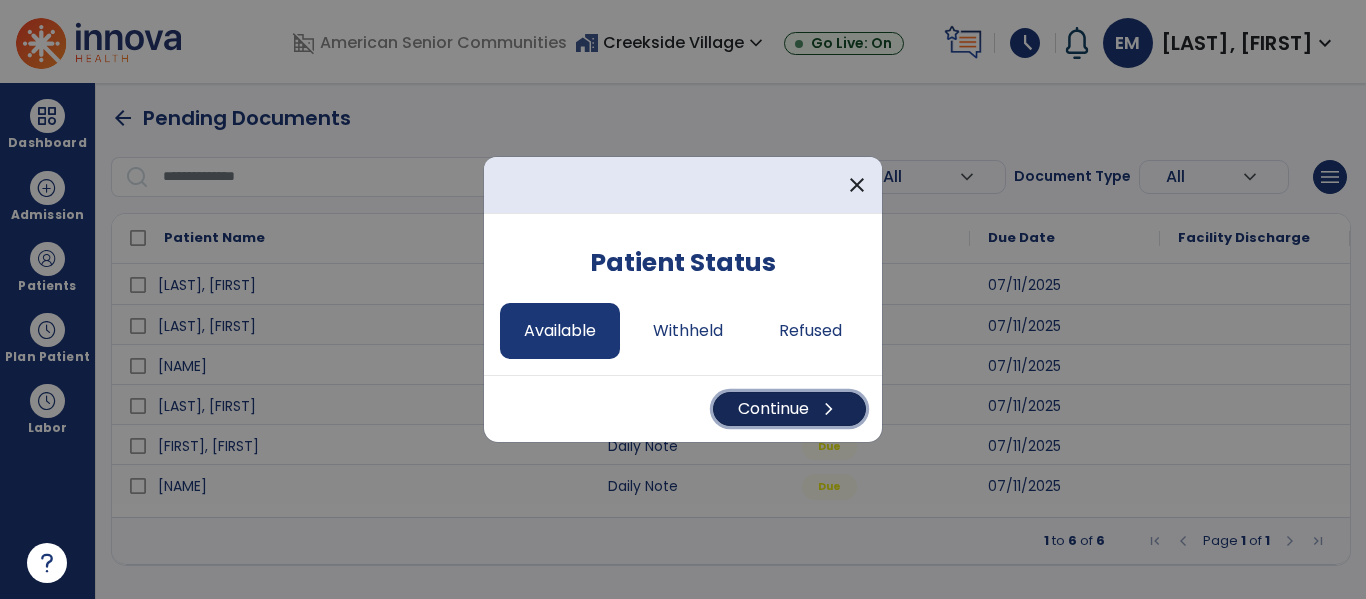 click on "Continue   chevron_right" at bounding box center [789, 409] 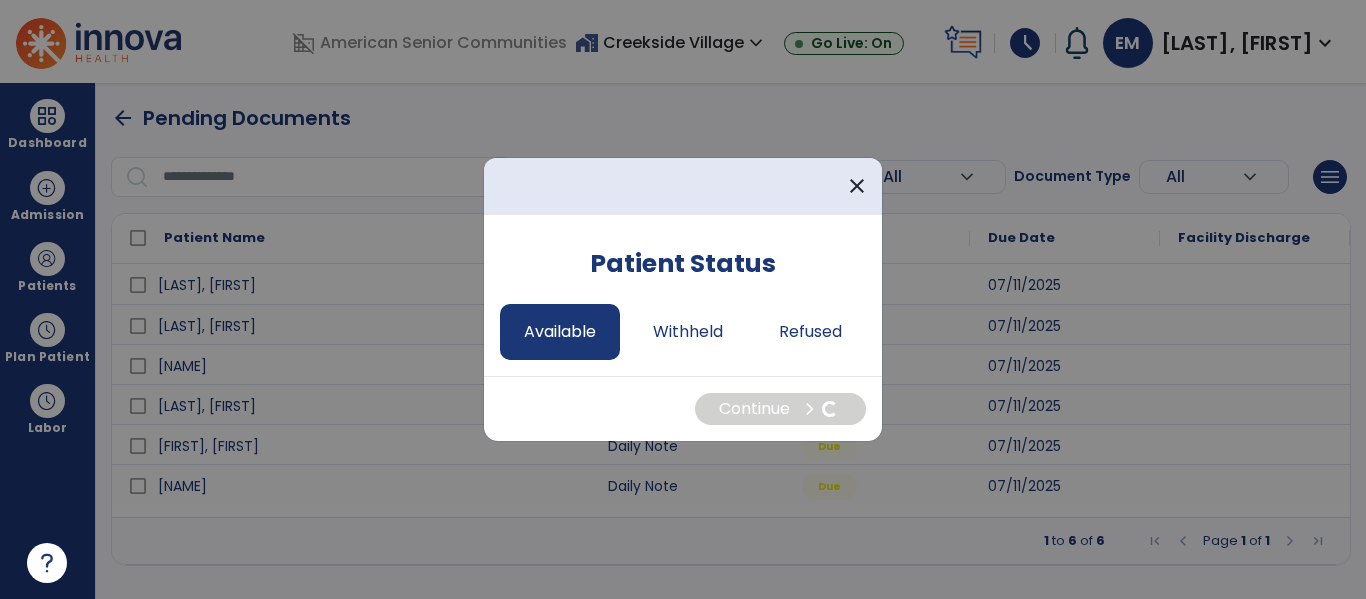 select on "*" 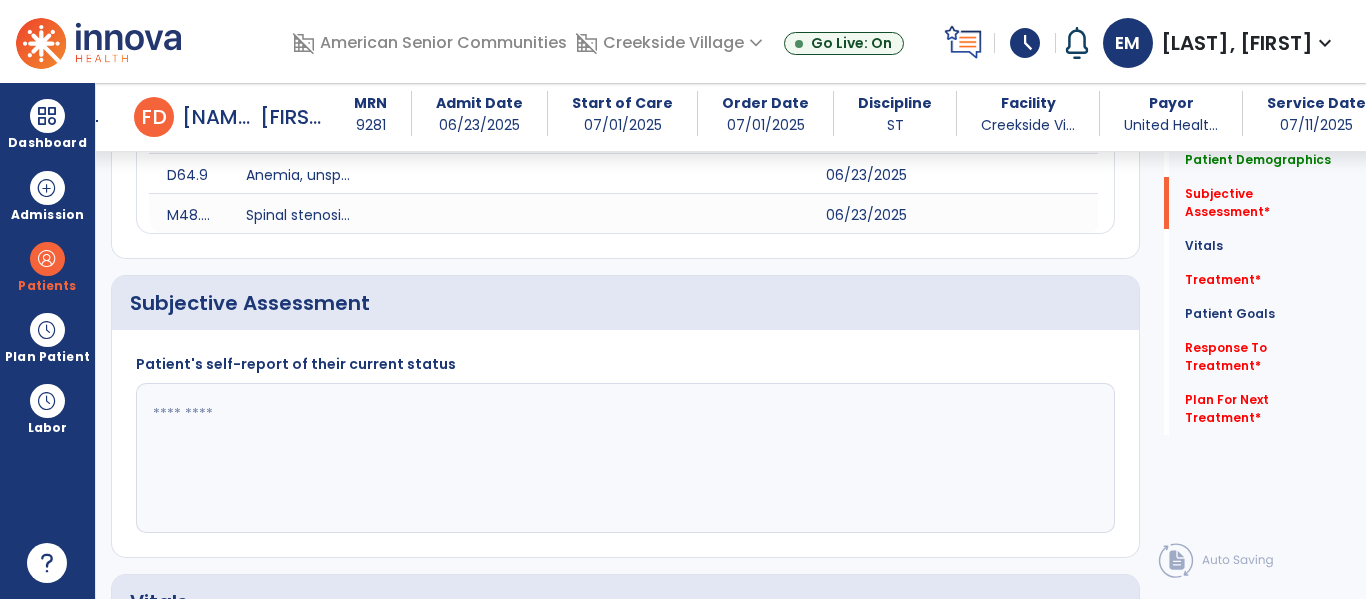 scroll, scrollTop: 403, scrollLeft: 0, axis: vertical 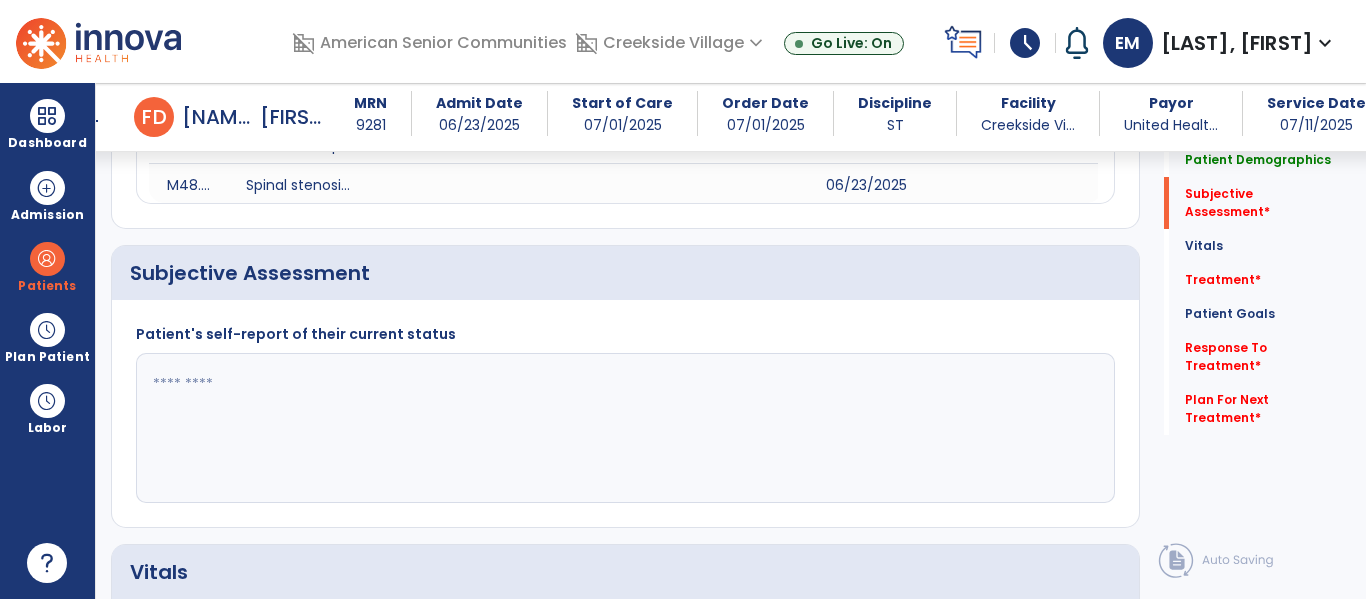 click 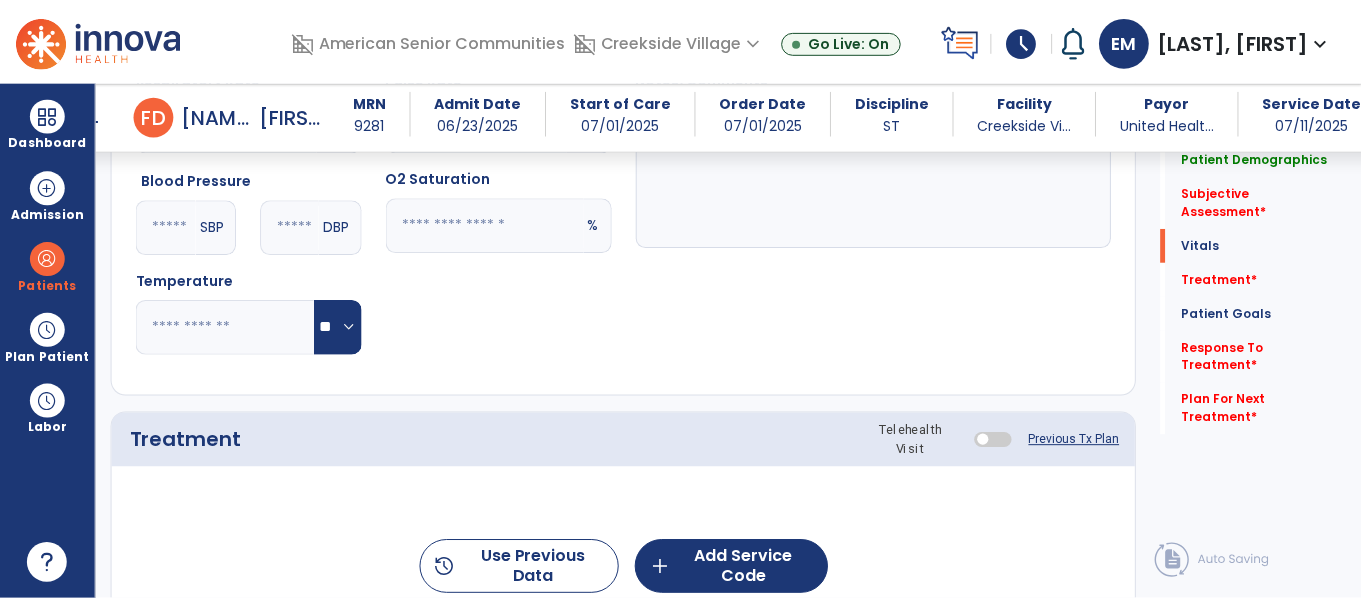 scroll, scrollTop: 1149, scrollLeft: 0, axis: vertical 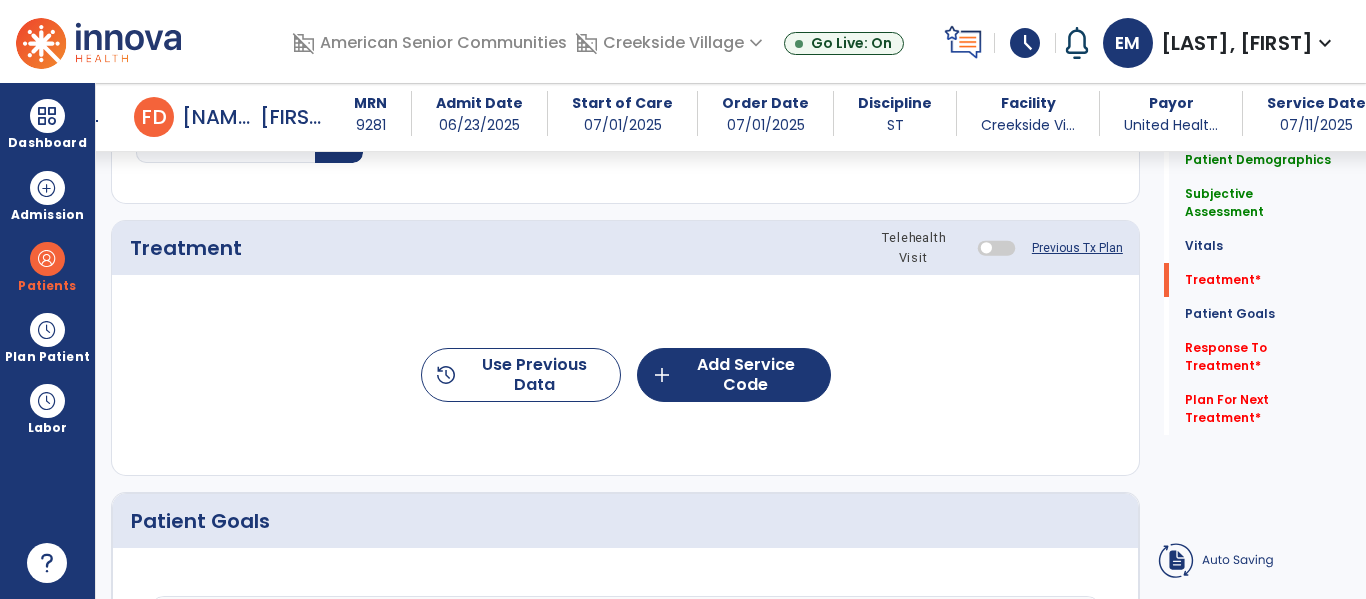 type on "**********" 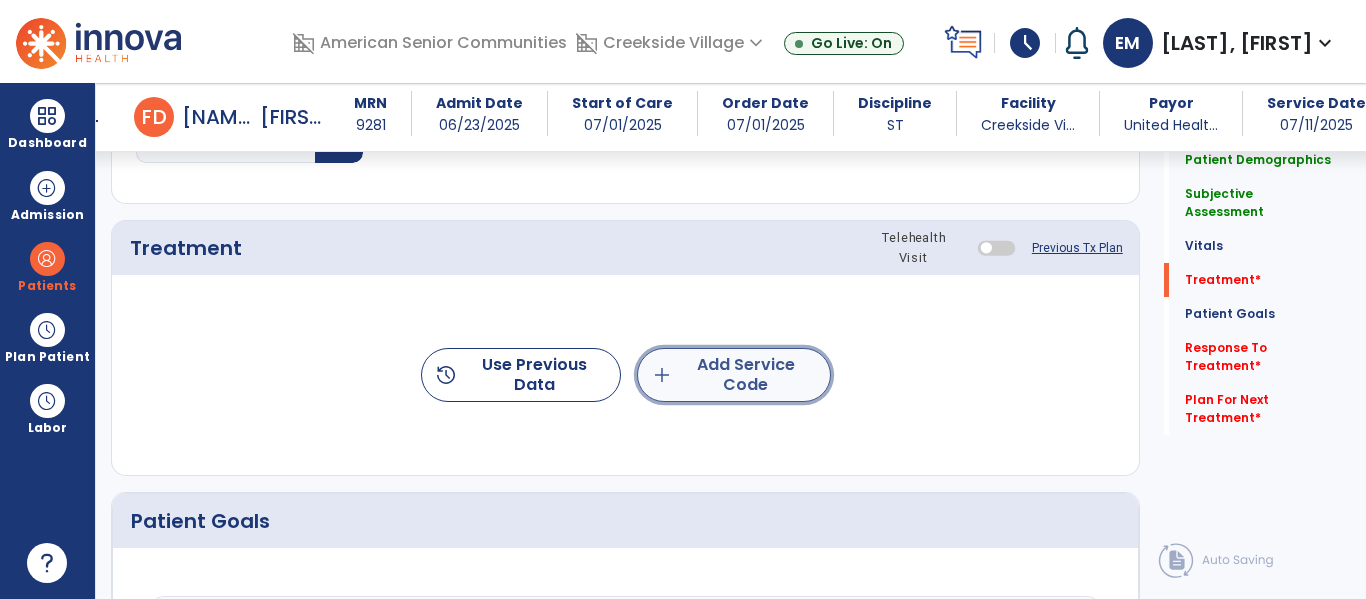 click on "add  Add Service Code" 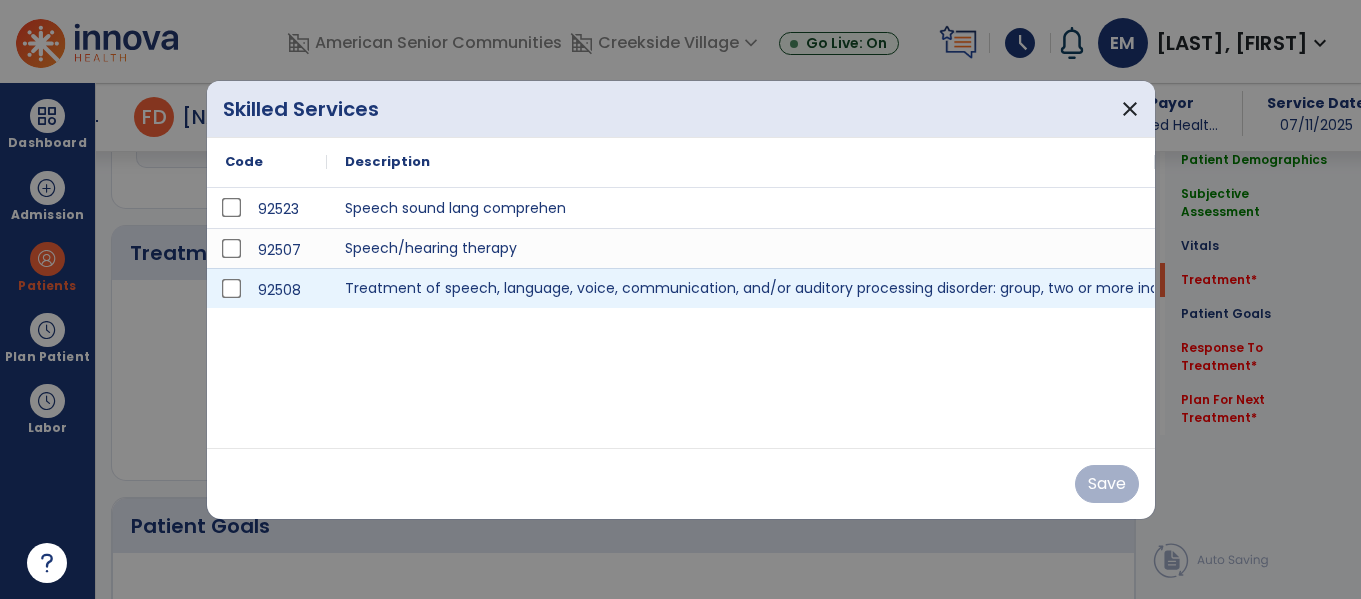 scroll, scrollTop: 1149, scrollLeft: 0, axis: vertical 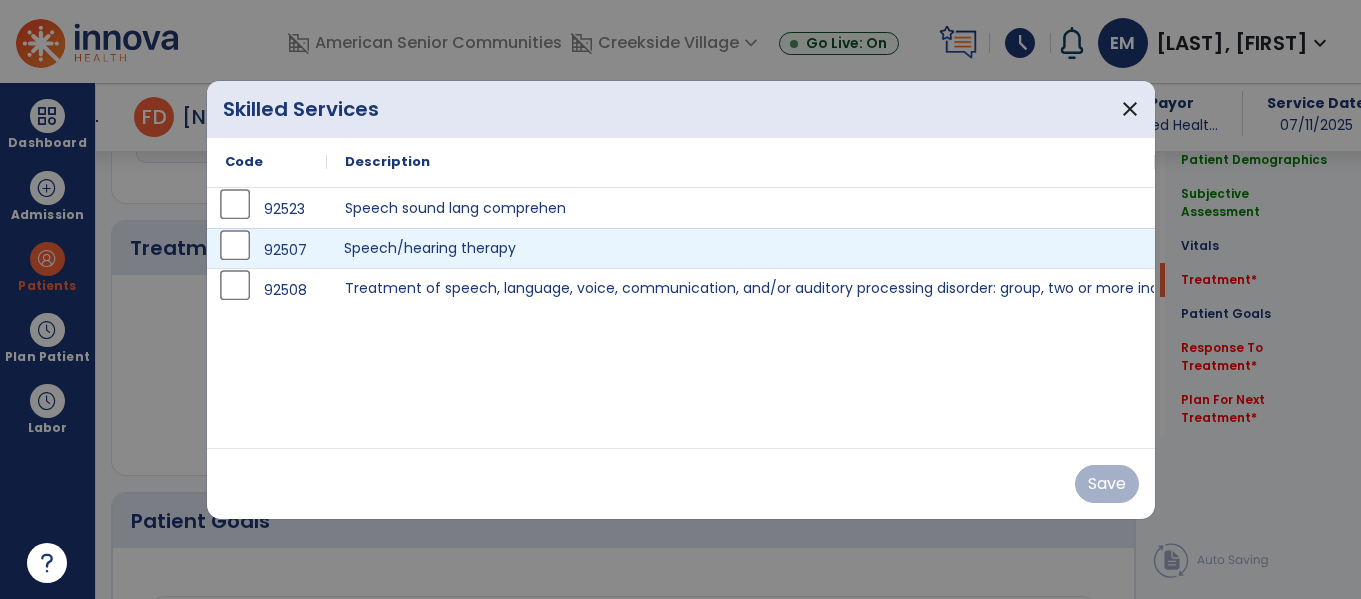click on "Speech/hearing therapy" at bounding box center (741, 248) 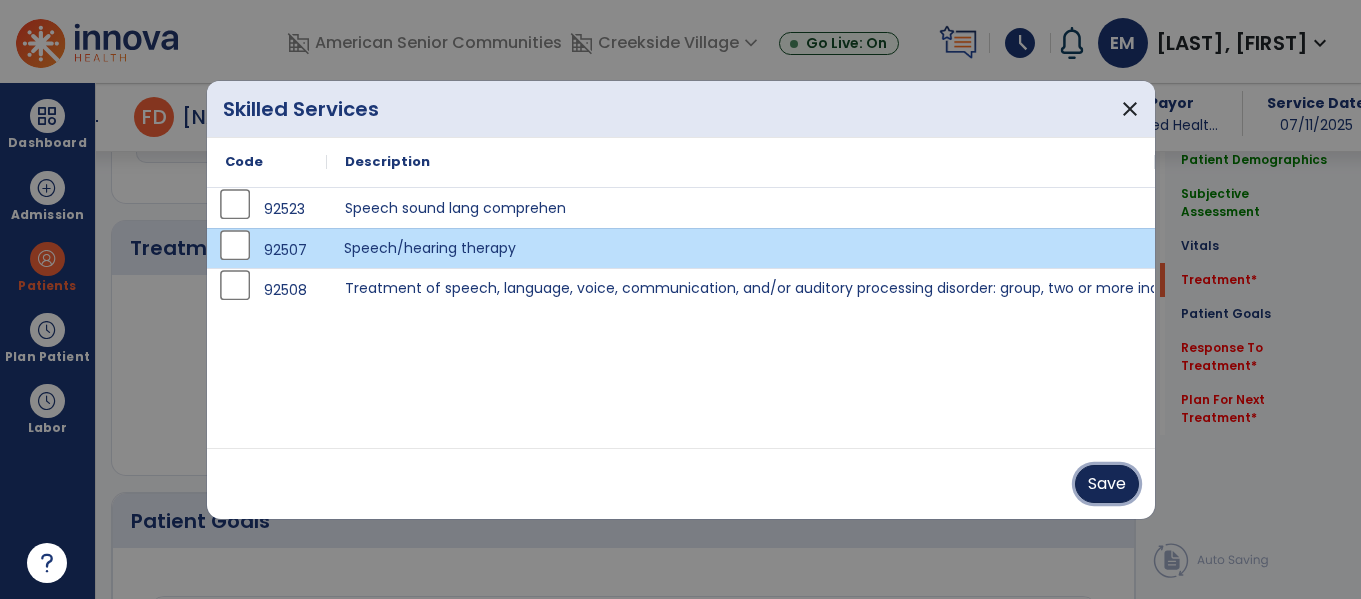 click on "Save" at bounding box center (1107, 484) 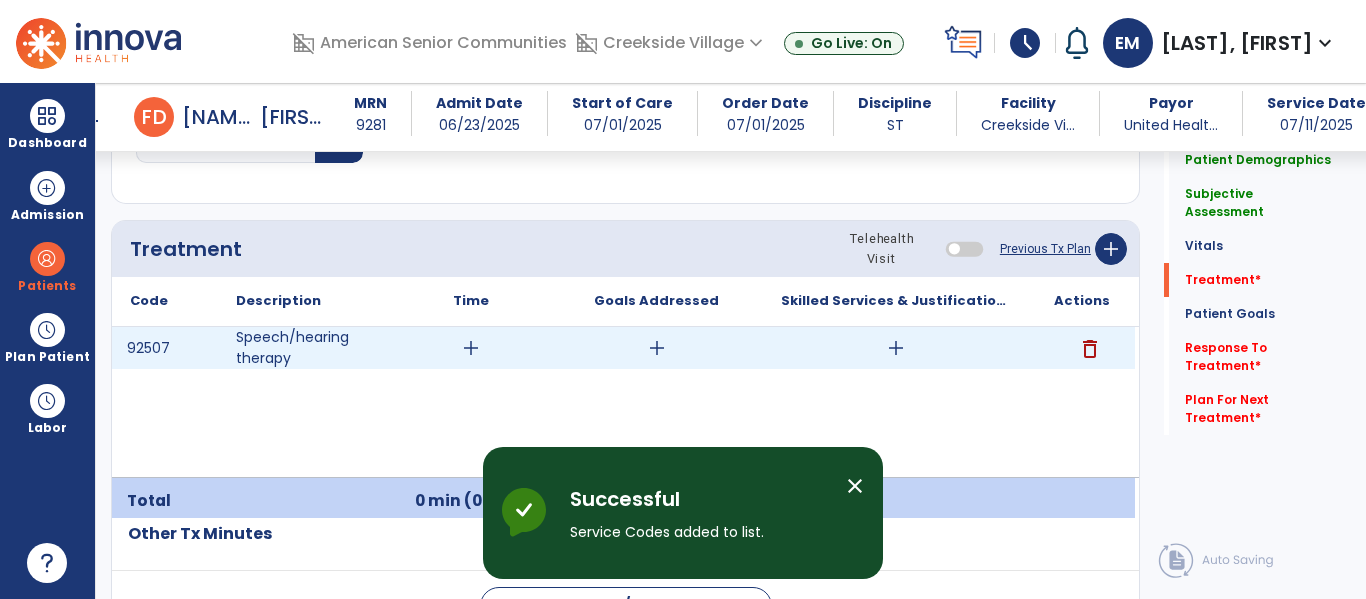click on "add" at bounding box center (471, 348) 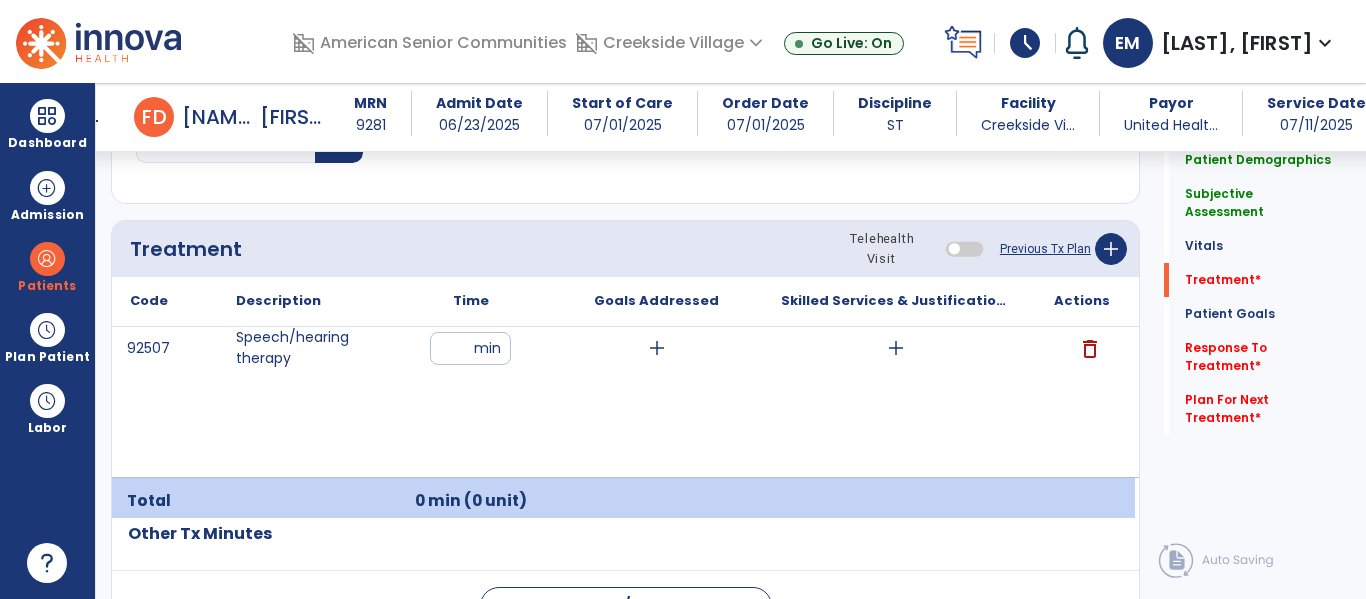 type on "**" 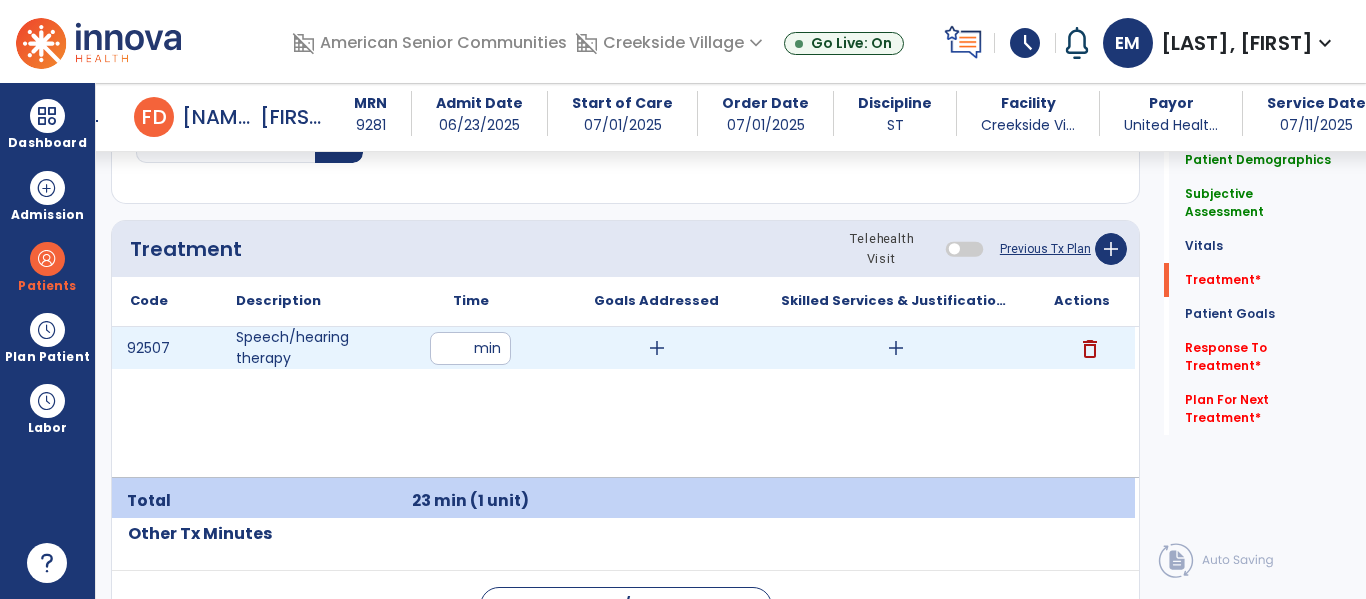 click on "add" at bounding box center [896, 348] 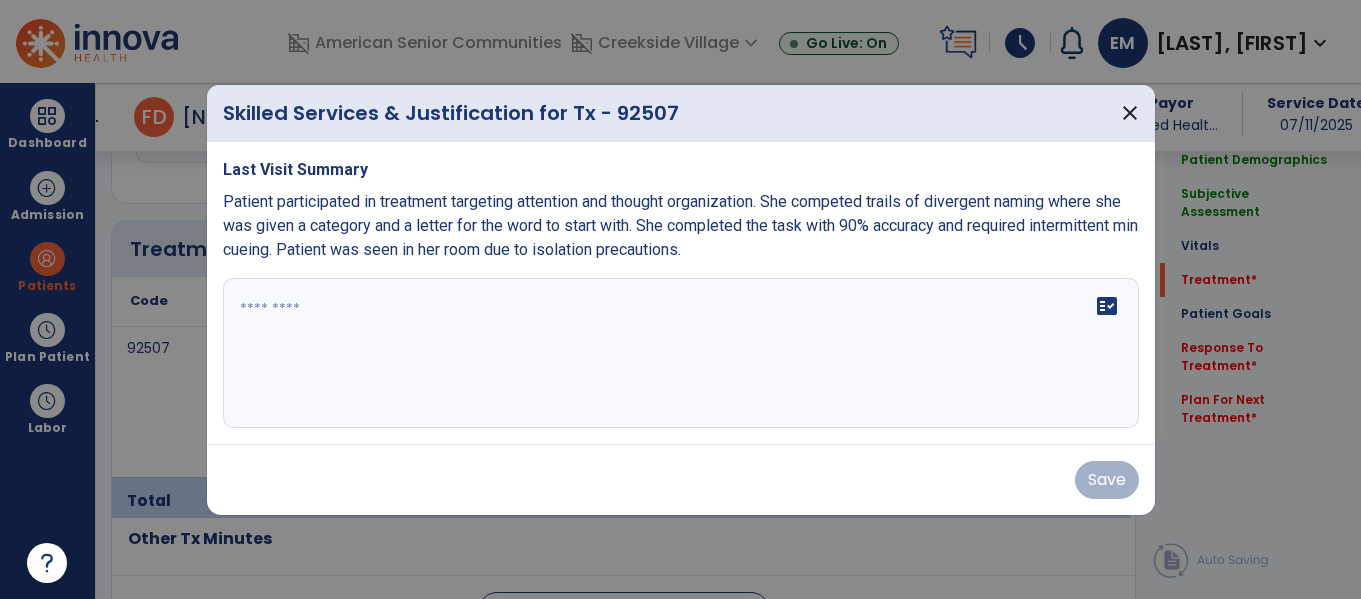 click on "fact_check" at bounding box center [681, 353] 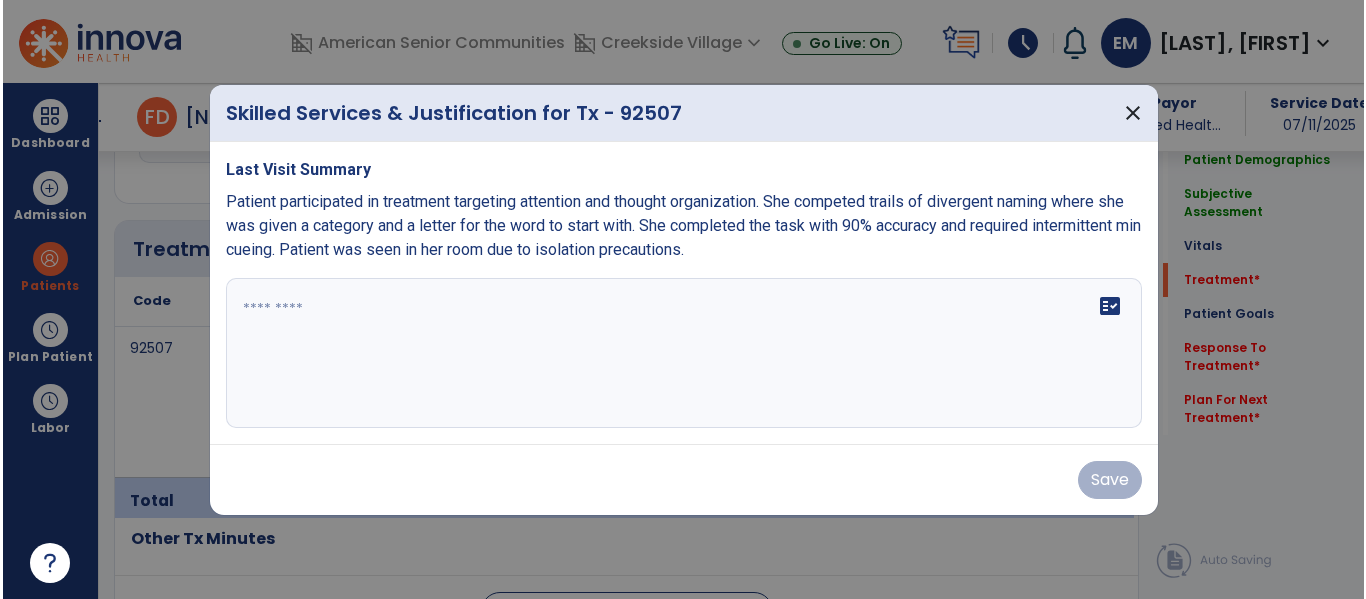 scroll, scrollTop: 1149, scrollLeft: 0, axis: vertical 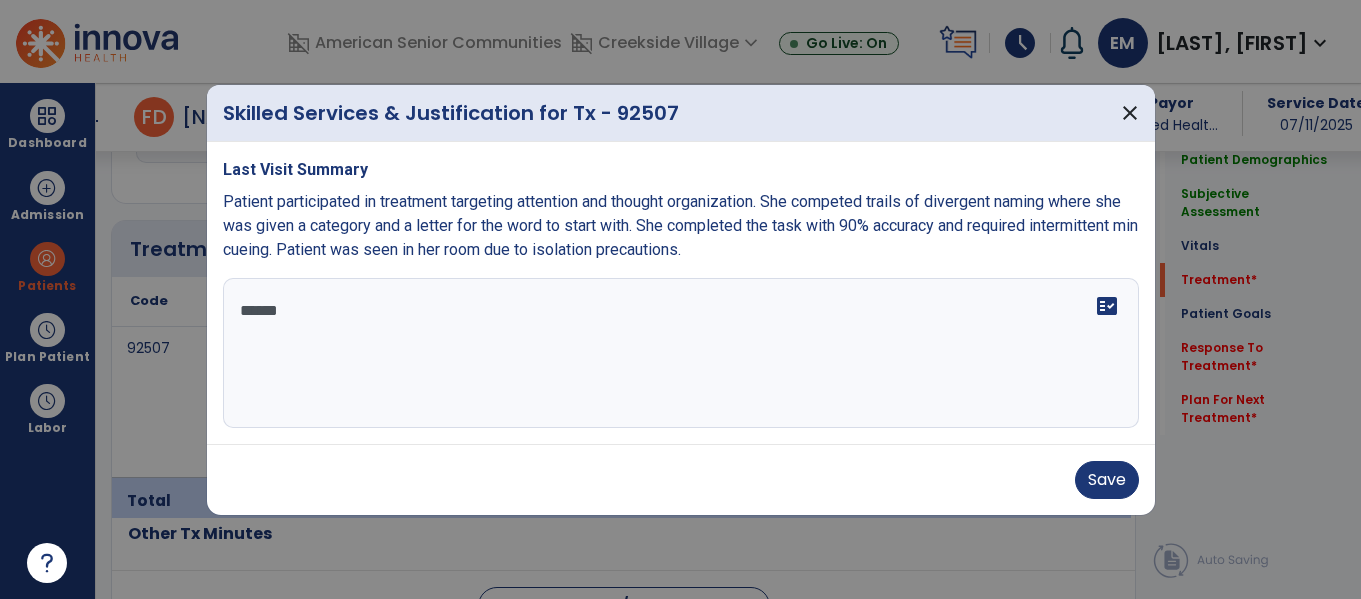 type on "*******" 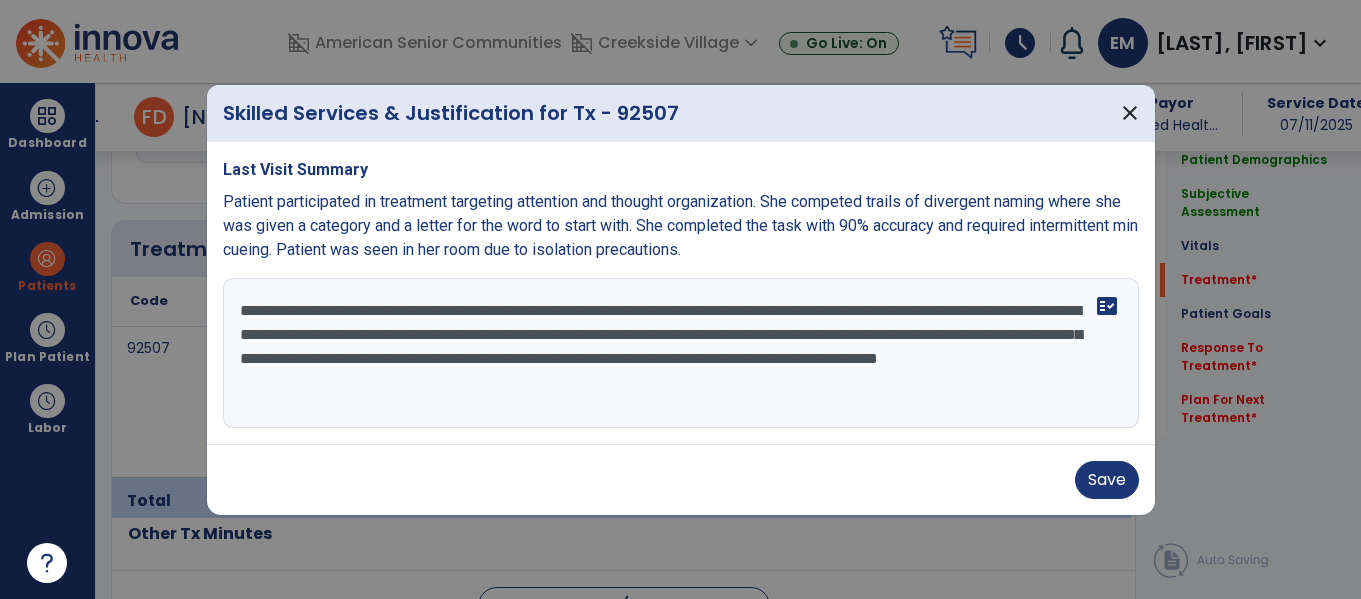 click on "**********" at bounding box center (681, 353) 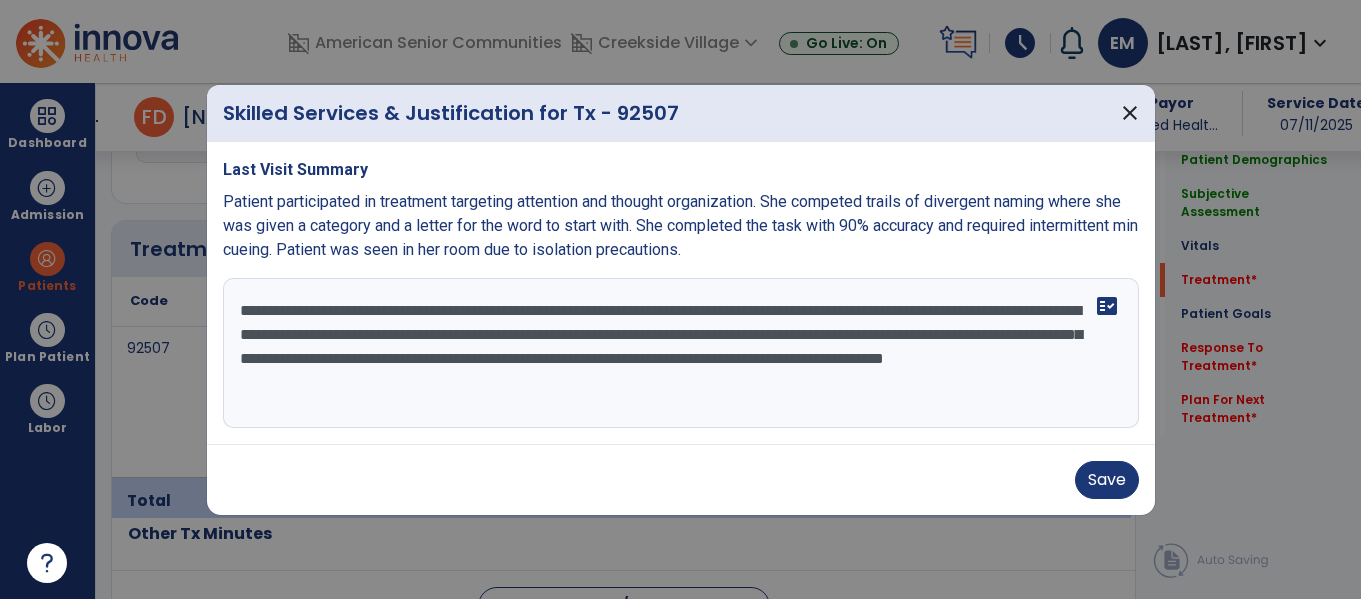 click on "**********" at bounding box center (681, 353) 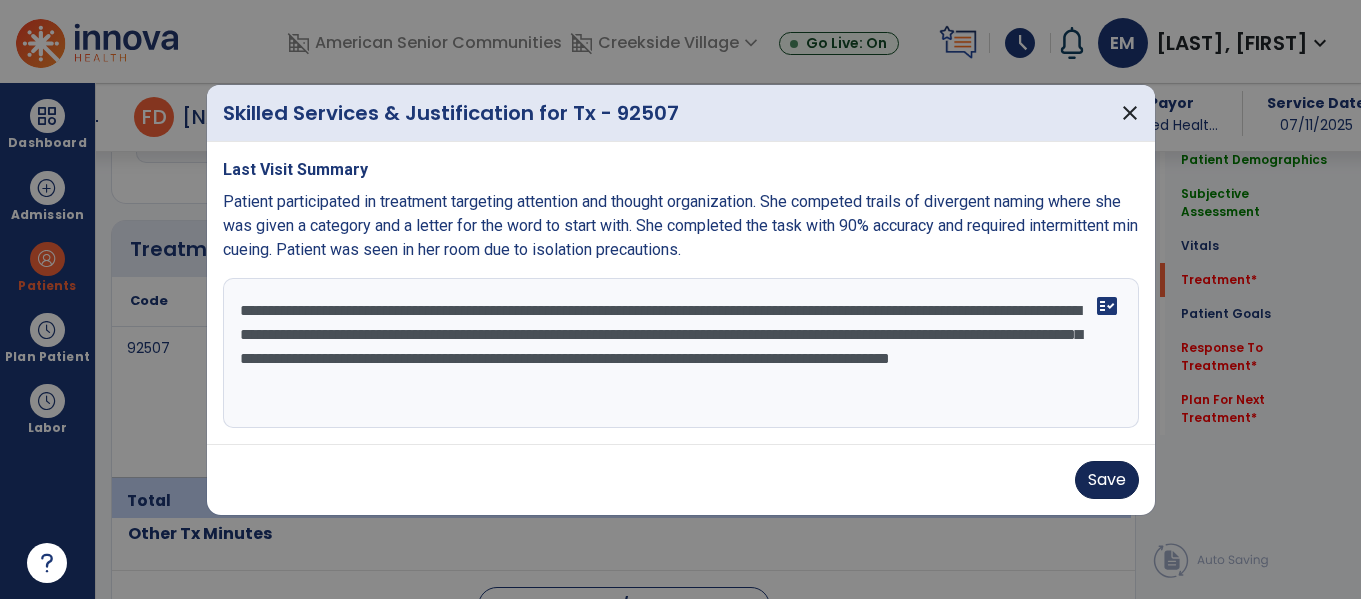 type on "**********" 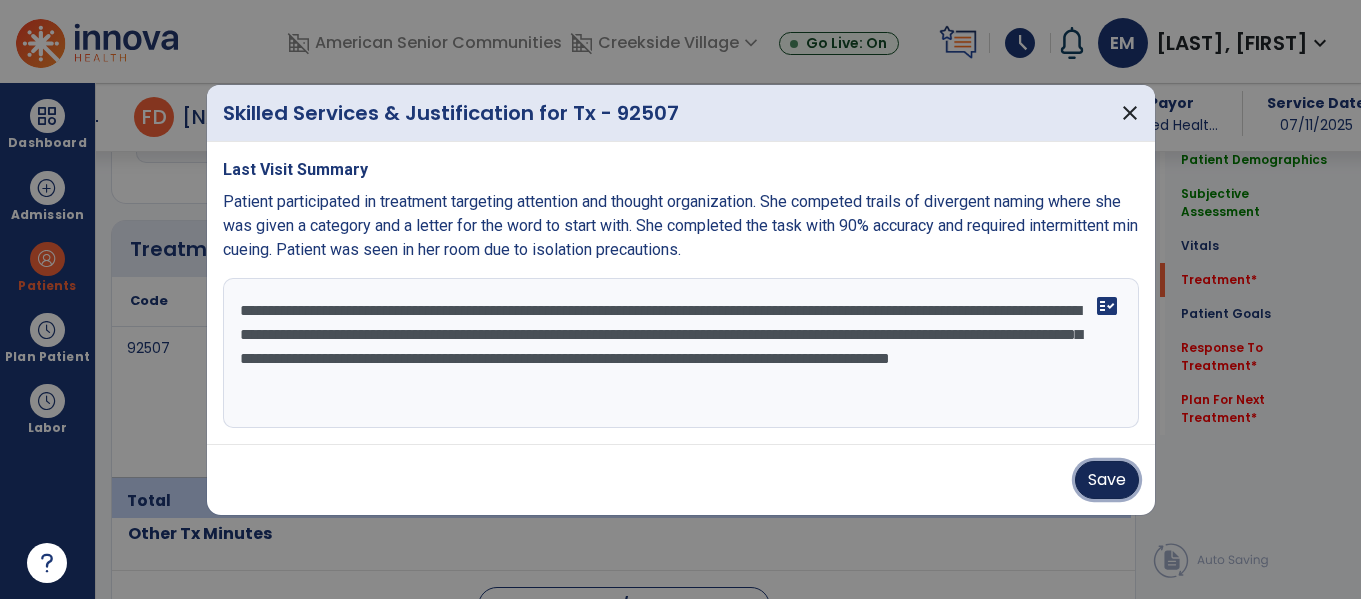 click on "Save" at bounding box center (1107, 480) 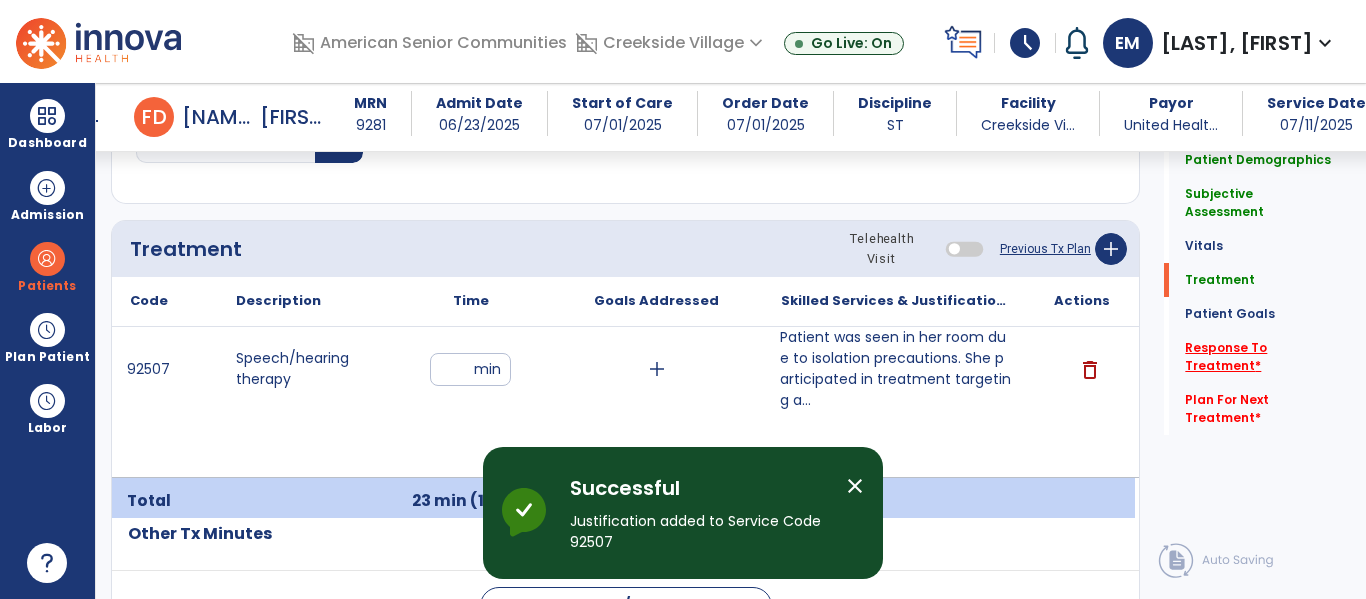 click on "Response To Treatment   *" 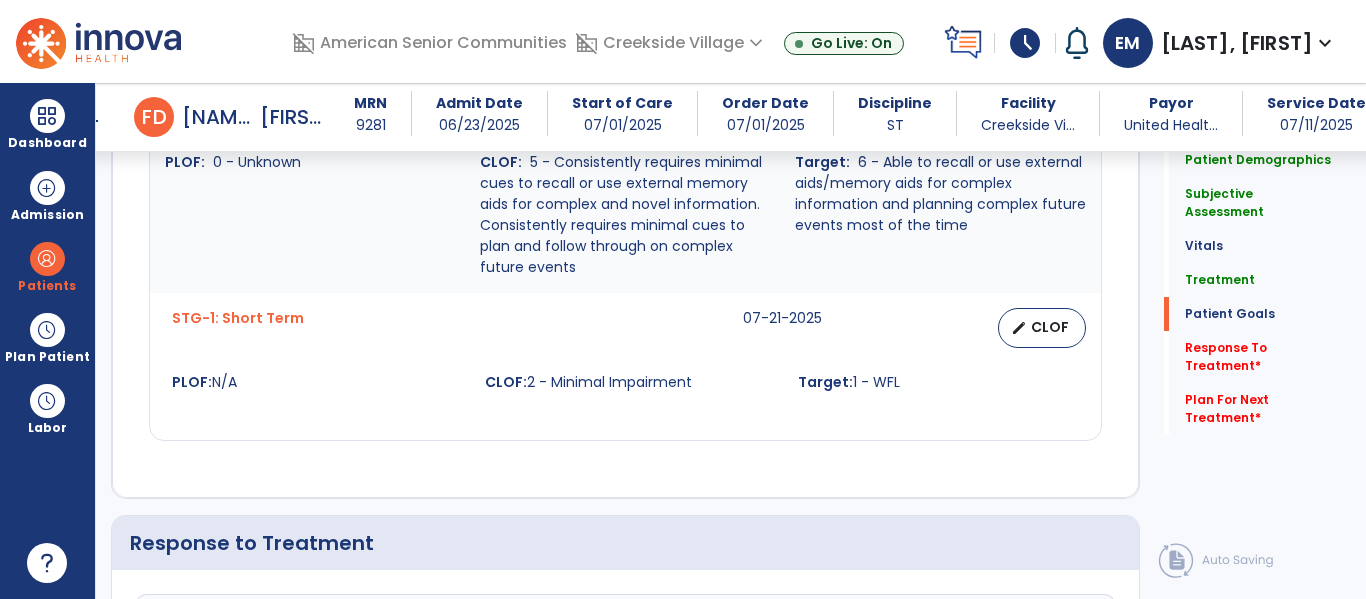 scroll, scrollTop: 3121, scrollLeft: 0, axis: vertical 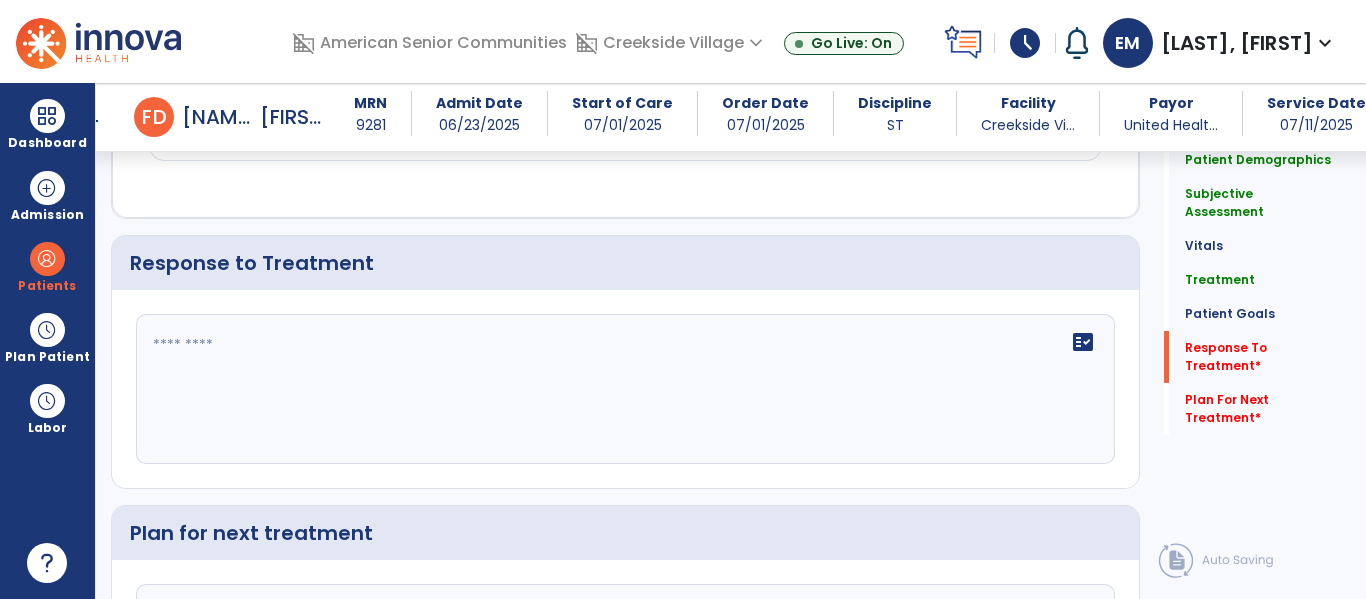click on "fact_check" 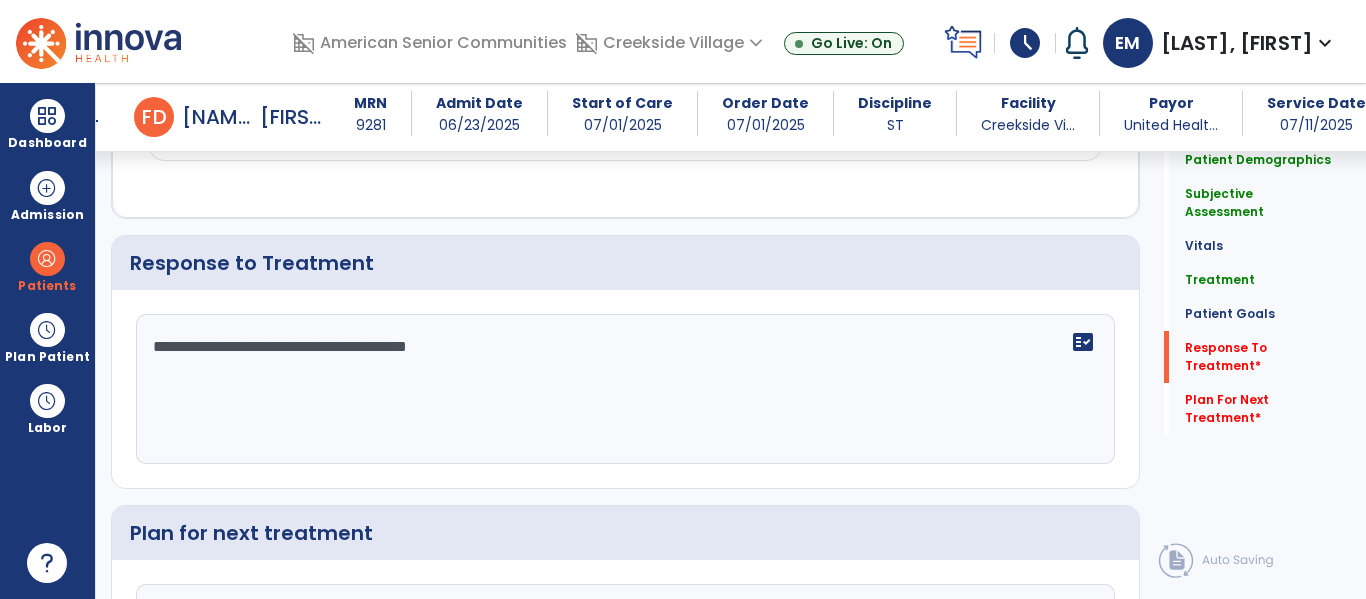 click on "**********" 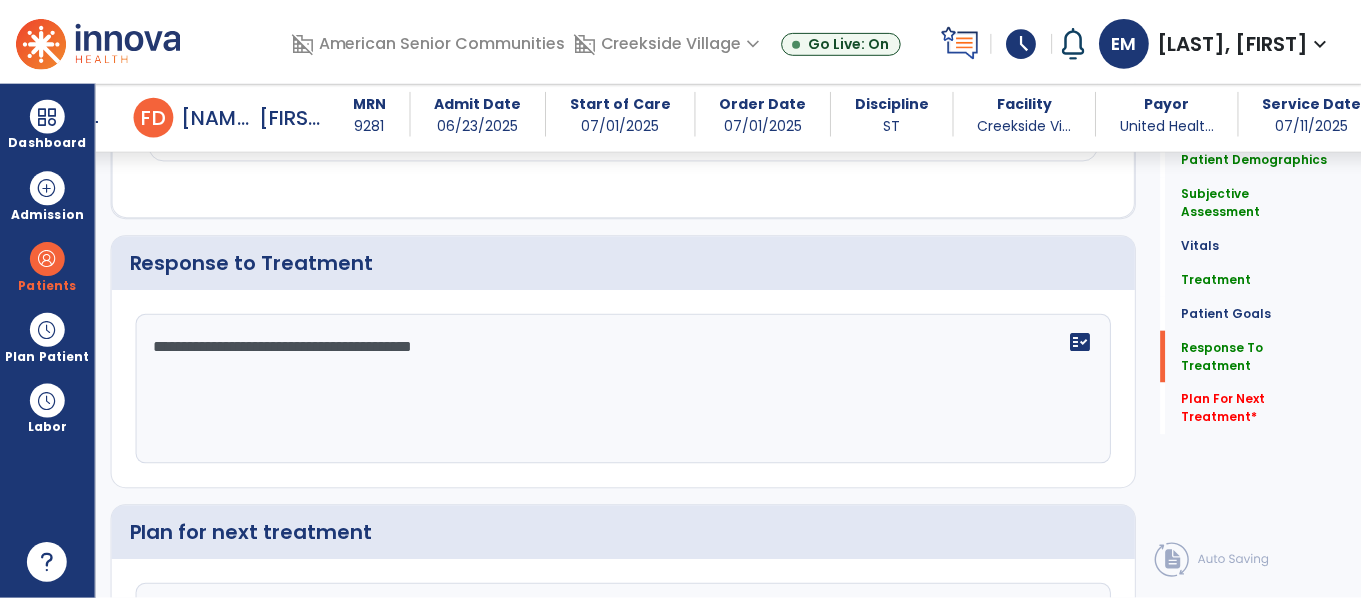 scroll, scrollTop: 3326, scrollLeft: 0, axis: vertical 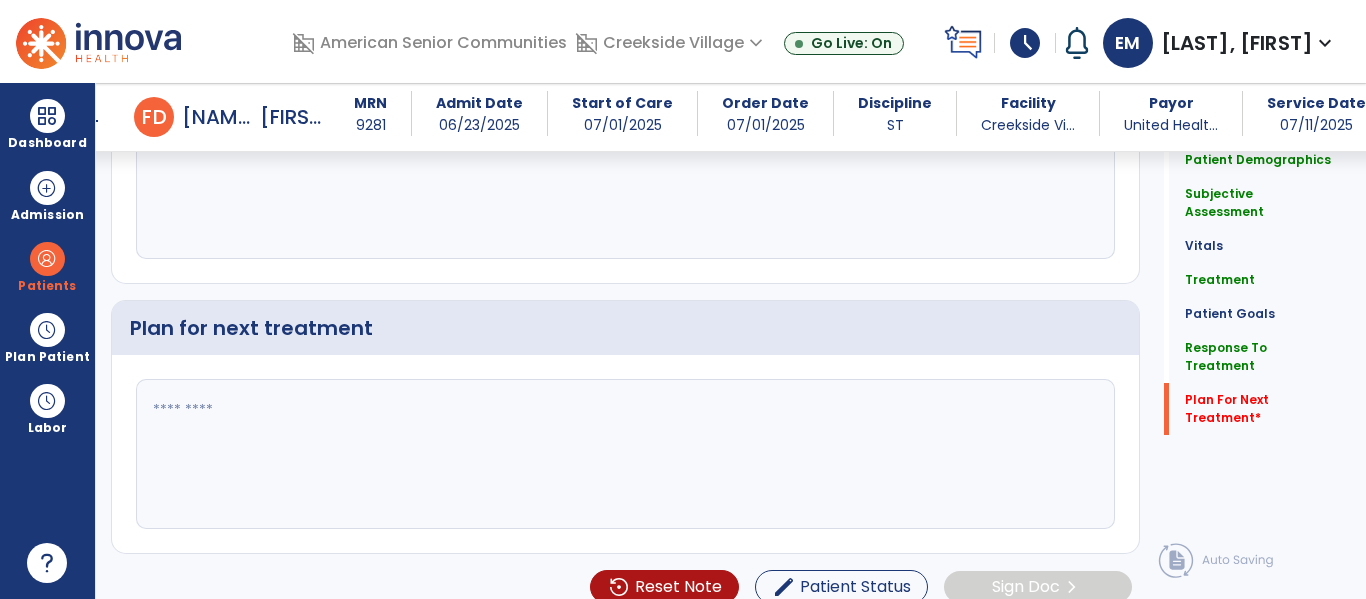 type on "**********" 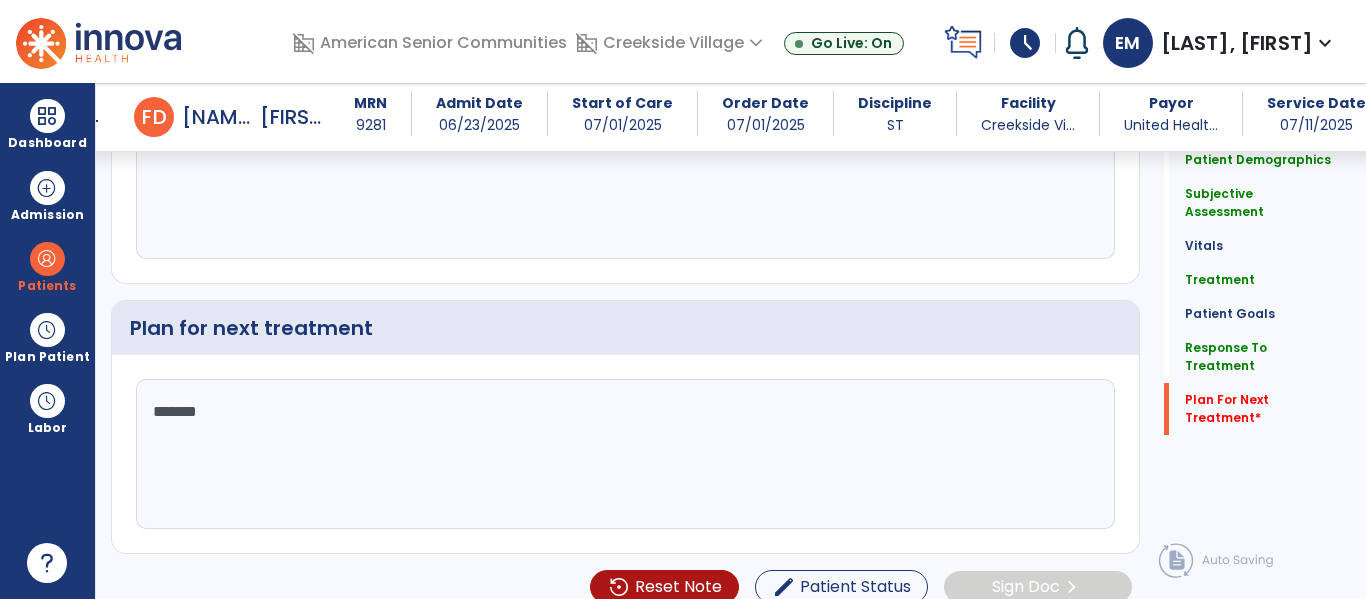 type on "********" 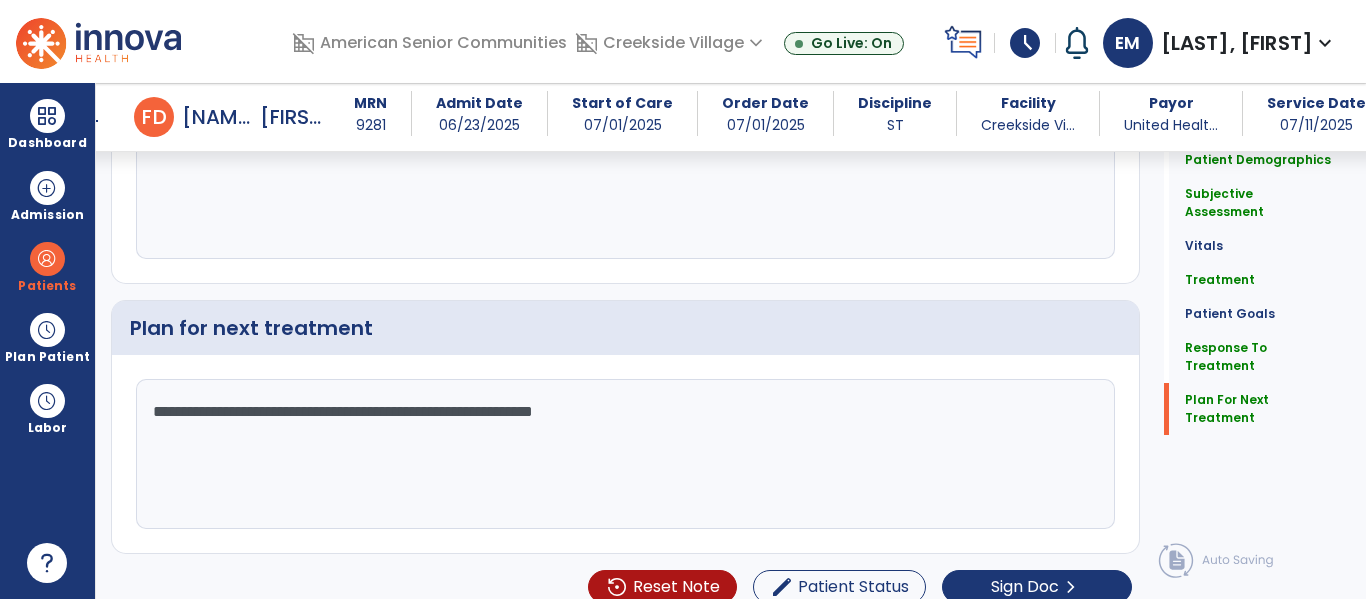 type on "**********" 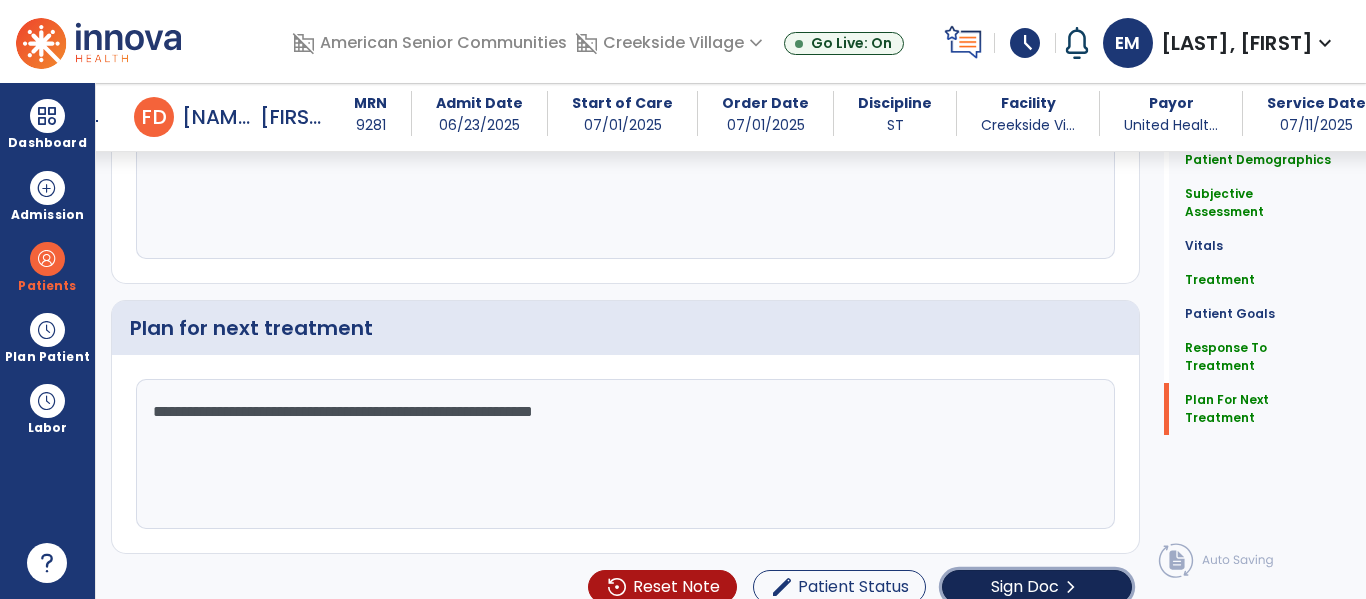 click on "Sign Doc" 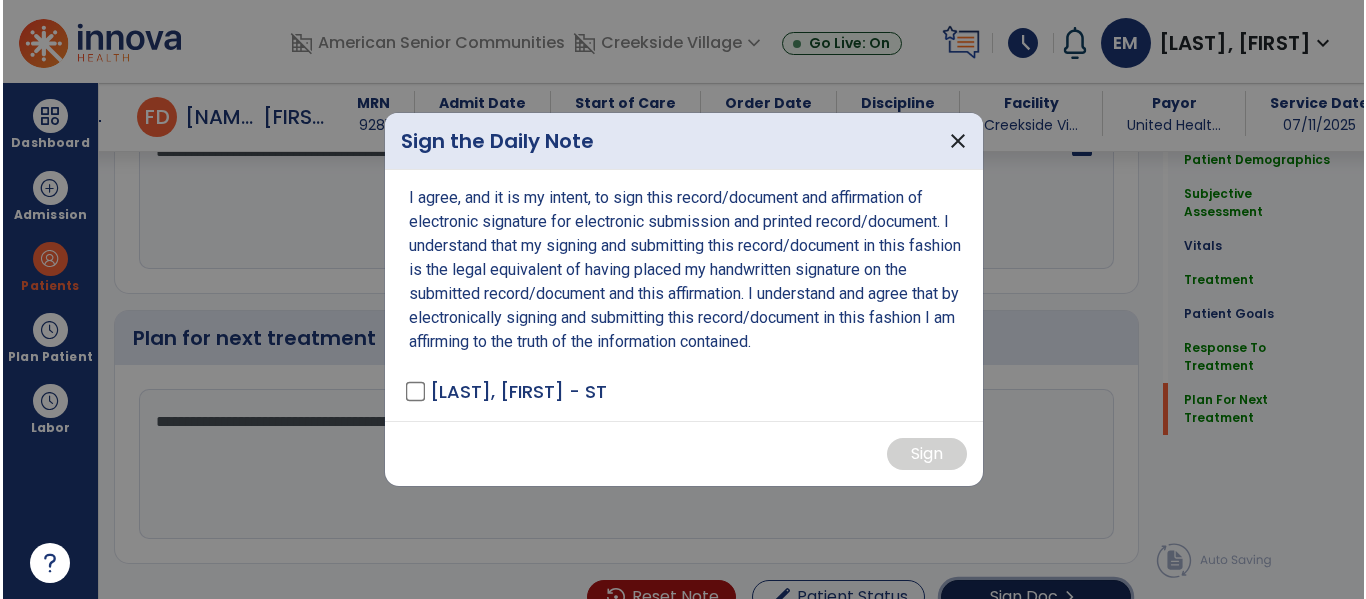 scroll, scrollTop: 3326, scrollLeft: 0, axis: vertical 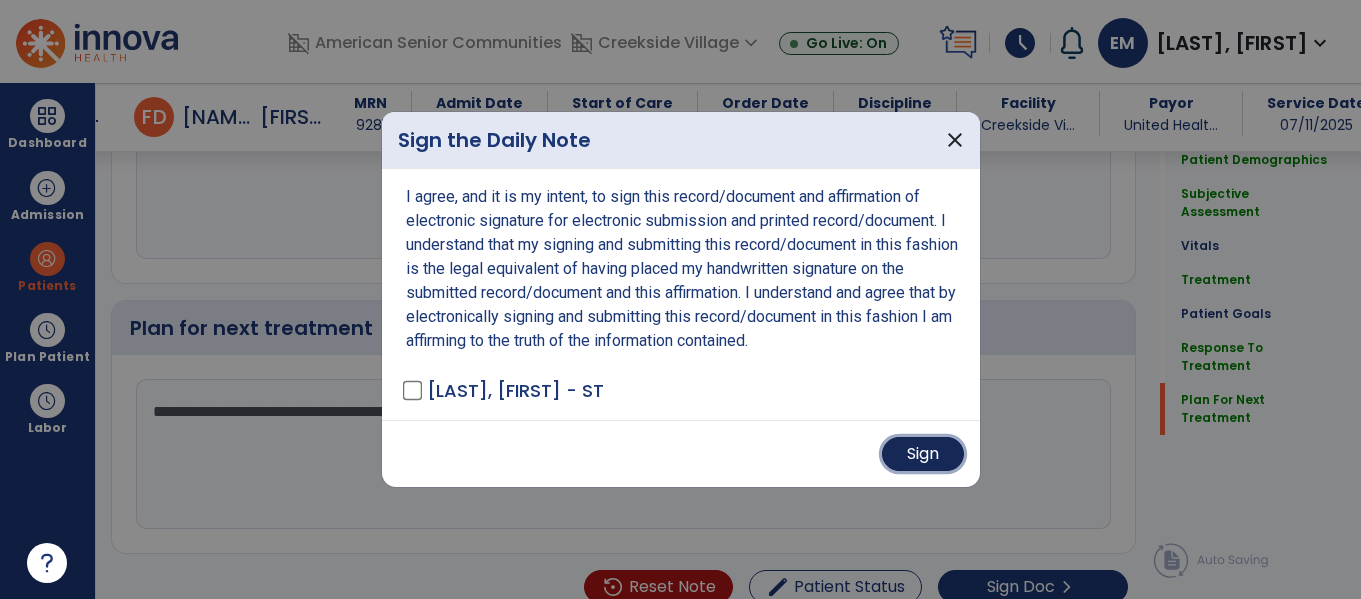 click on "Sign" at bounding box center (923, 454) 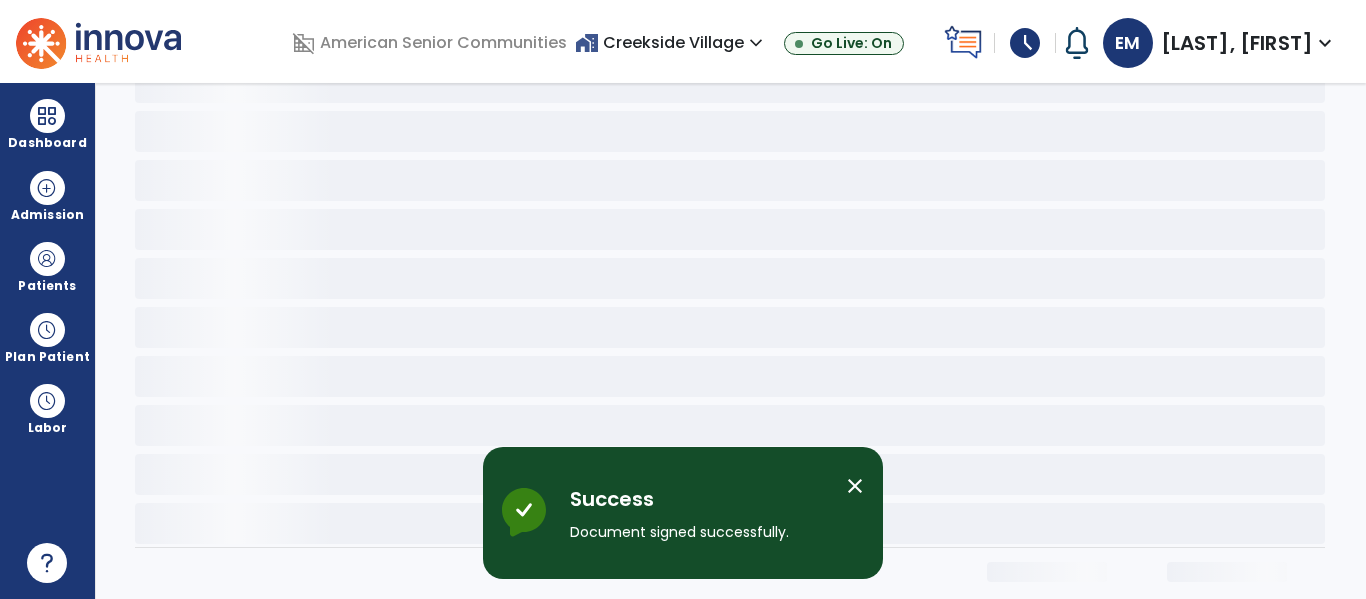 scroll, scrollTop: 114, scrollLeft: 0, axis: vertical 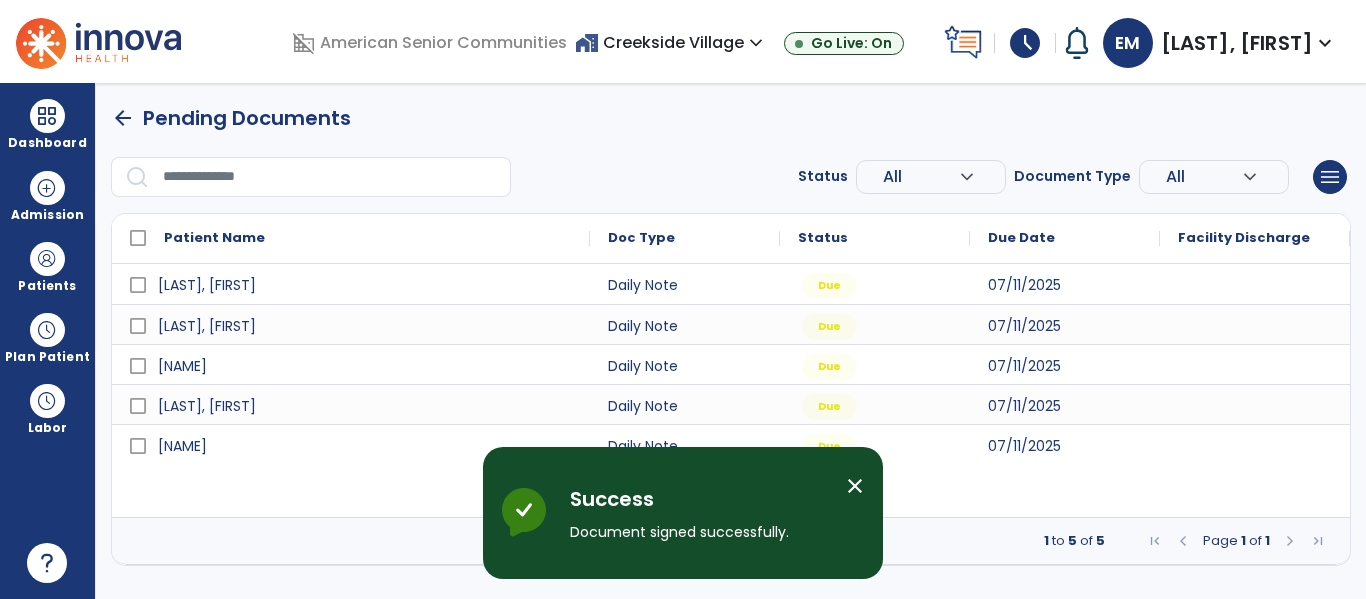 click on "close" at bounding box center [855, 486] 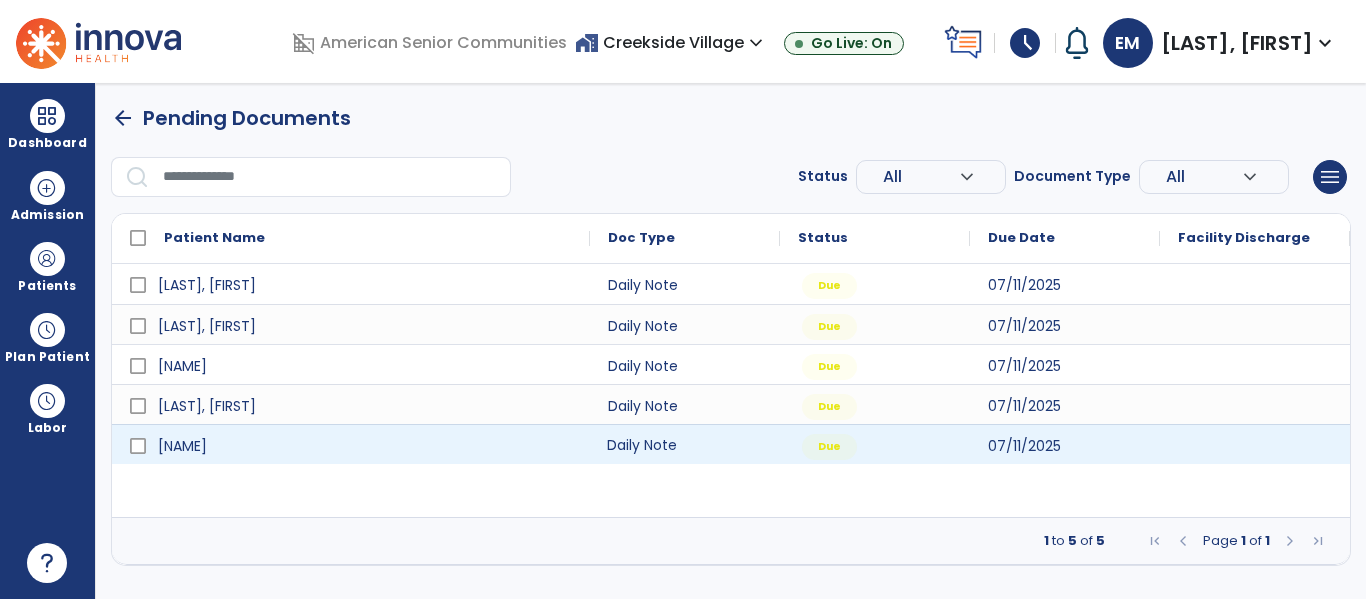 click on "Daily Note" at bounding box center [685, 444] 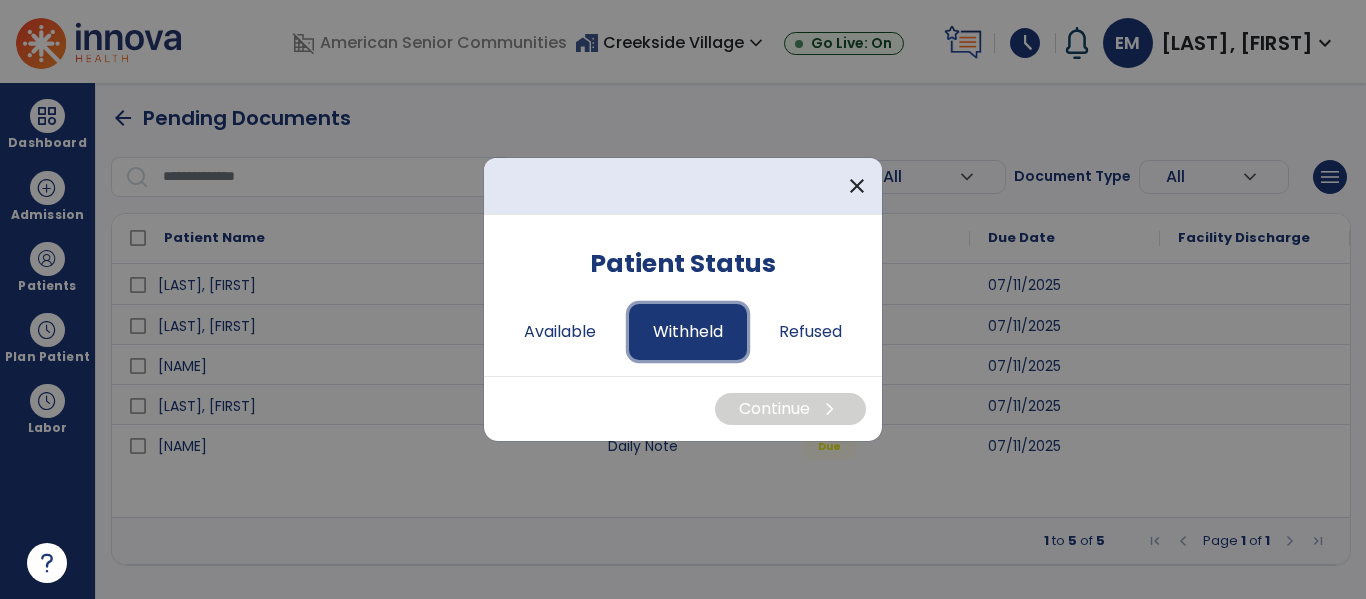 click on "Withheld" at bounding box center [688, 332] 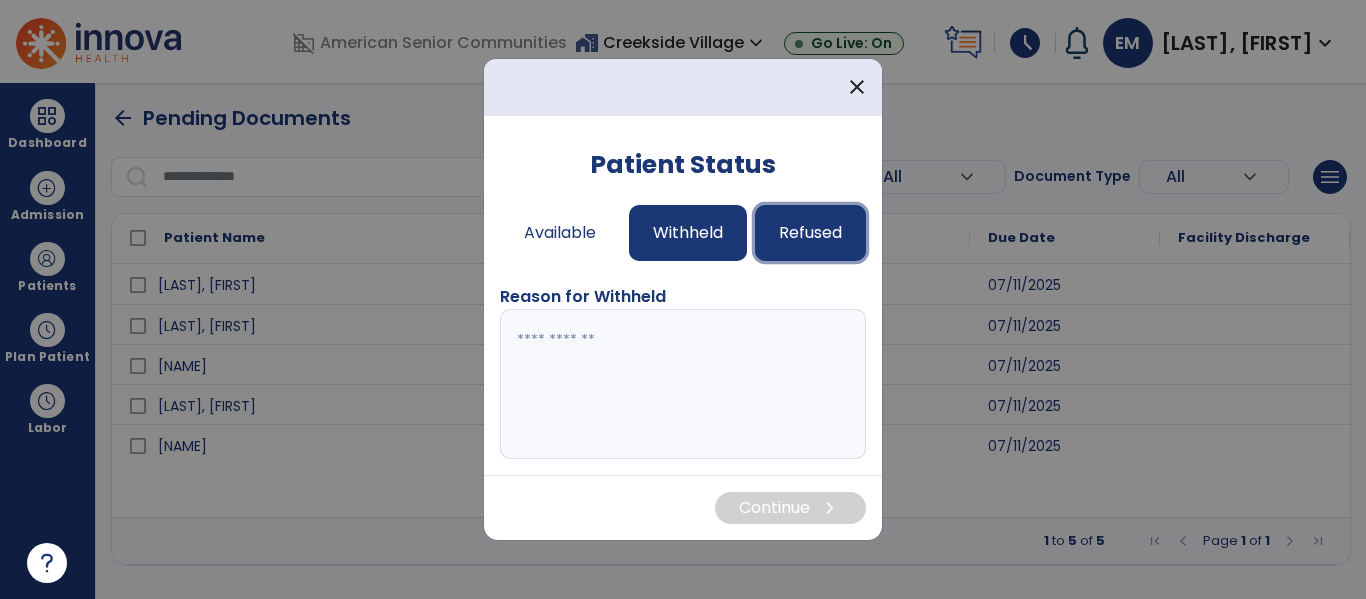 click on "Refused" at bounding box center [810, 233] 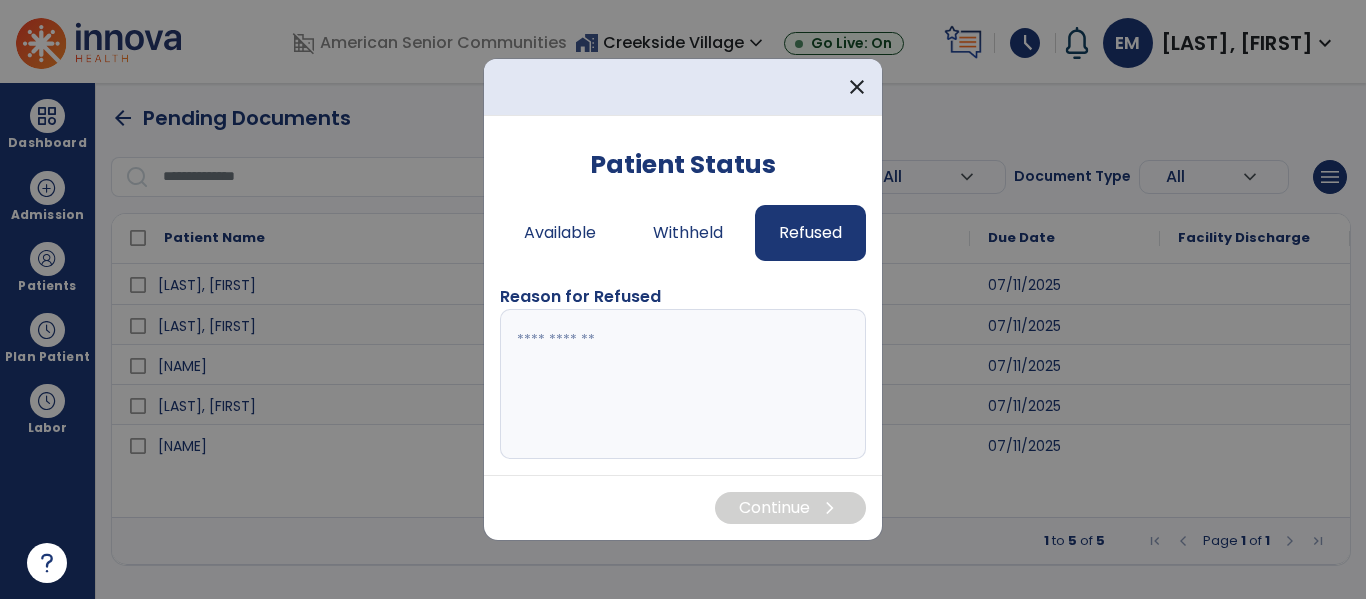 click at bounding box center (683, 384) 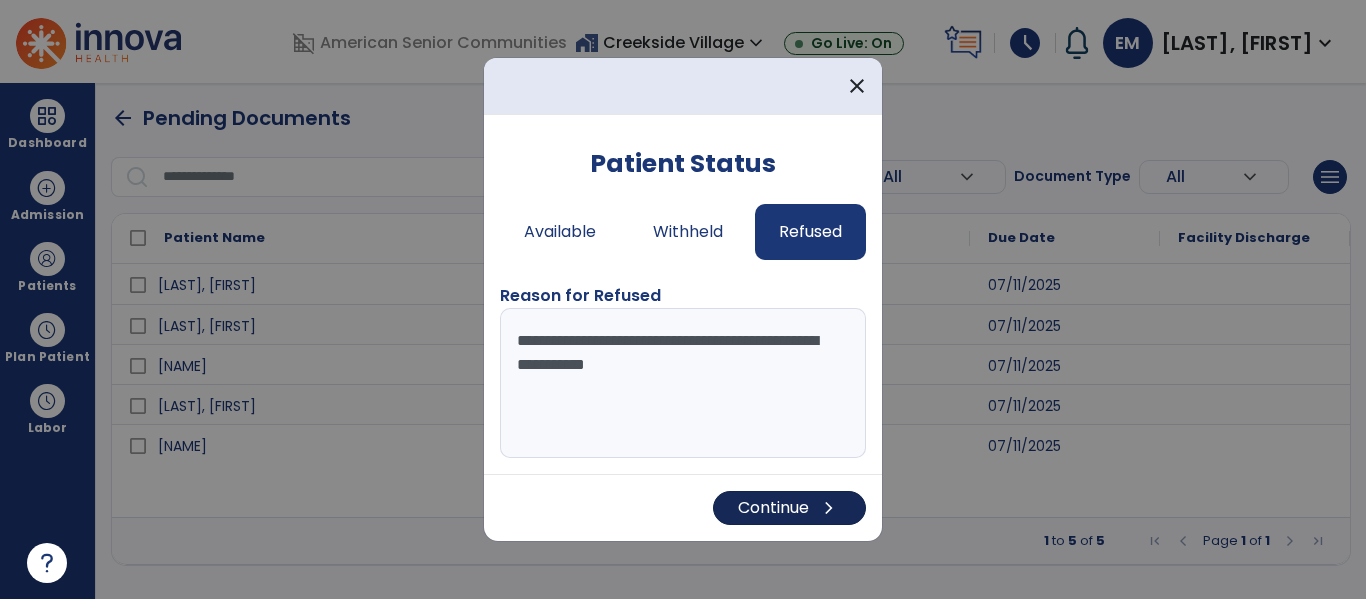 type on "**********" 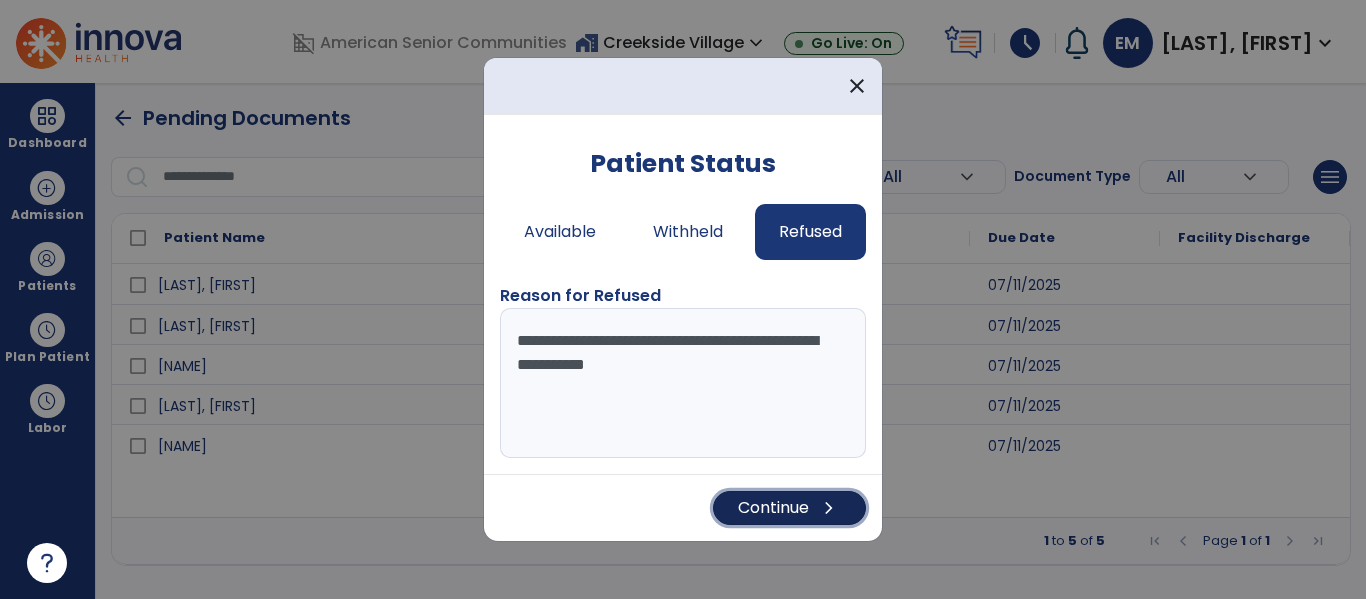 click on "Continue   chevron_right" at bounding box center (789, 508) 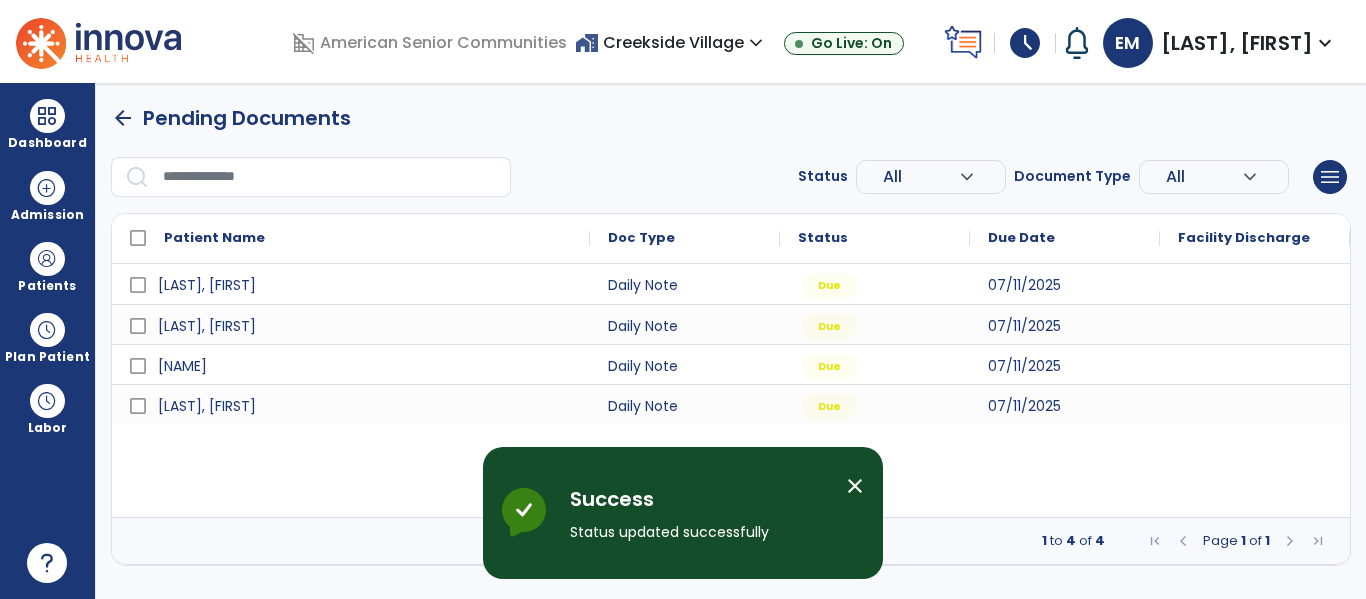 click on "close" at bounding box center [855, 486] 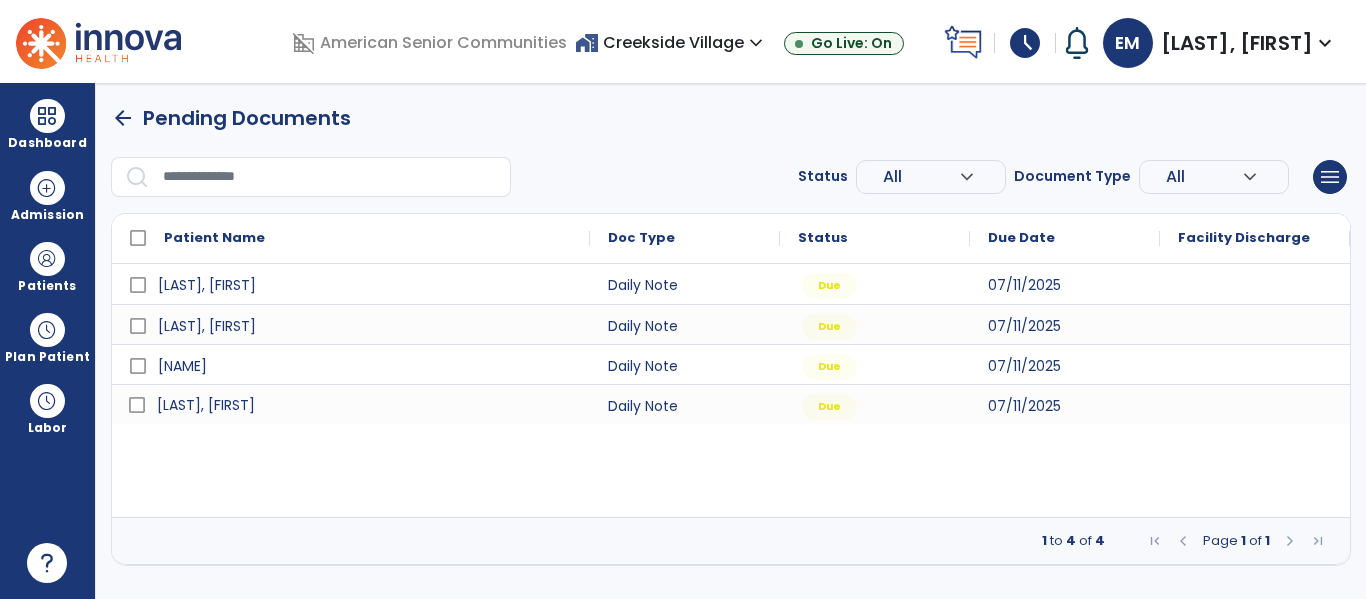 drag, startPoint x: 300, startPoint y: 395, endPoint x: 312, endPoint y: 468, distance: 73.97973 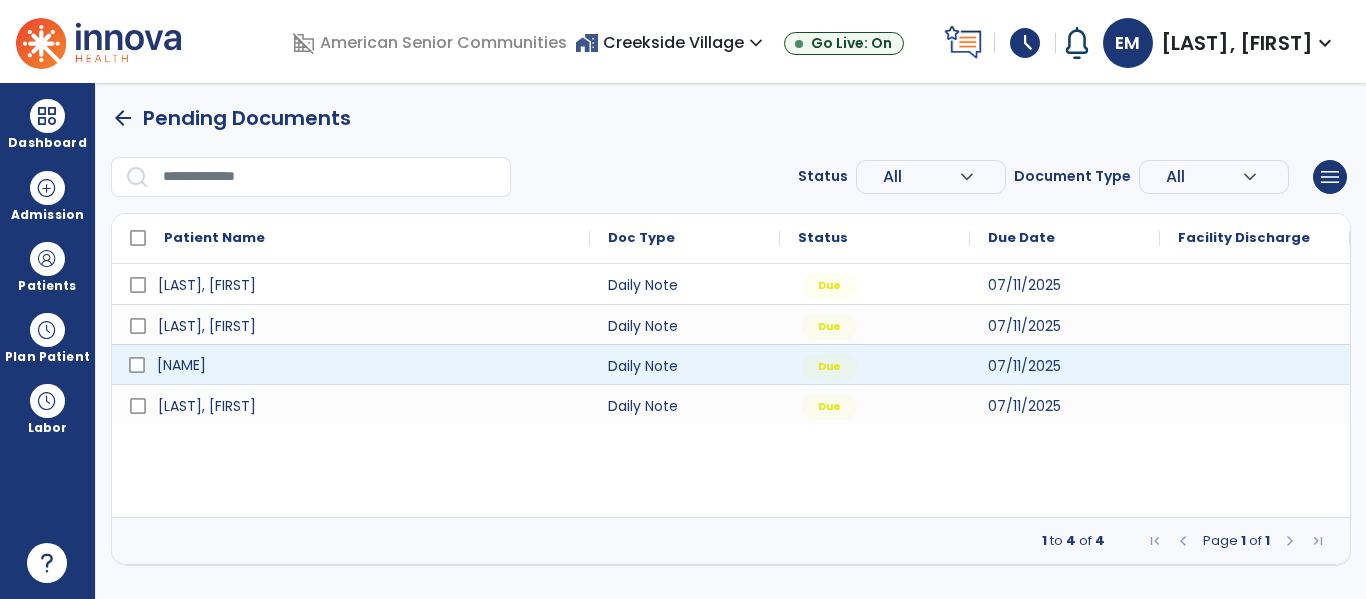 click on "[NAME]" at bounding box center (365, 365) 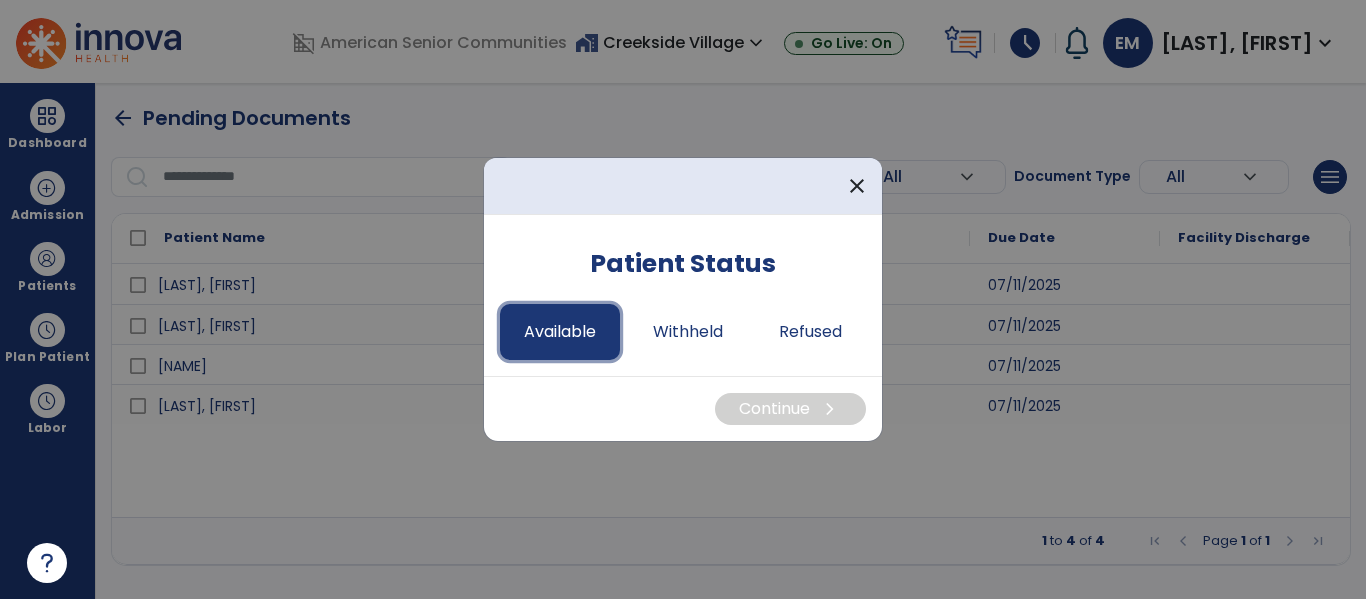 click on "Available" at bounding box center [560, 332] 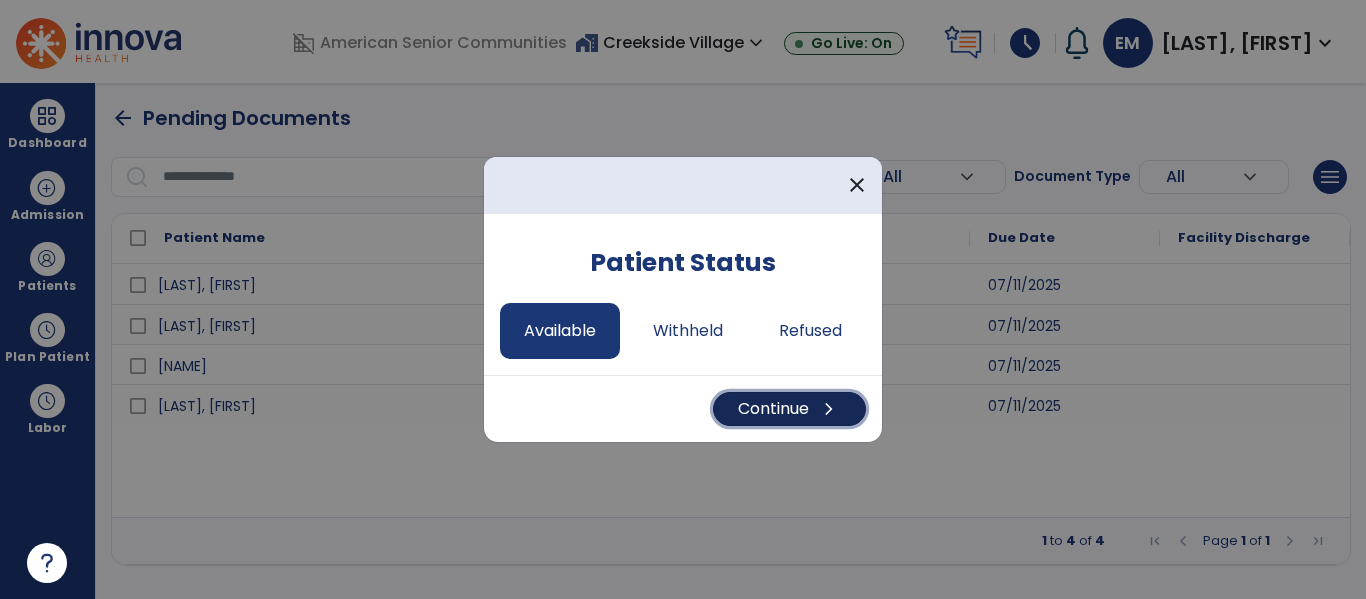 click on "Continue   chevron_right" at bounding box center (789, 409) 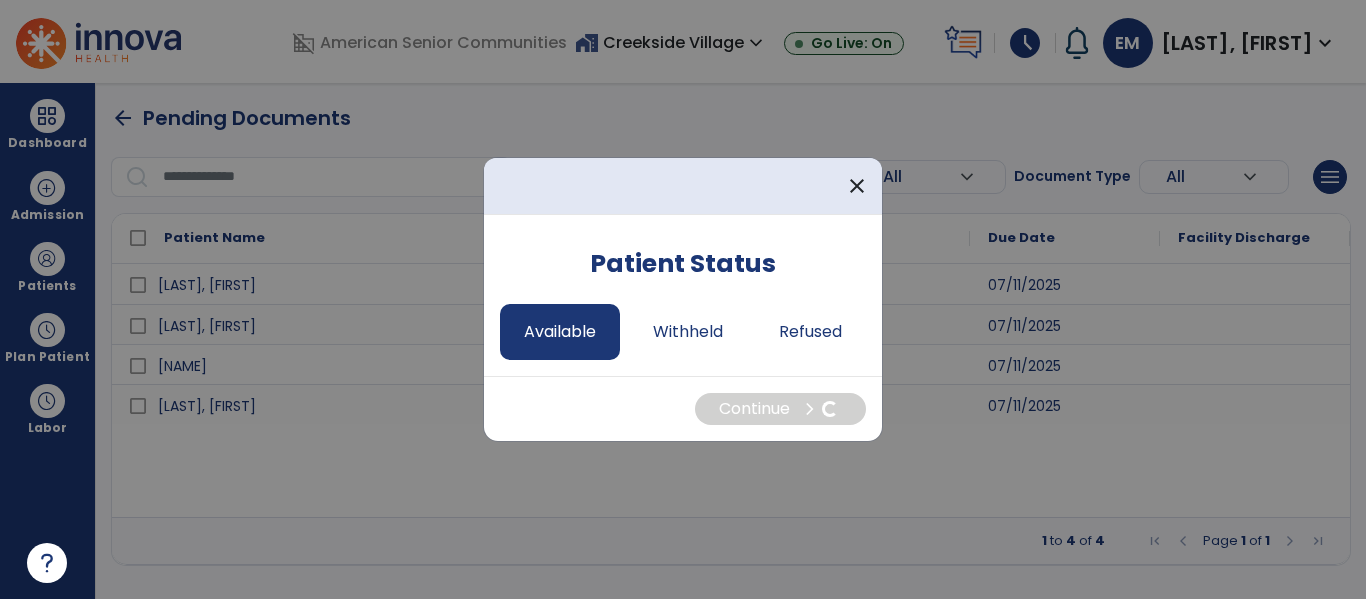 select on "*" 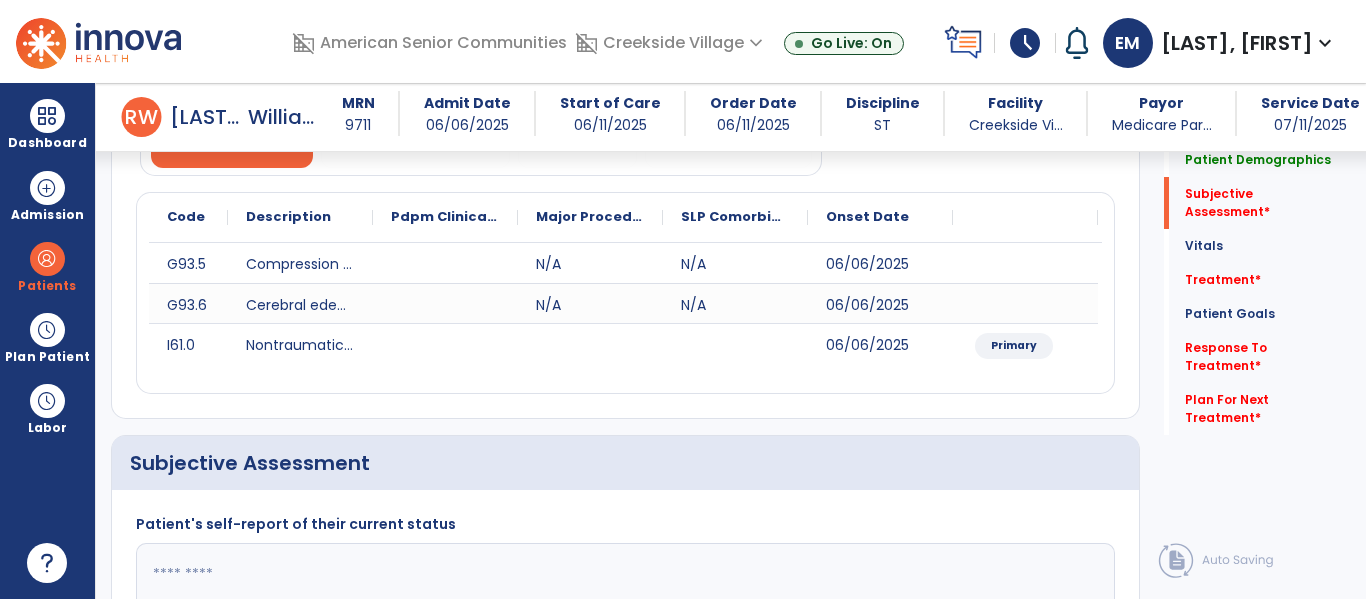 scroll, scrollTop: 457, scrollLeft: 0, axis: vertical 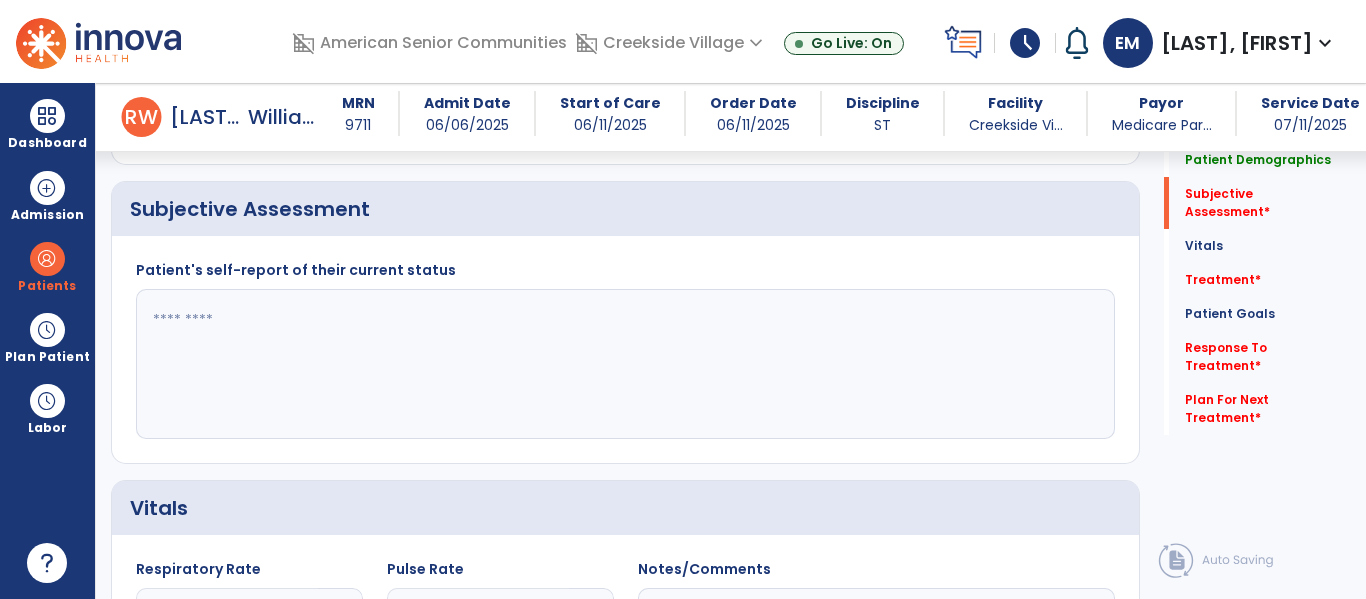click 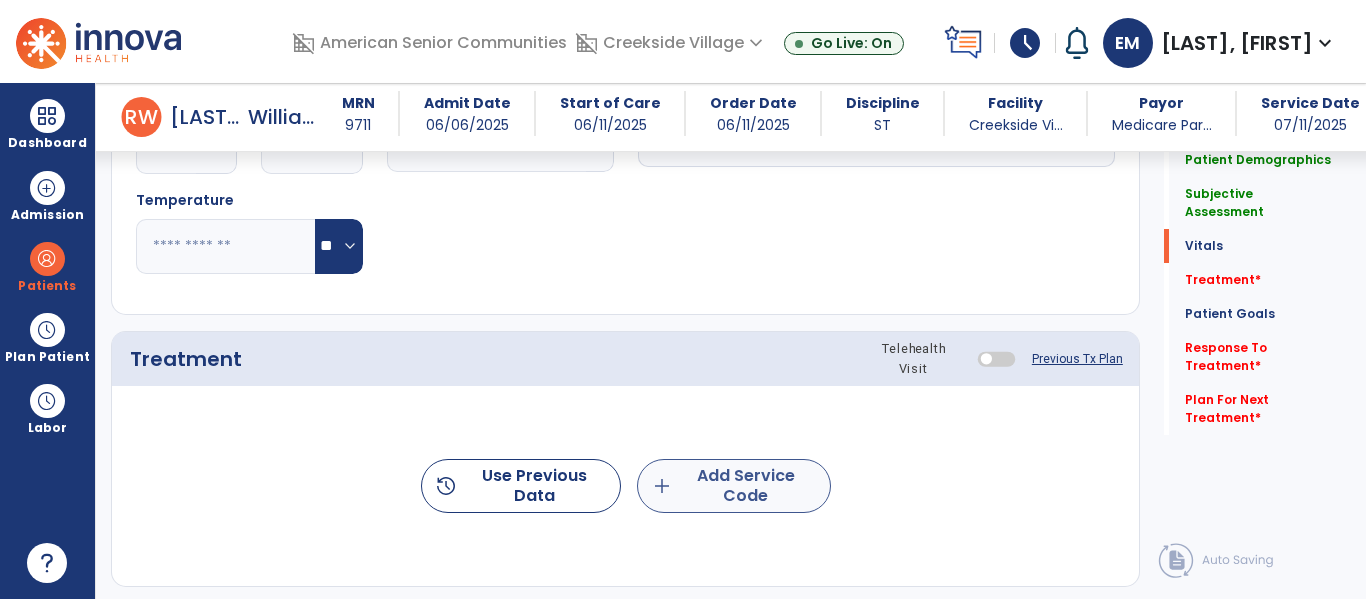 type on "**********" 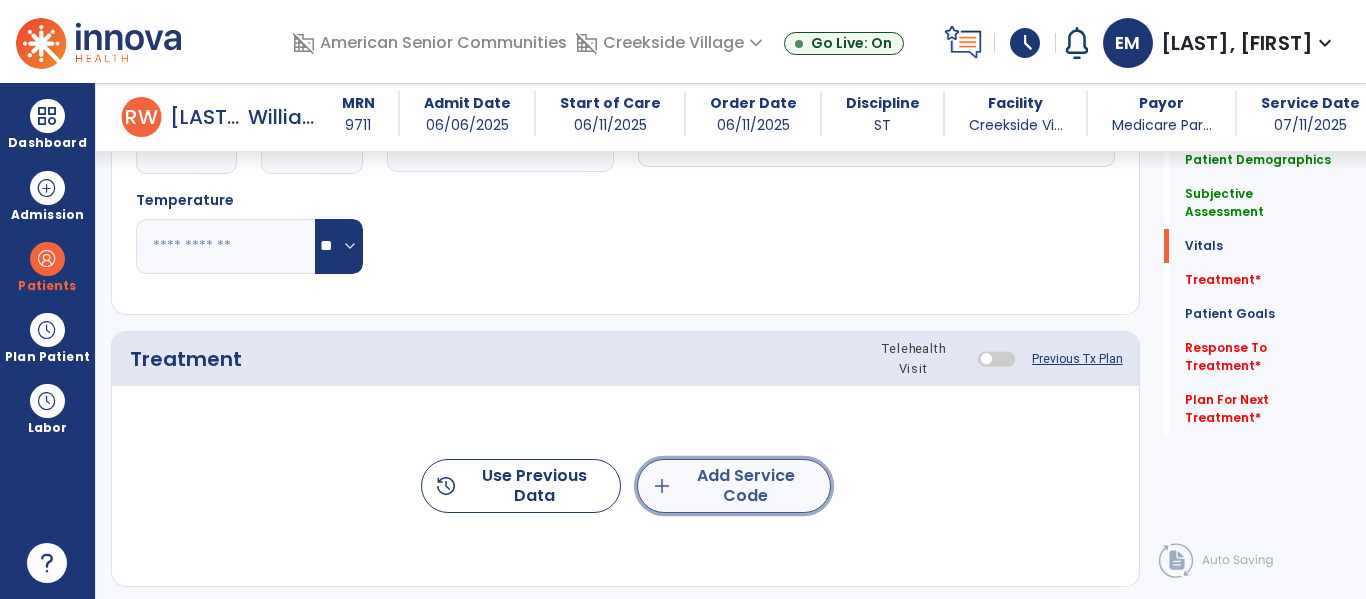 click on "add  Add Service Code" 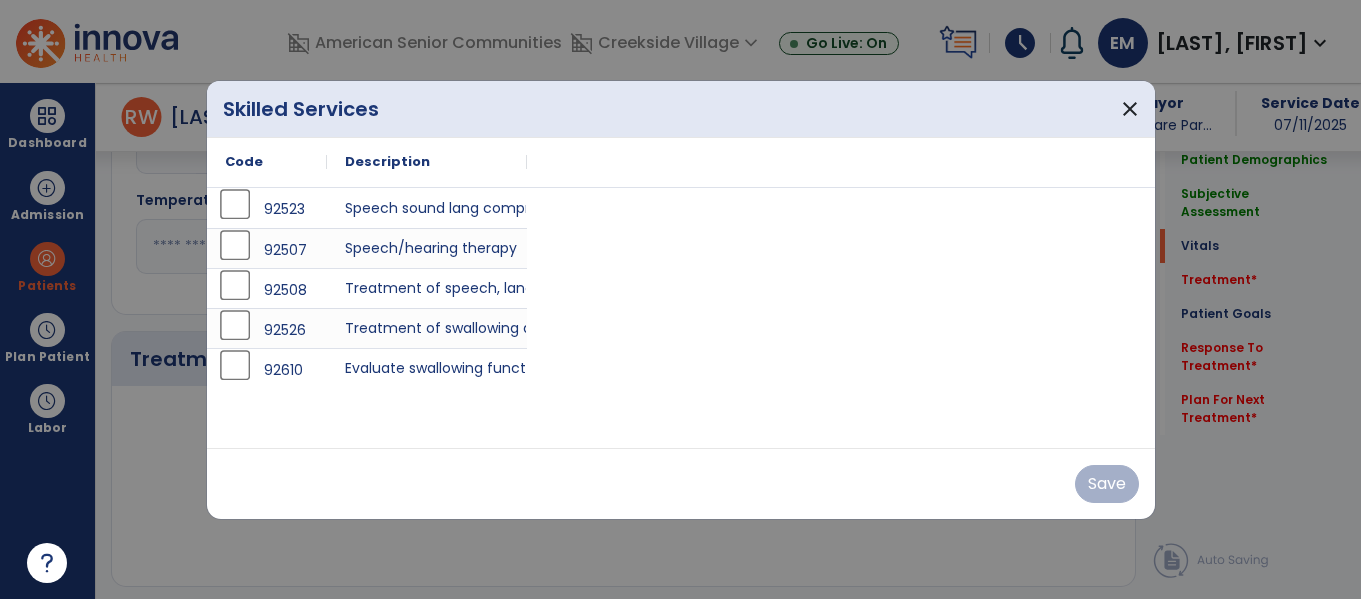 scroll, scrollTop: 1028, scrollLeft: 0, axis: vertical 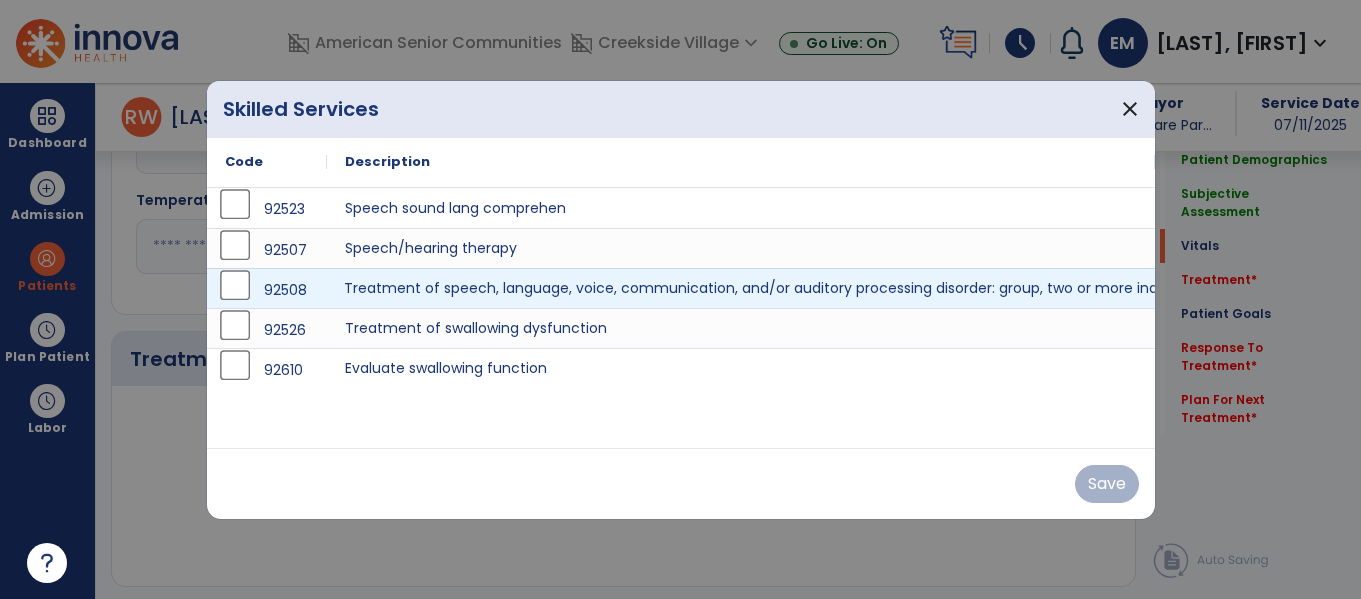 click on "Treatment of speech, language, voice, communication, and/or auditory processing disorder: group, two or more individuals." at bounding box center [741, 288] 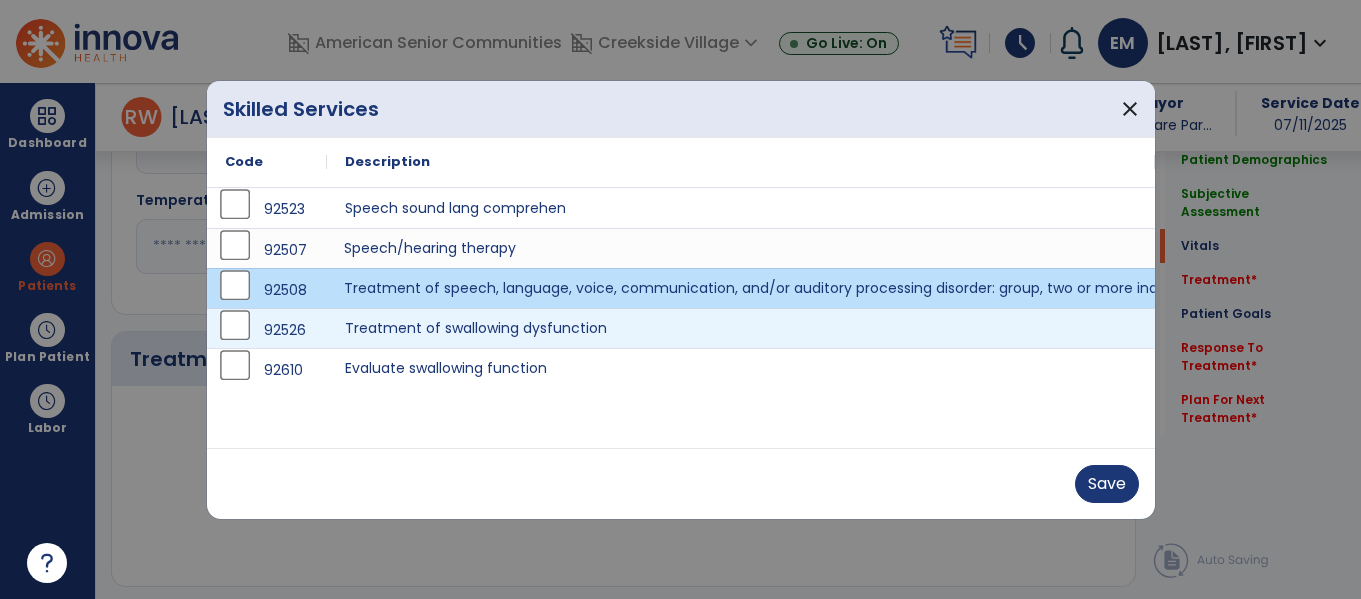 click on "Speech/hearing therapy" at bounding box center [741, 248] 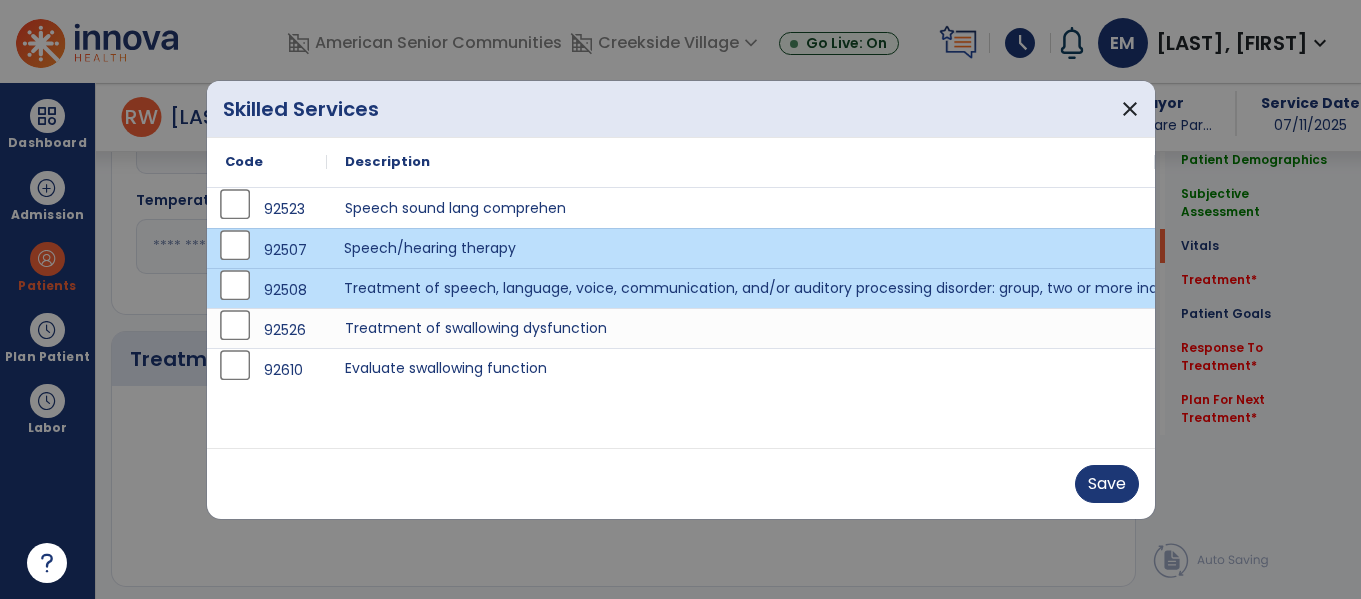 click on "Treatment of speech, language, voice, communication, and/or auditory processing disorder: group, two or more individuals." at bounding box center (741, 288) 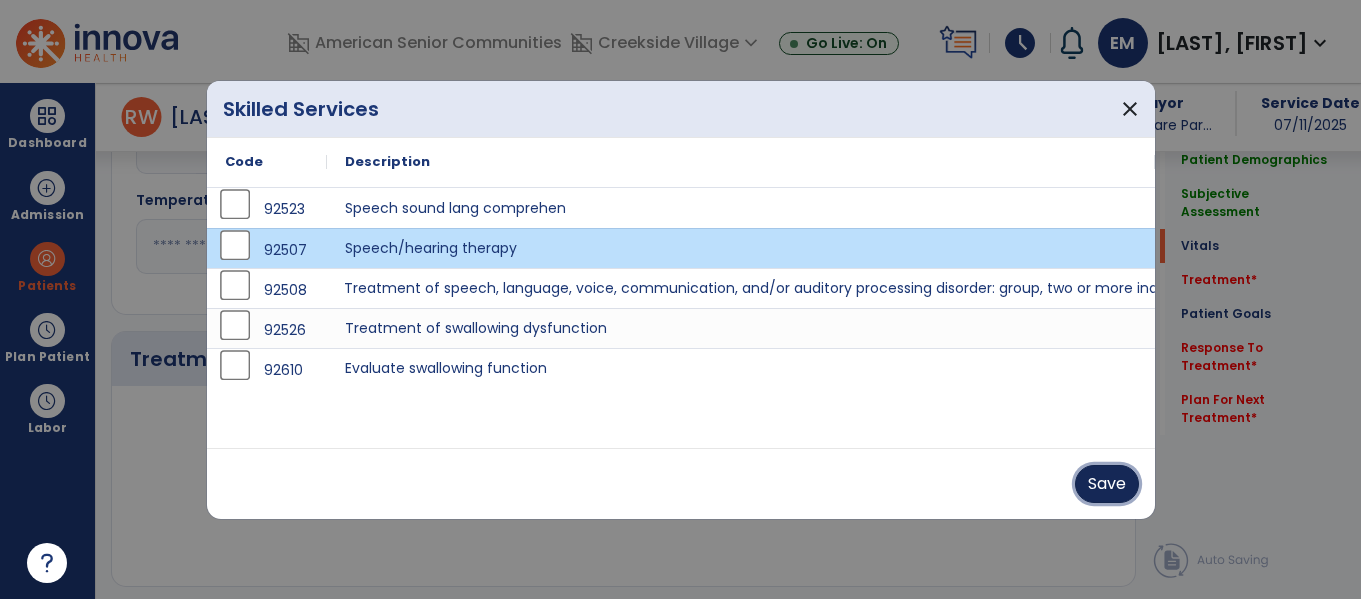 click on "Save" at bounding box center [1107, 484] 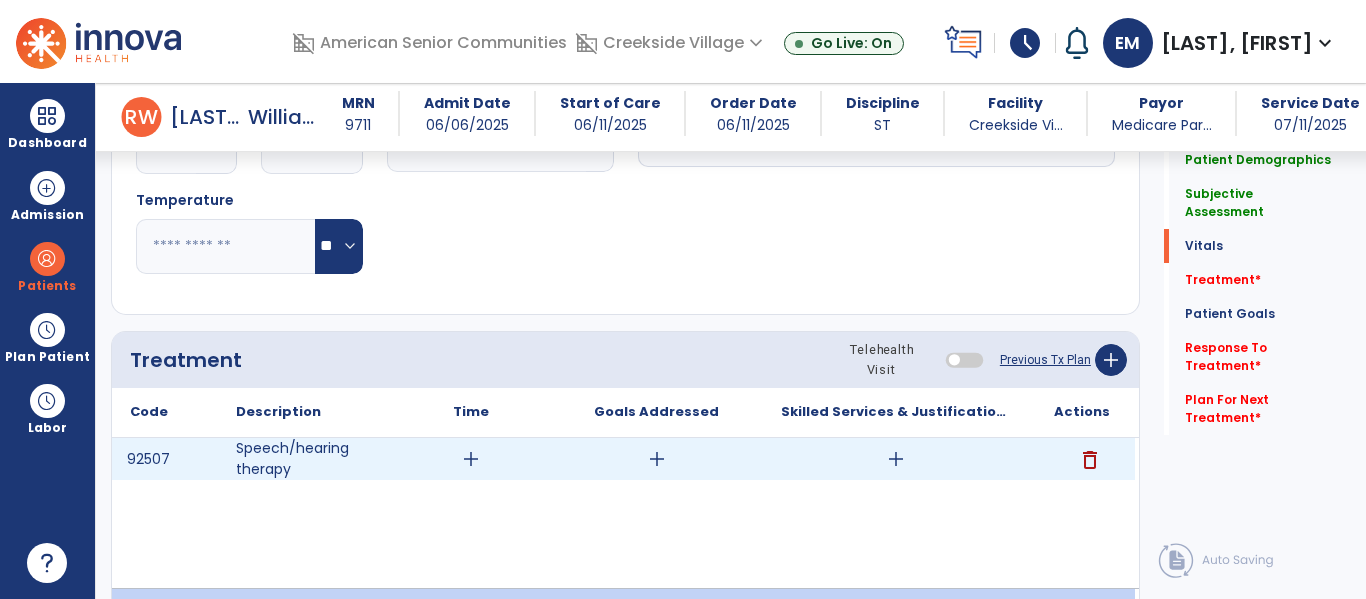 click on "add" at bounding box center (471, 459) 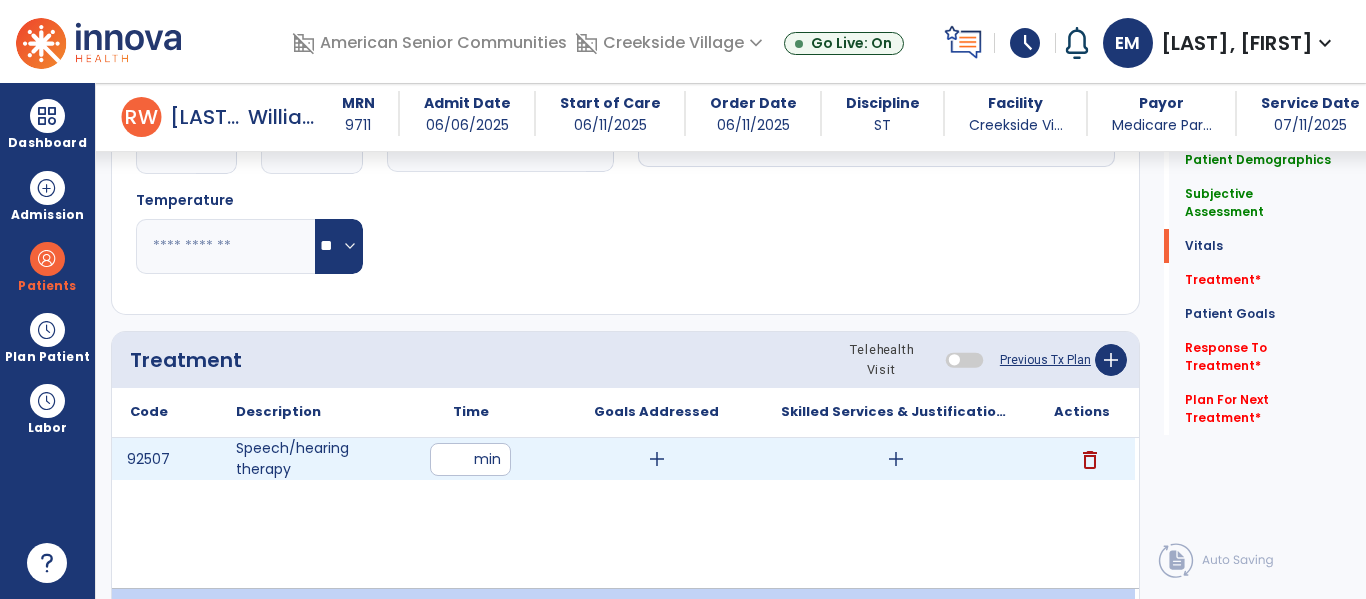 type on "**" 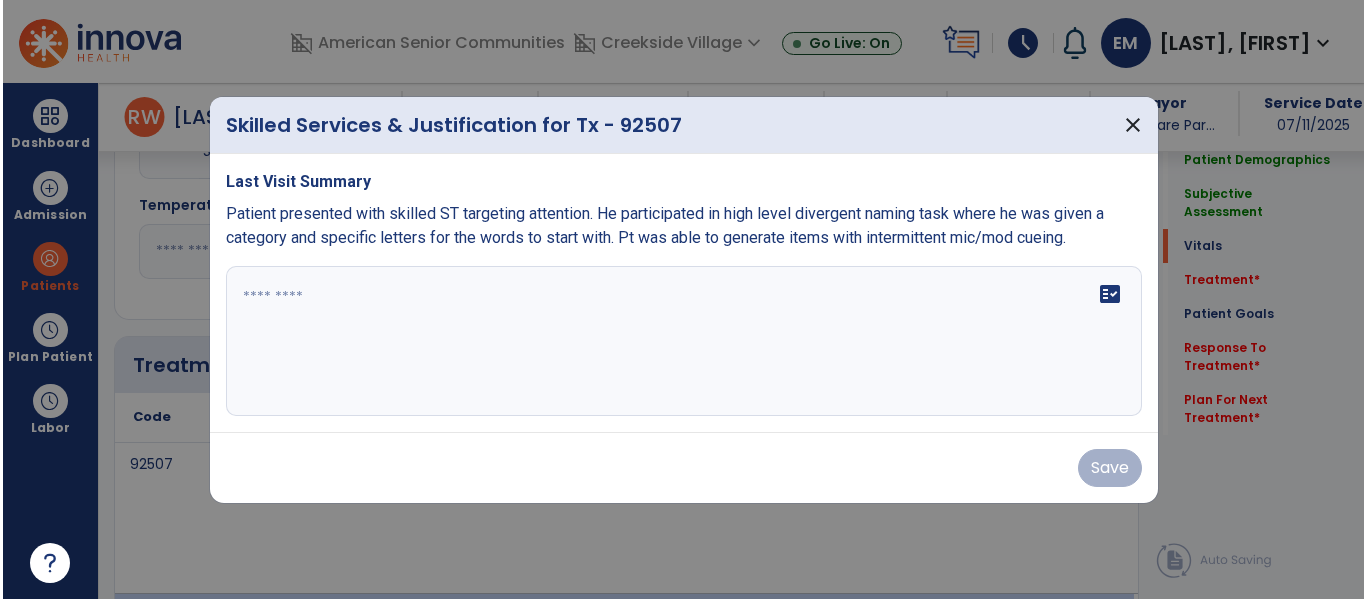 scroll, scrollTop: 1028, scrollLeft: 0, axis: vertical 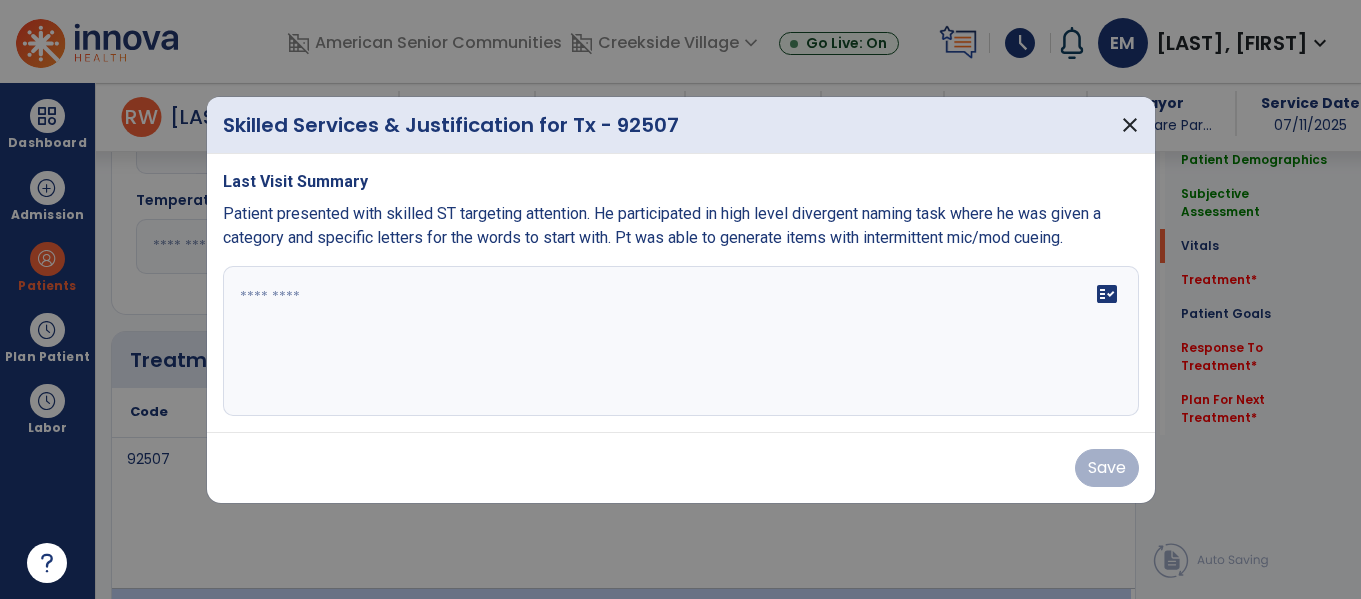 click on "fact_check" at bounding box center (681, 341) 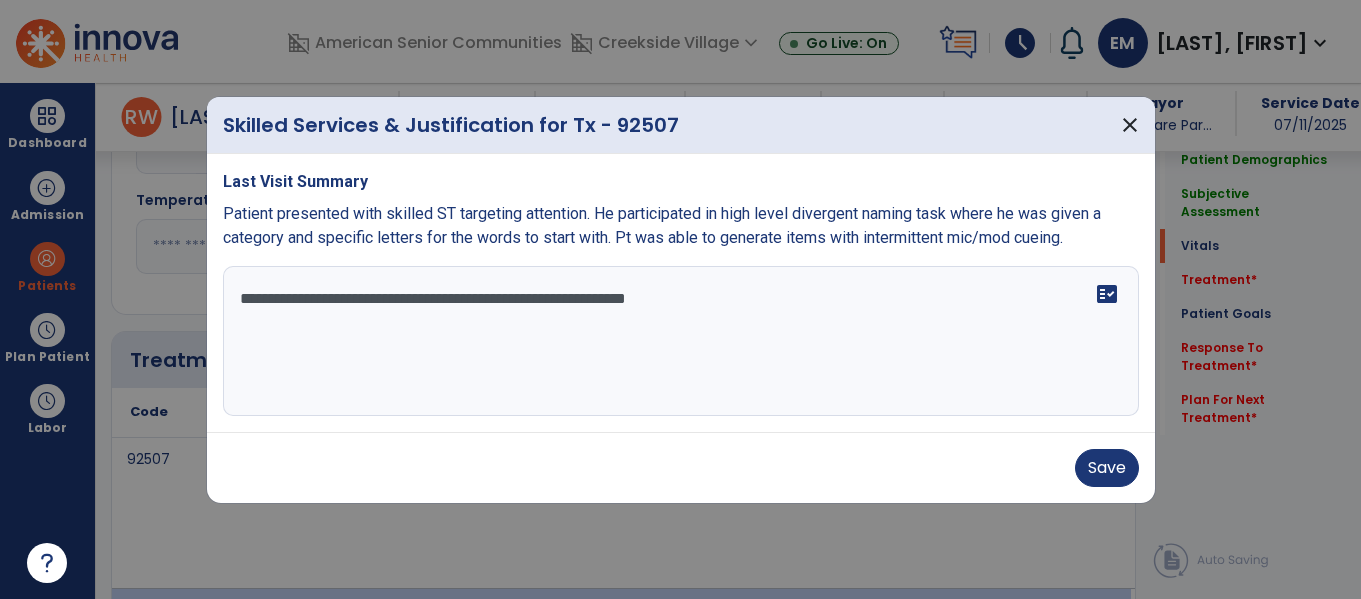 click on "**********" at bounding box center [681, 341] 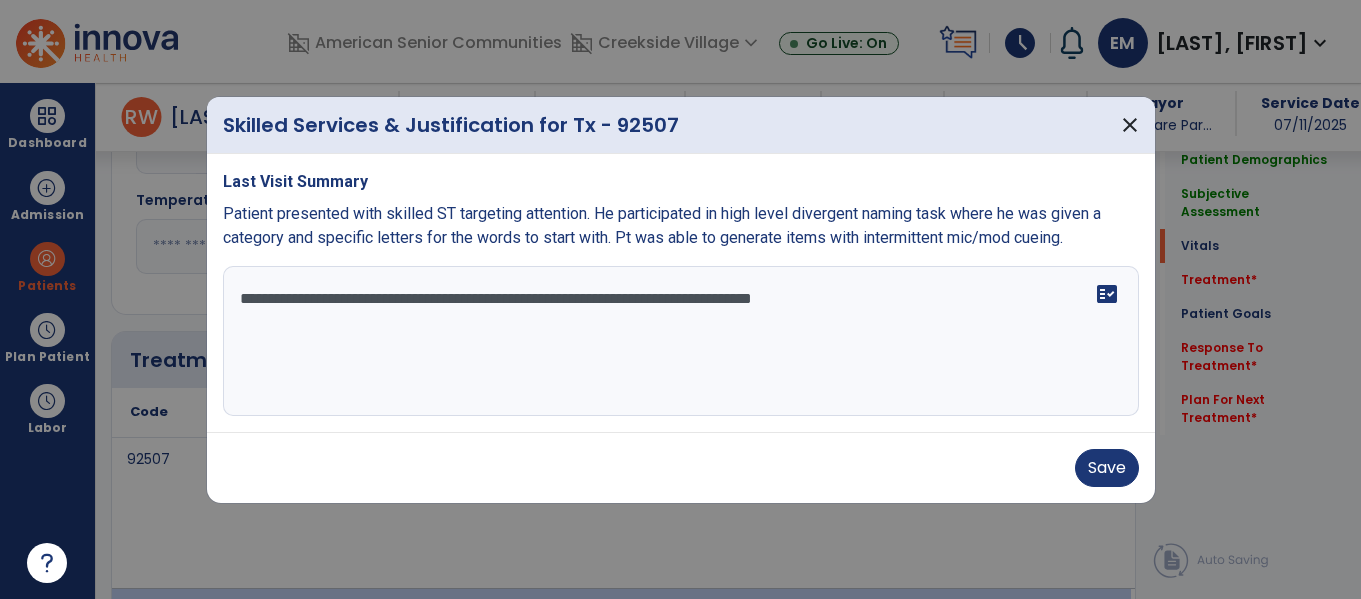 click on "**********" at bounding box center (681, 341) 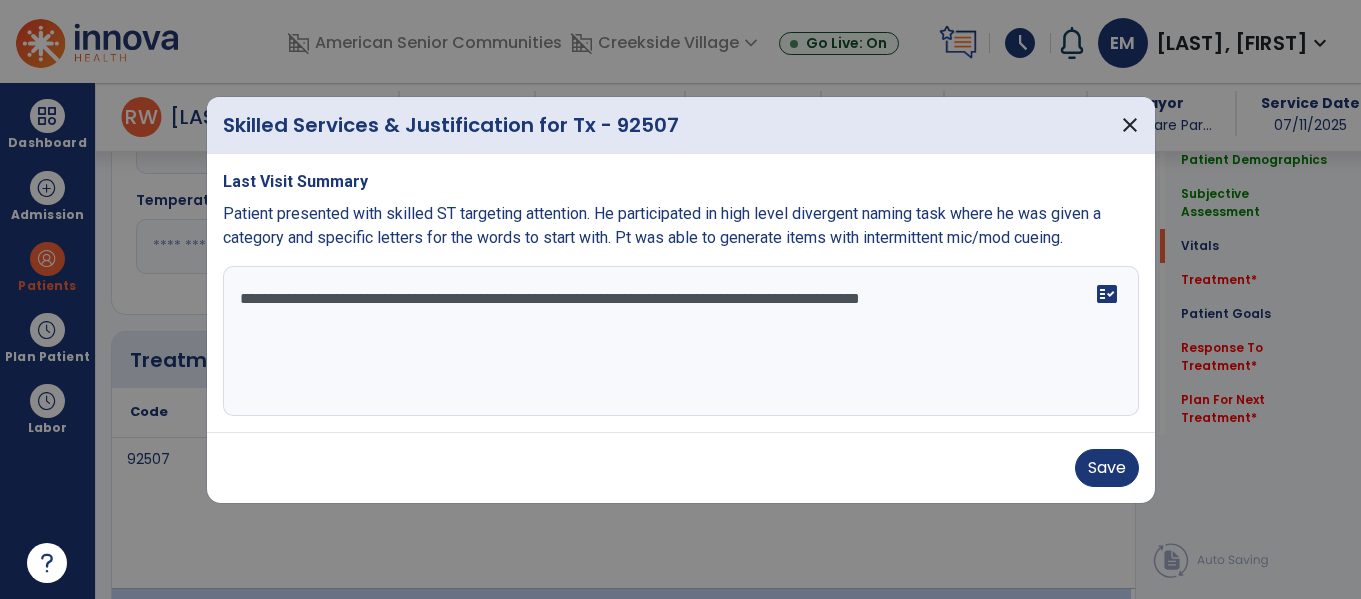 click on "**********" at bounding box center (681, 341) 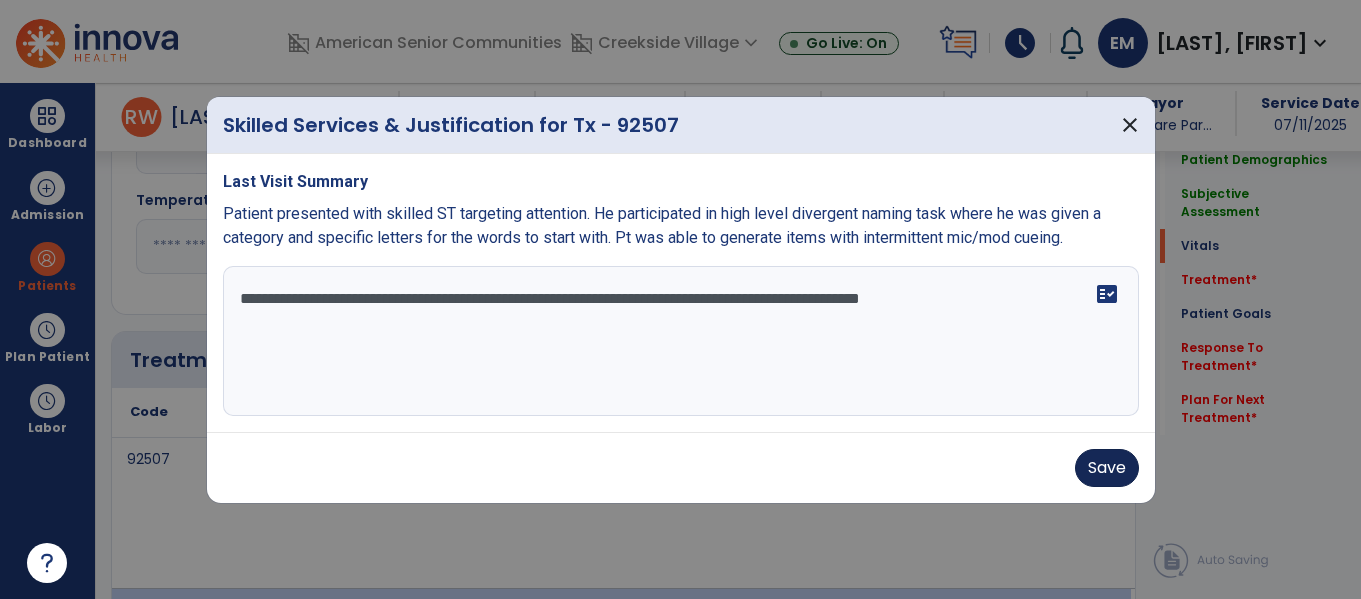type on "**********" 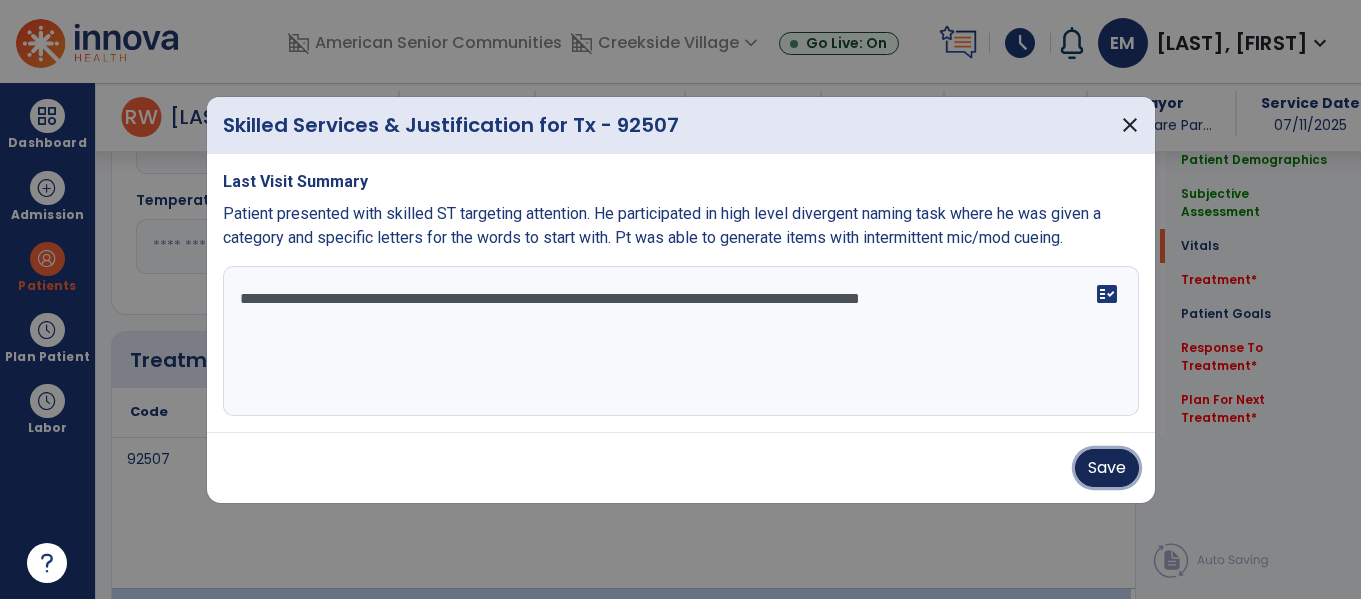 click on "Save" at bounding box center (1107, 468) 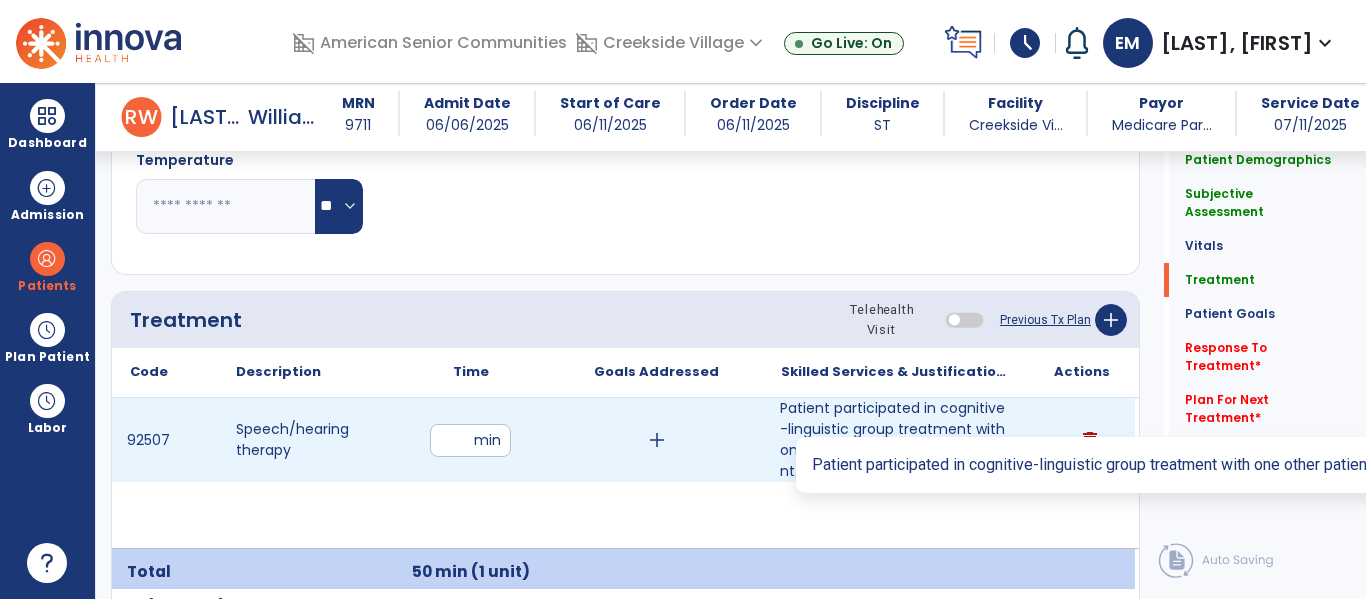 click on "Patient participated in cognitive-linguistic group treatment with one other patient targeting attent..." at bounding box center [896, 440] 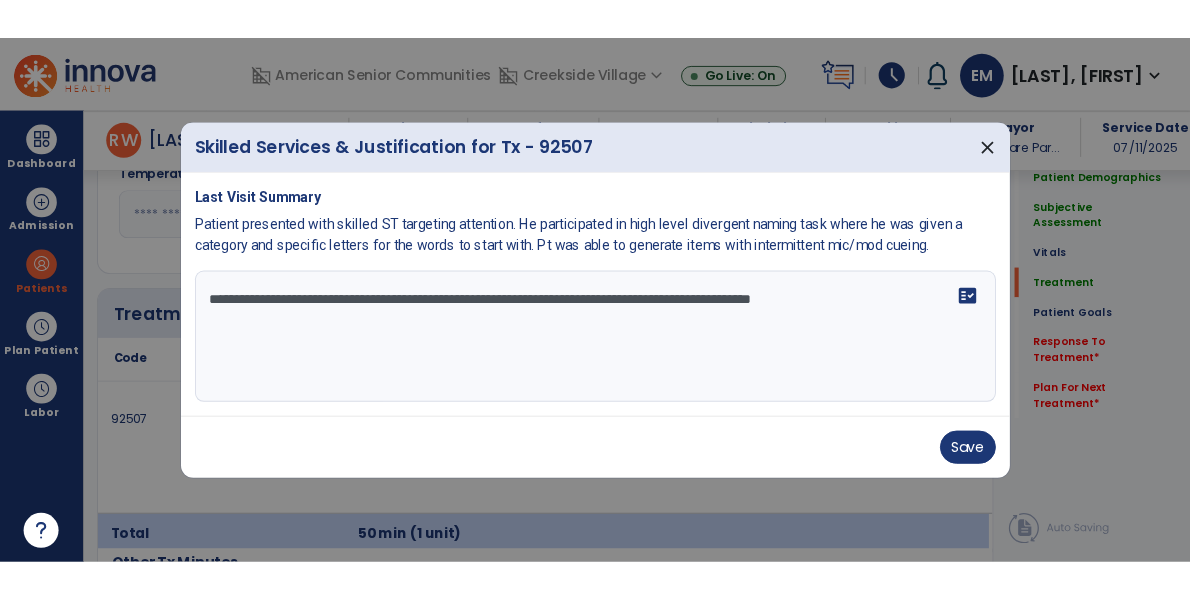 scroll, scrollTop: 1068, scrollLeft: 0, axis: vertical 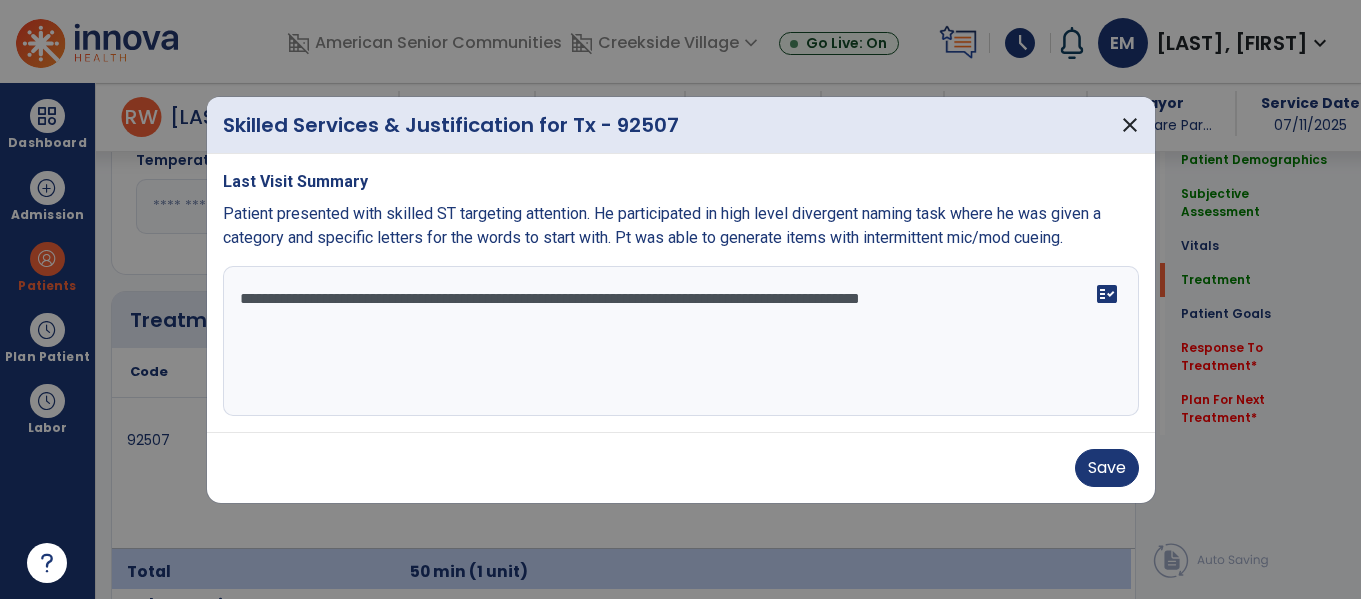 click on "**********" at bounding box center (681, 341) 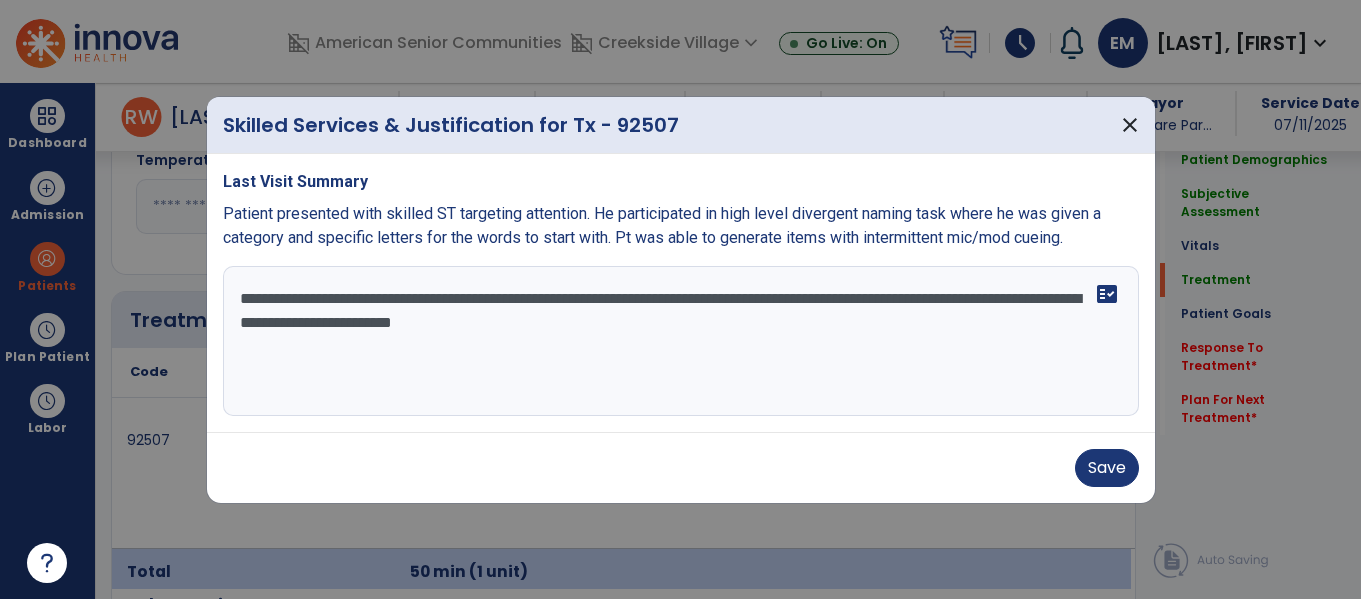 drag, startPoint x: 800, startPoint y: 335, endPoint x: 550, endPoint y: 415, distance: 262.4881 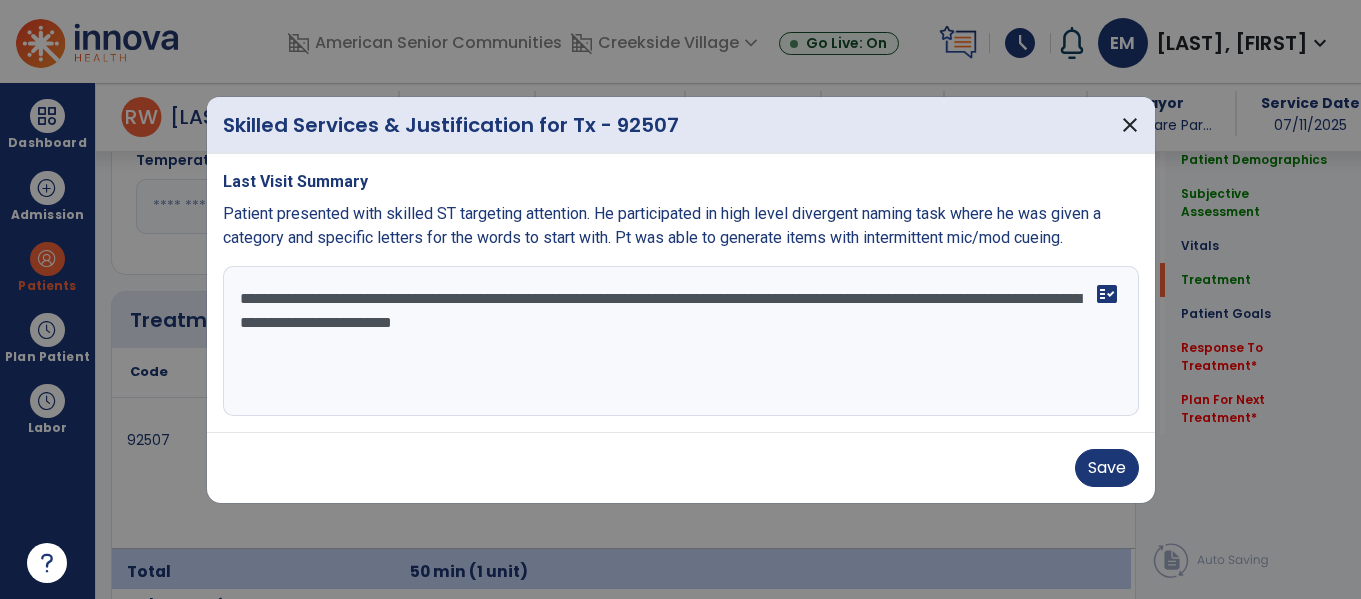 click on "**********" at bounding box center [681, 293] 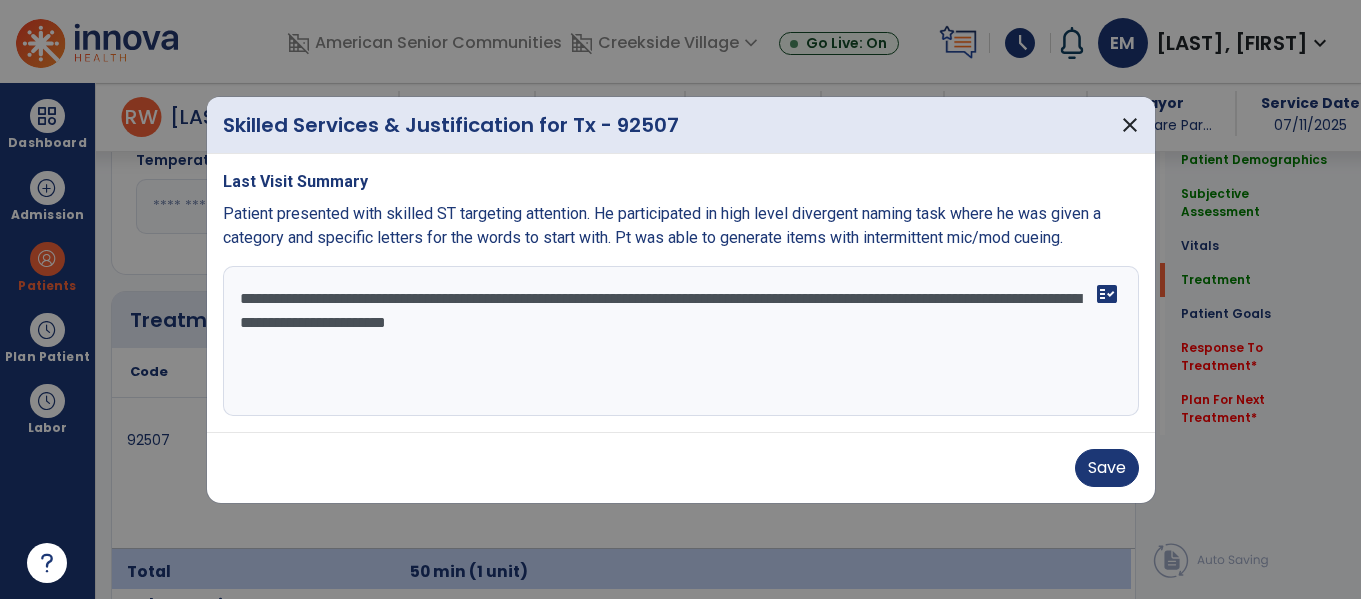 click on "**********" at bounding box center (681, 341) 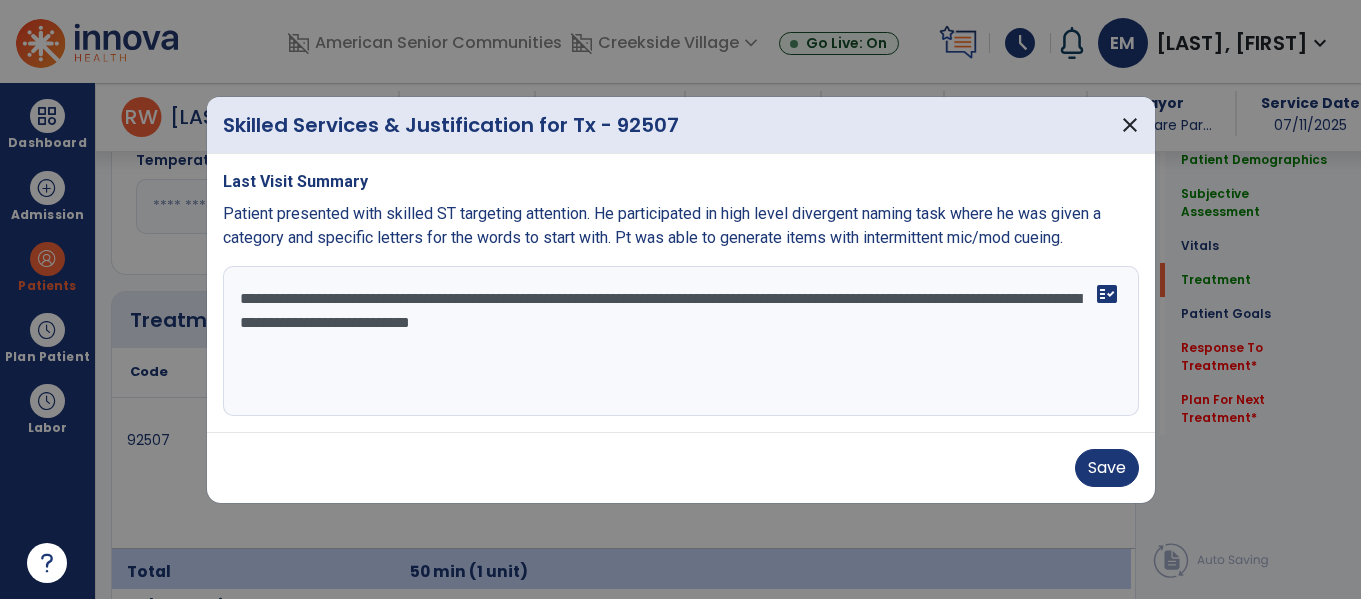 drag, startPoint x: 776, startPoint y: 349, endPoint x: 441, endPoint y: 407, distance: 339.98383 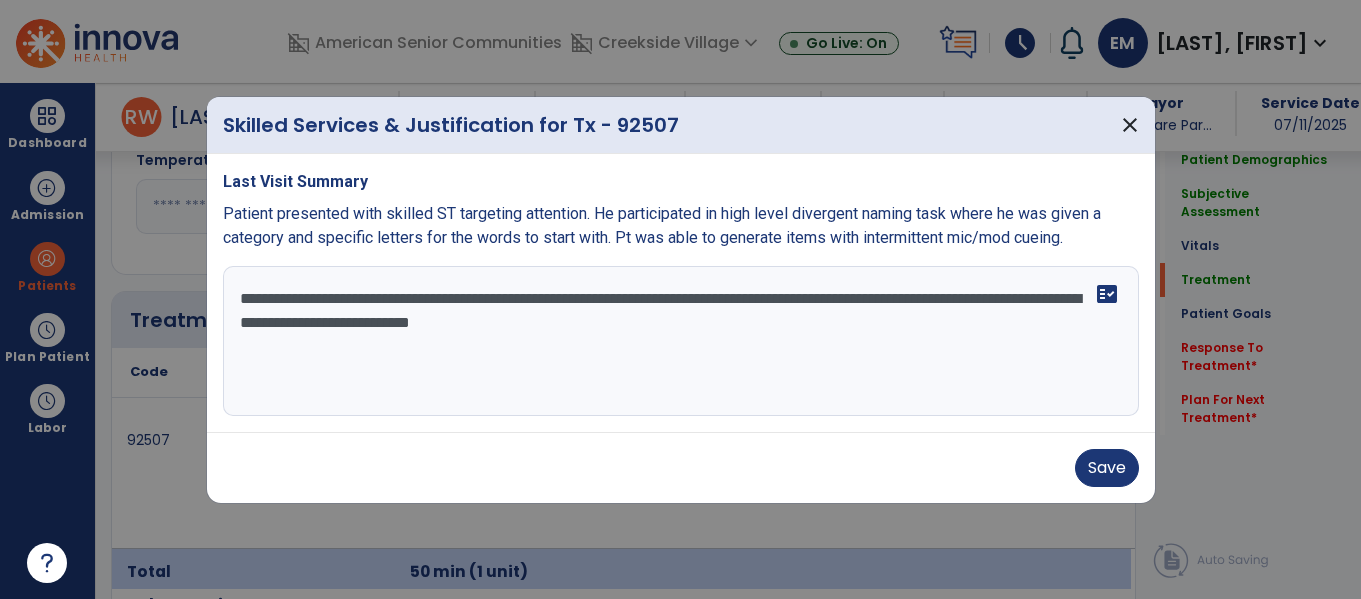 click on "**********" at bounding box center (681, 341) 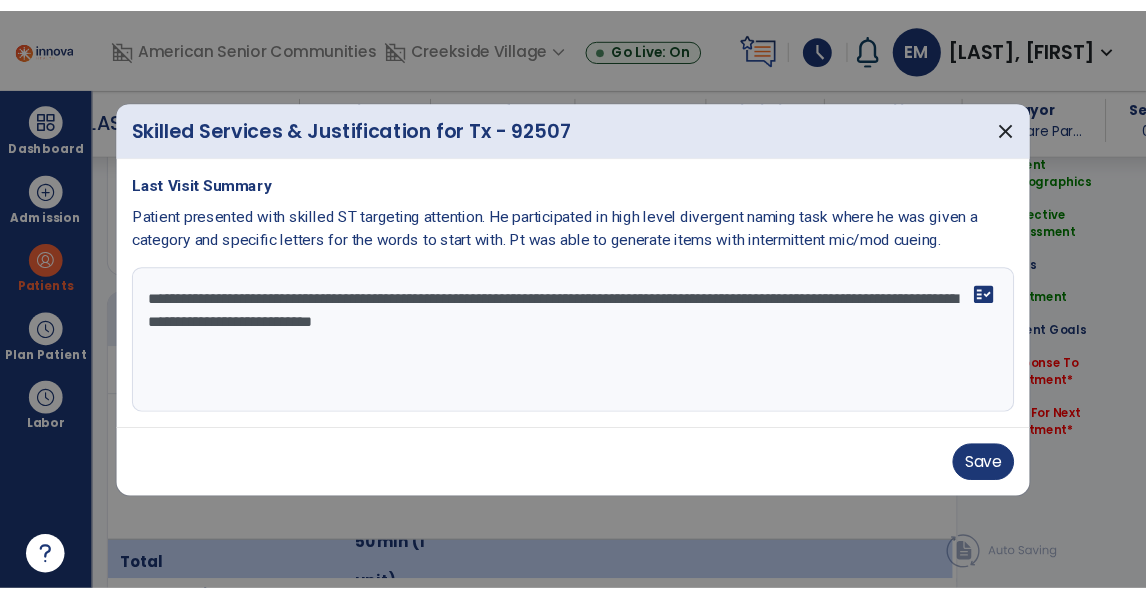 scroll, scrollTop: 1068, scrollLeft: 0, axis: vertical 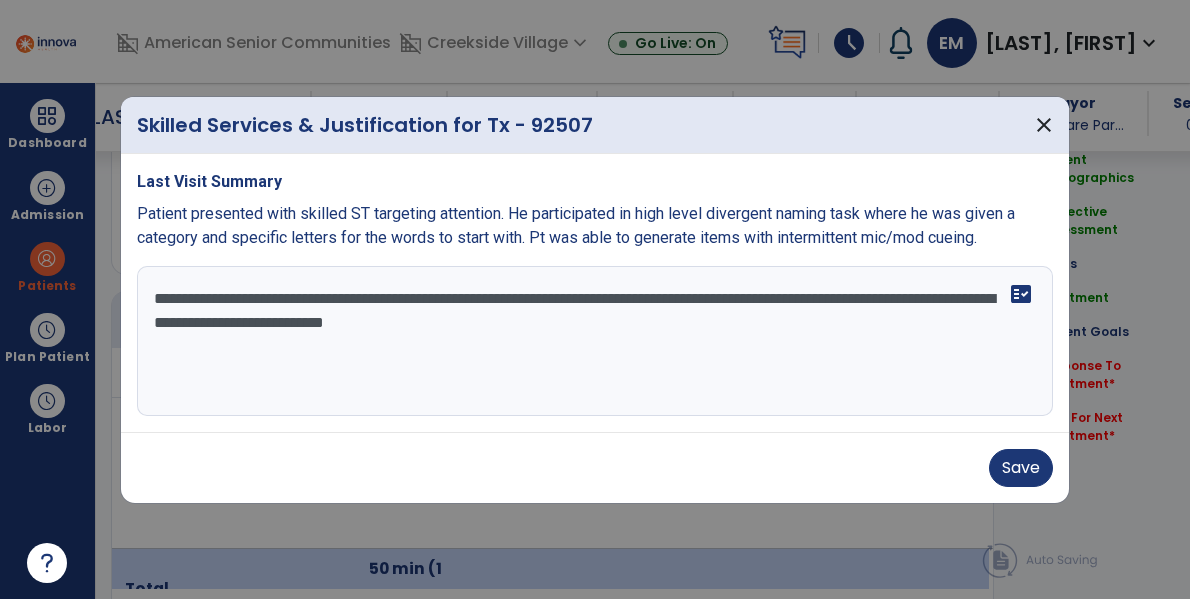 click on "**********" at bounding box center [595, 341] 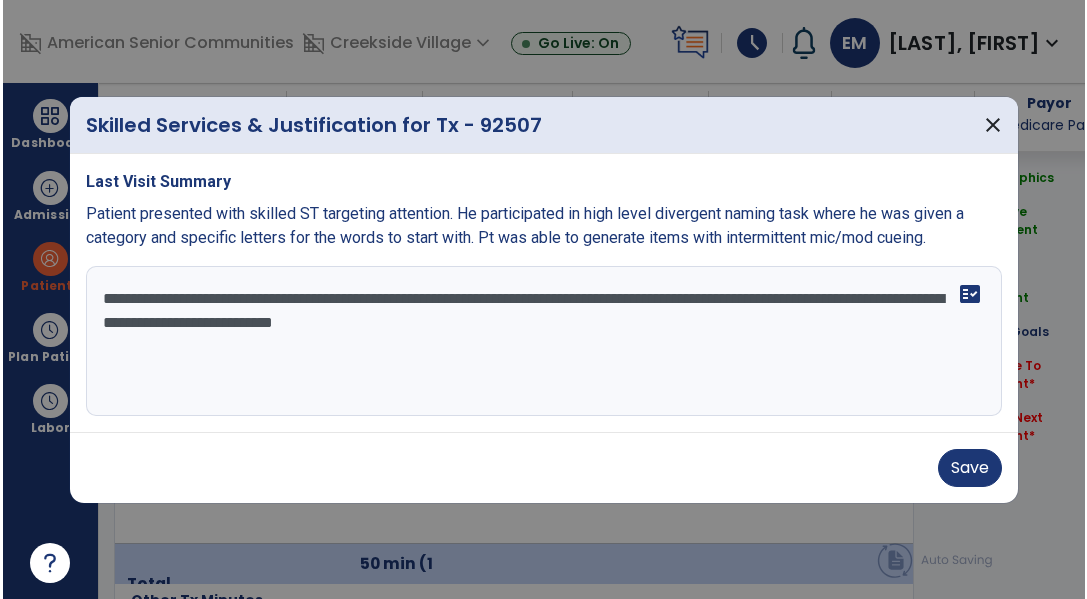 scroll, scrollTop: 1068, scrollLeft: 0, axis: vertical 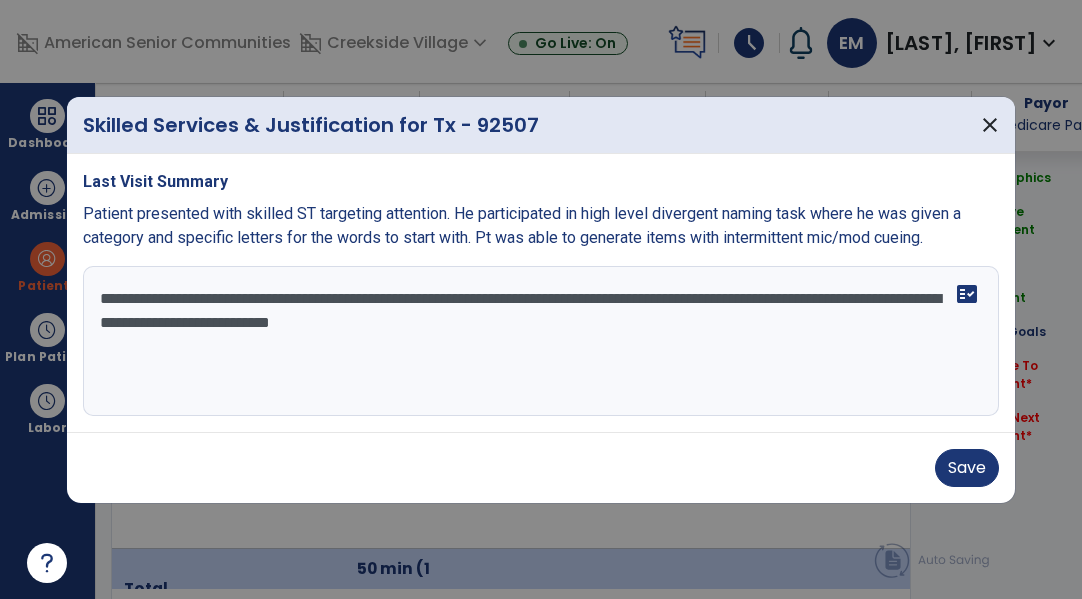 click on "**********" at bounding box center (541, 341) 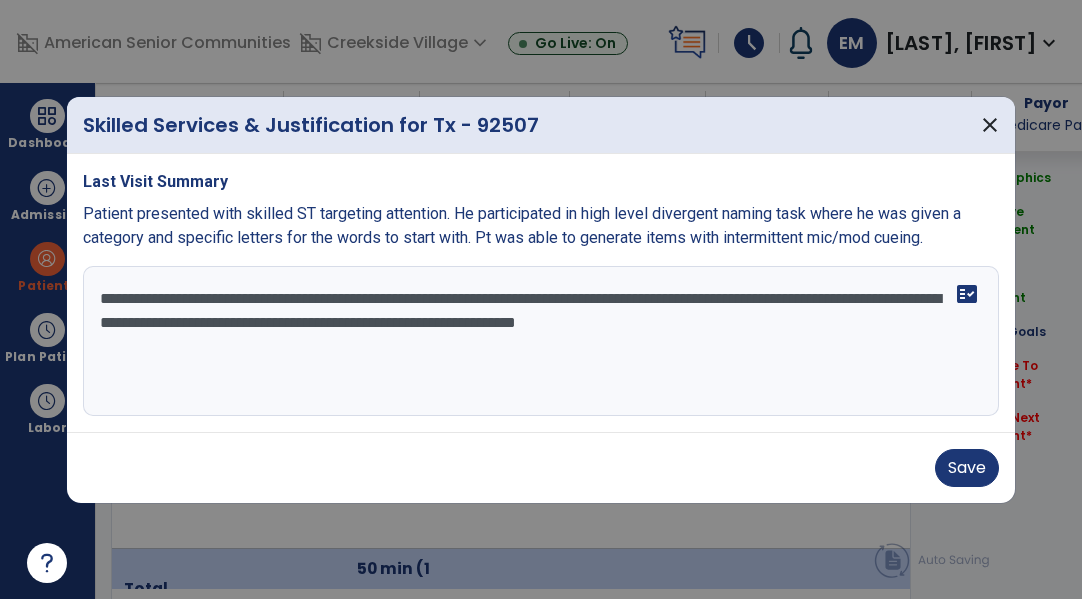 click on "**********" at bounding box center [541, 341] 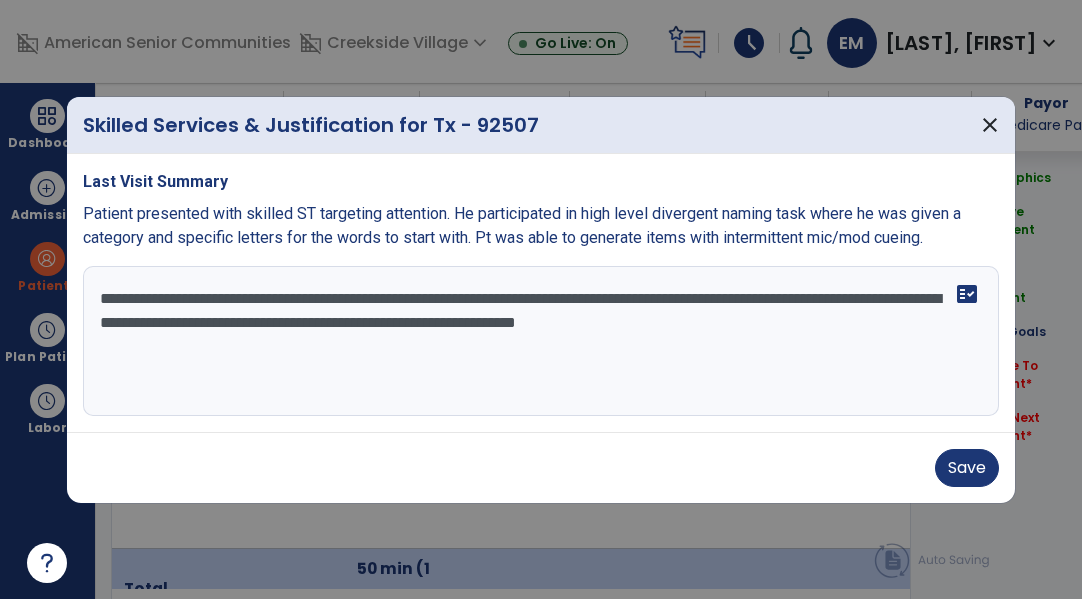 click on "**********" at bounding box center [541, 341] 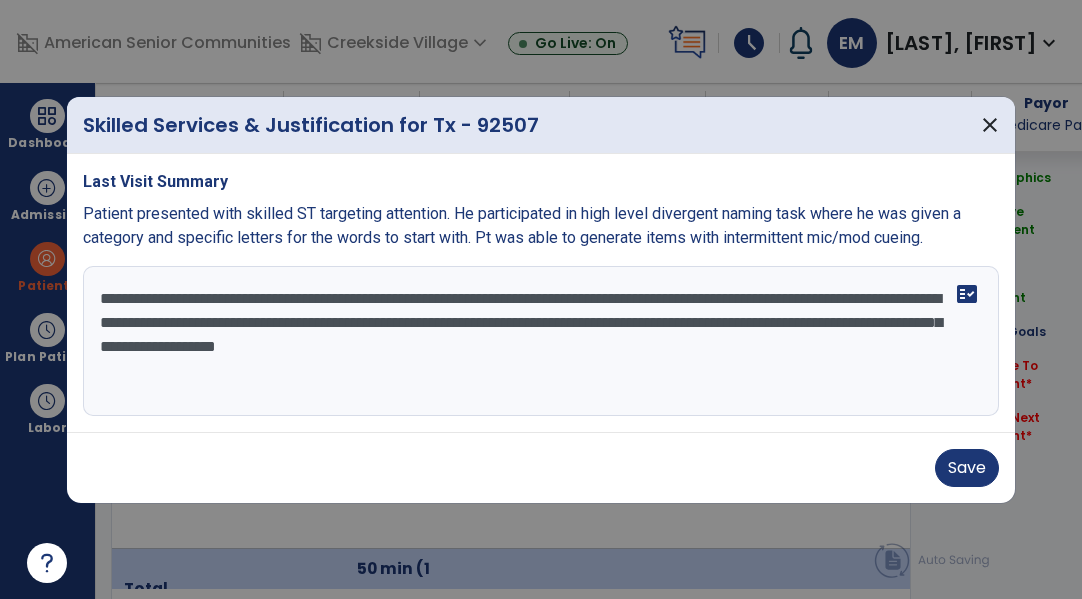click on "**********" at bounding box center (541, 341) 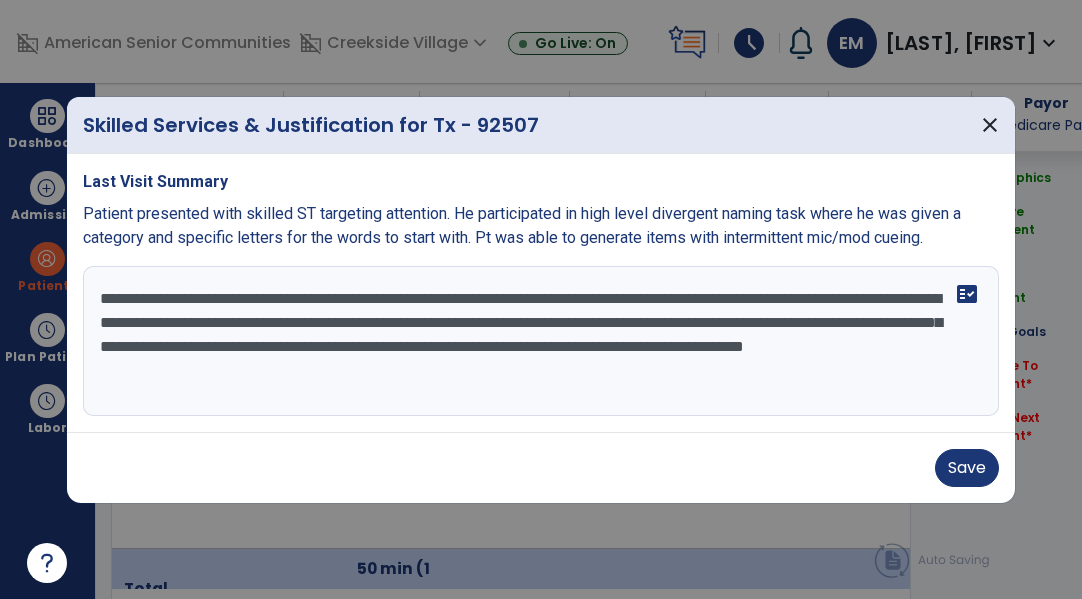 click on "**********" at bounding box center (541, 341) 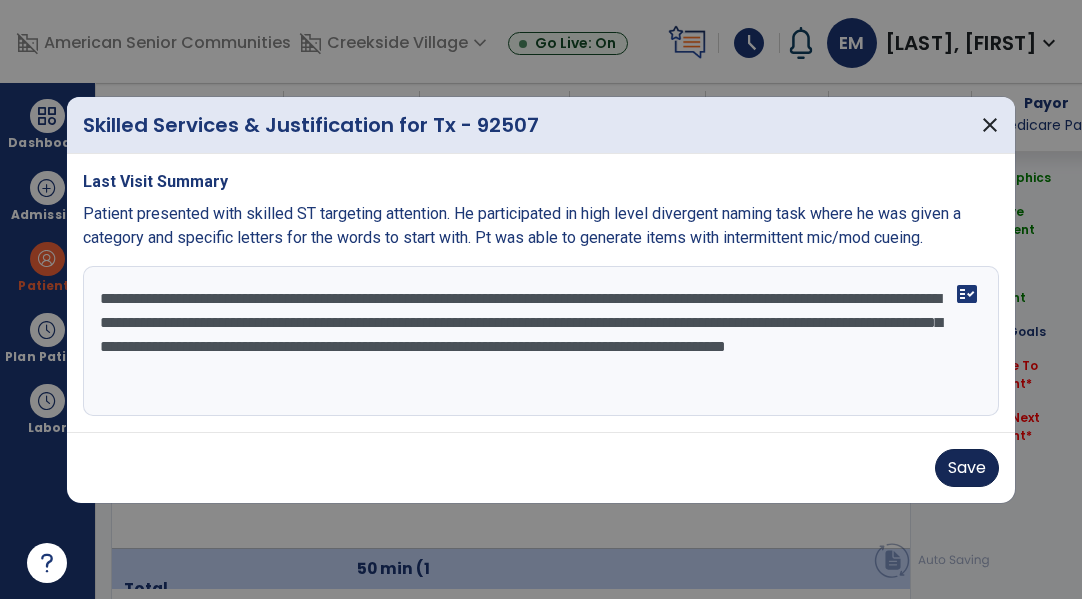 type on "**********" 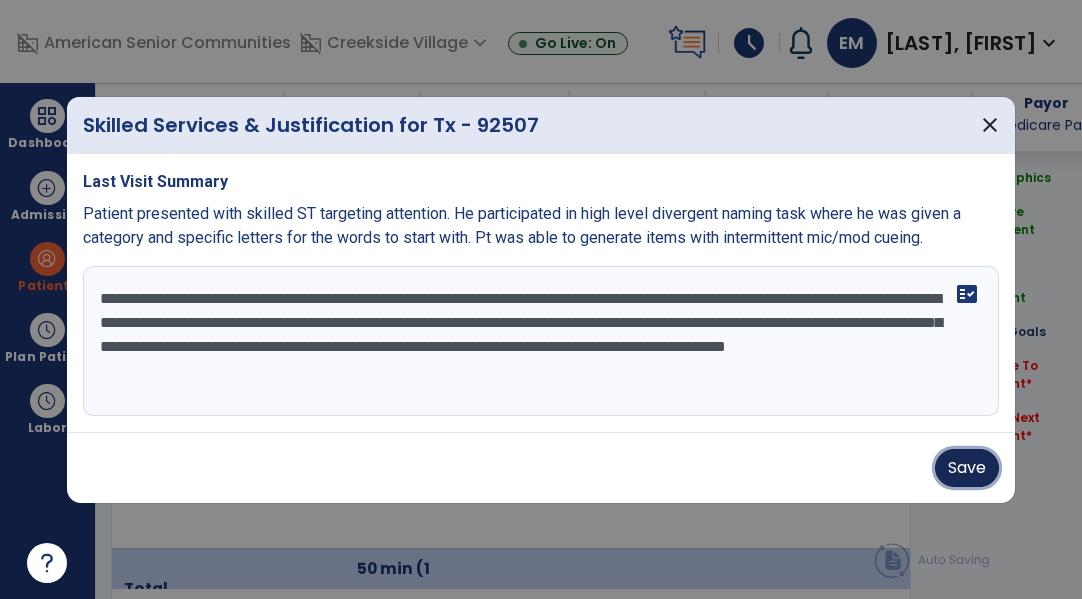click on "Save" at bounding box center [967, 468] 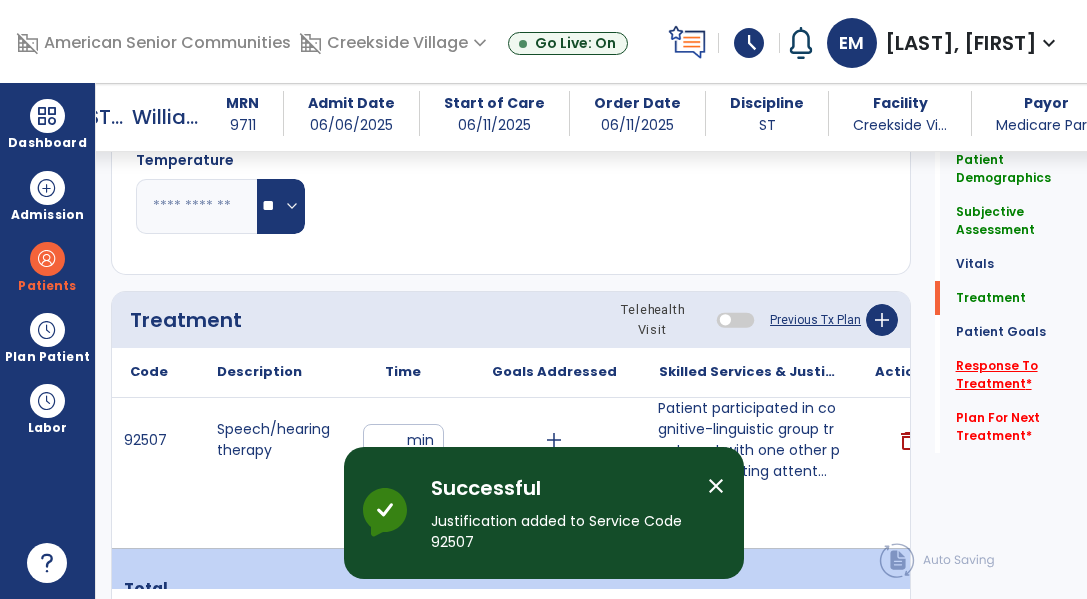 click on "Response To Treatment   *" 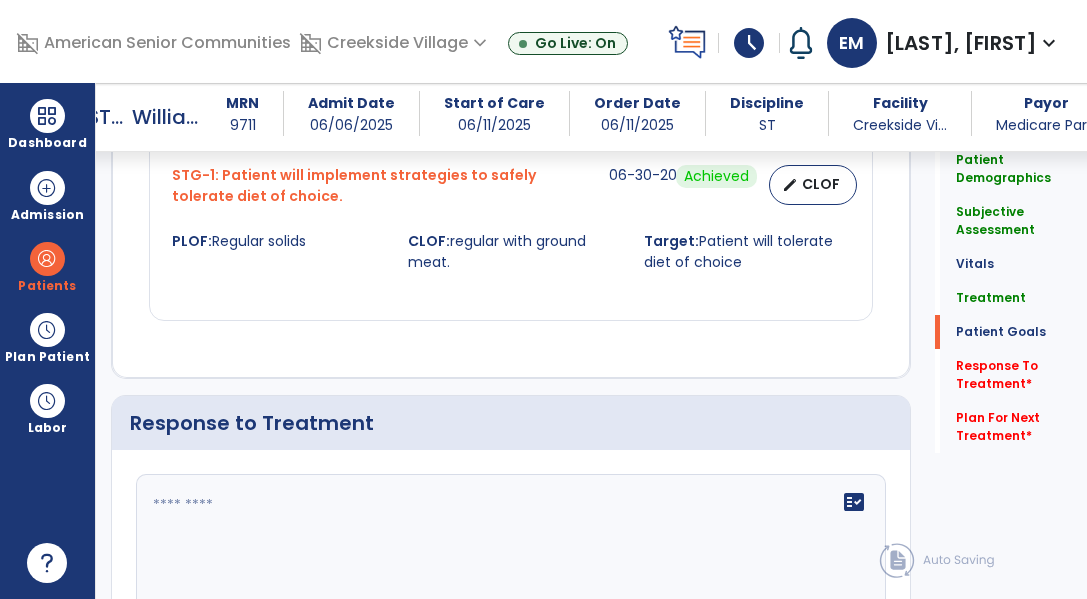 scroll, scrollTop: 2989, scrollLeft: 0, axis: vertical 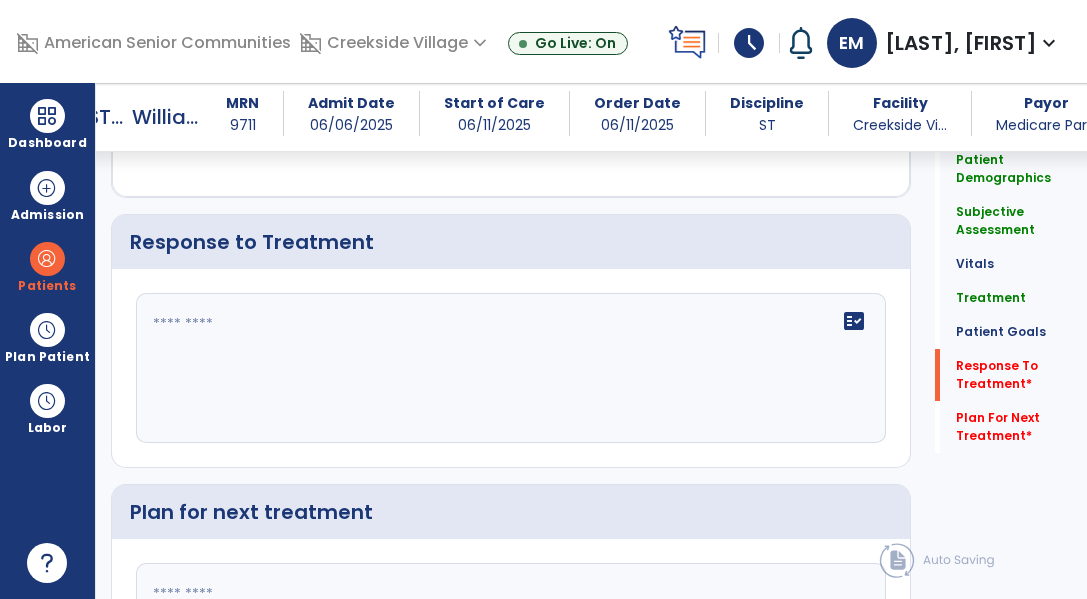 click on "fact_check" 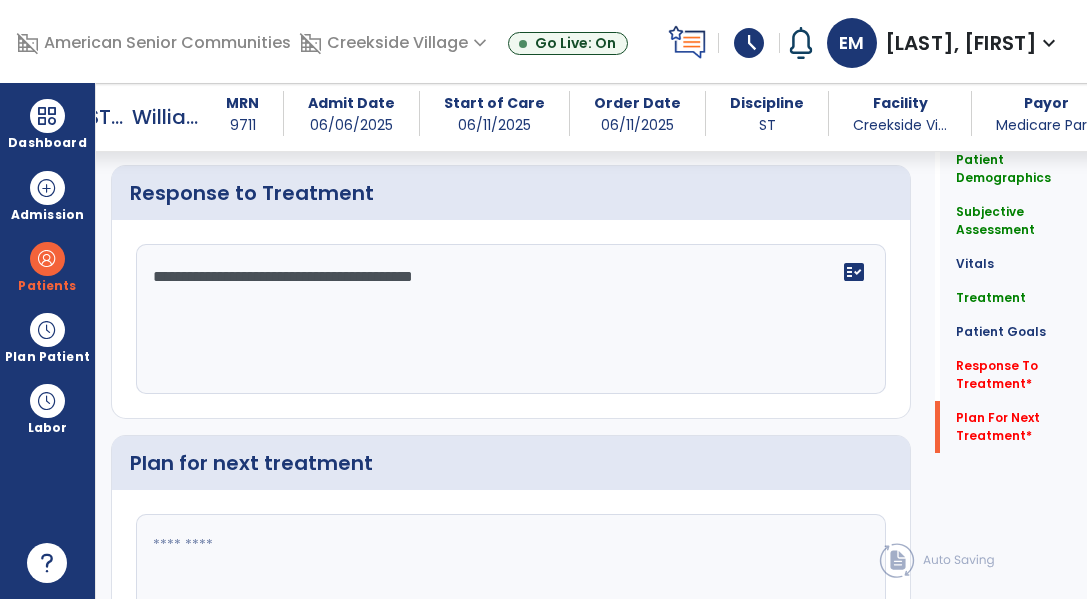 scroll, scrollTop: 3194, scrollLeft: 0, axis: vertical 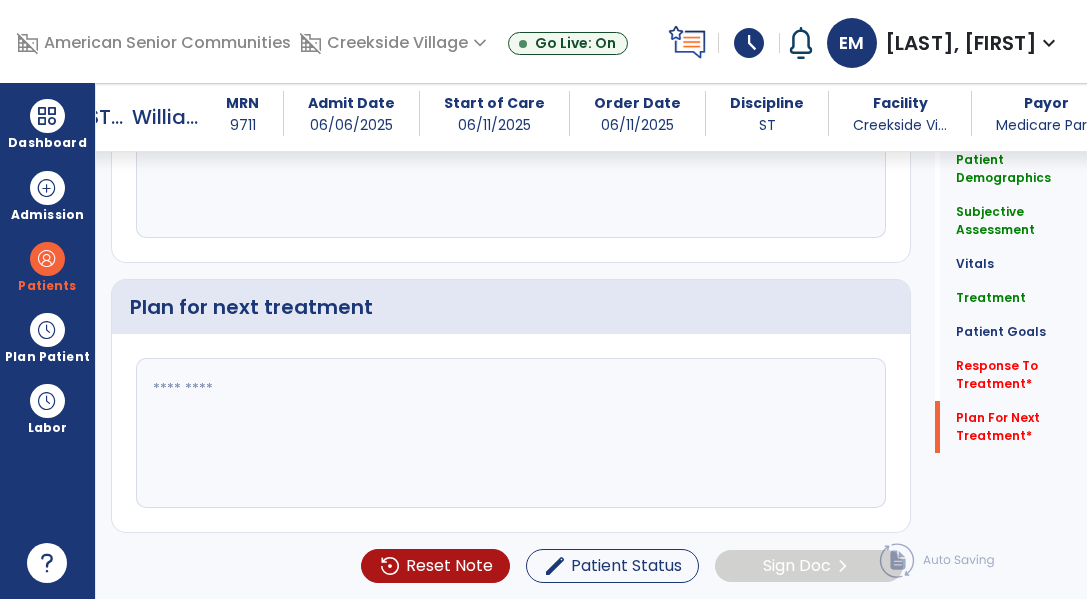 type on "**********" 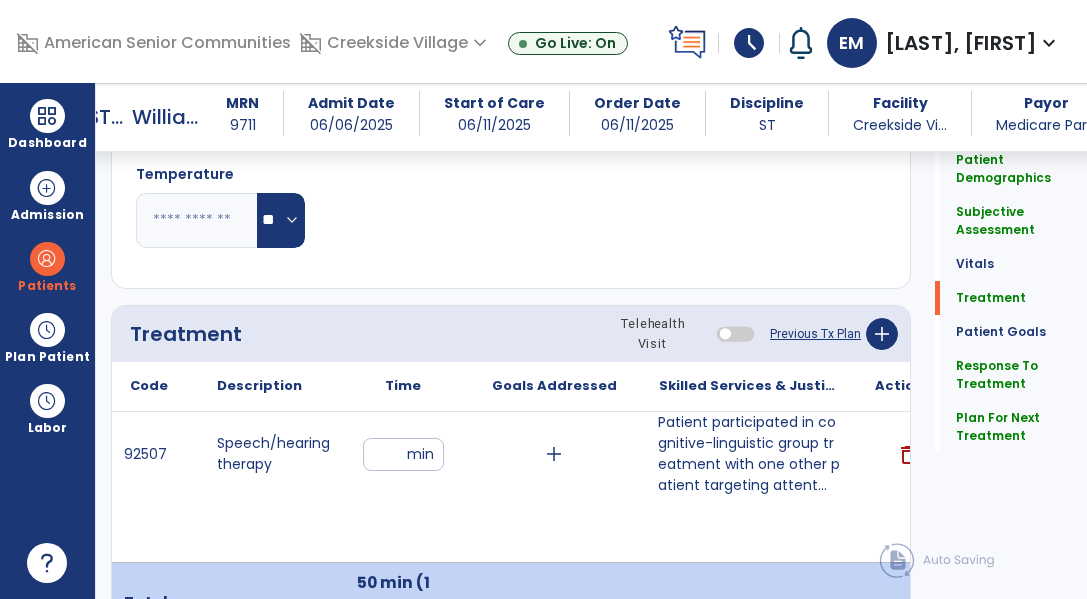 scroll, scrollTop: 1059, scrollLeft: 0, axis: vertical 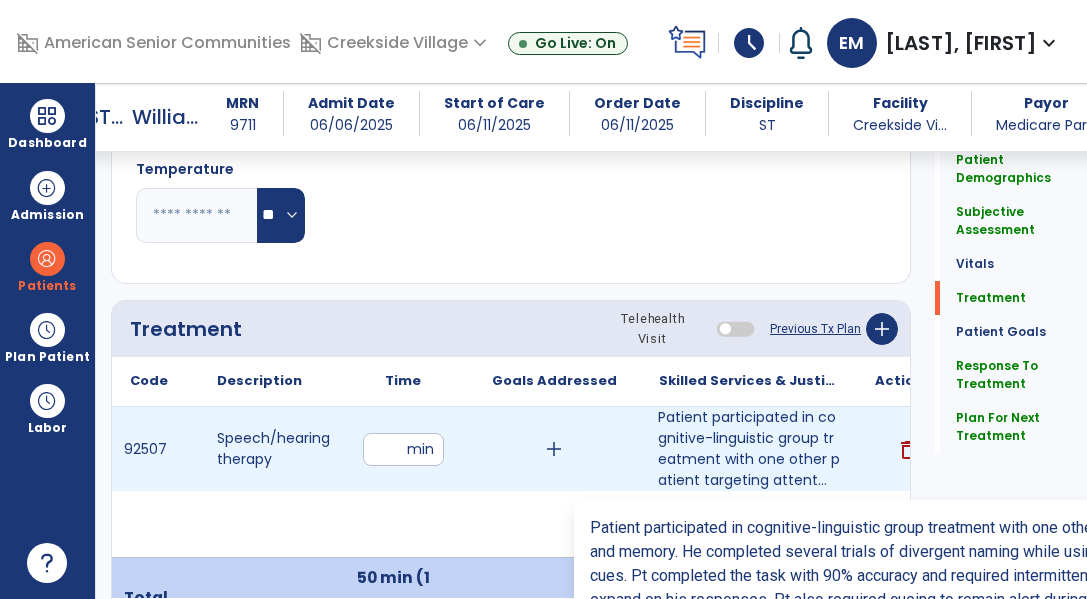 type on "**********" 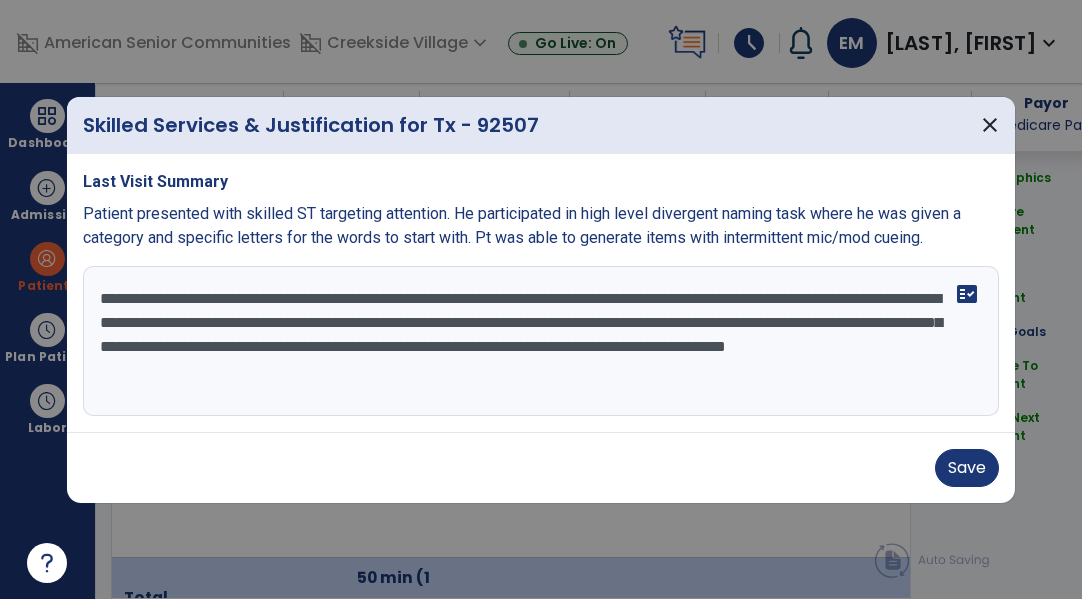 click on "**********" at bounding box center (541, 341) 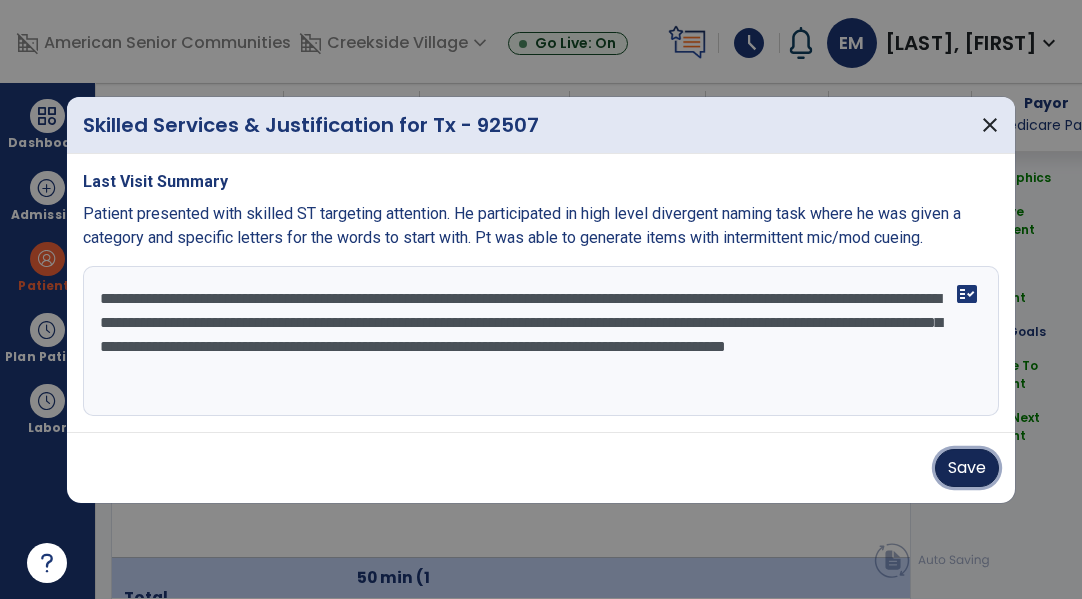 click on "Save" at bounding box center (967, 468) 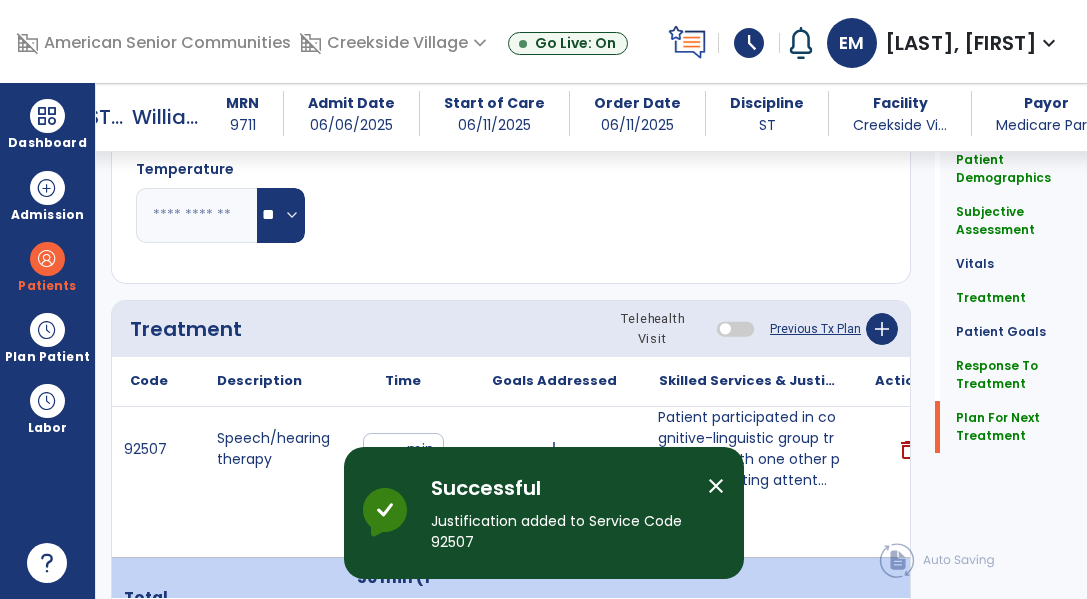 scroll, scrollTop: 3194, scrollLeft: 0, axis: vertical 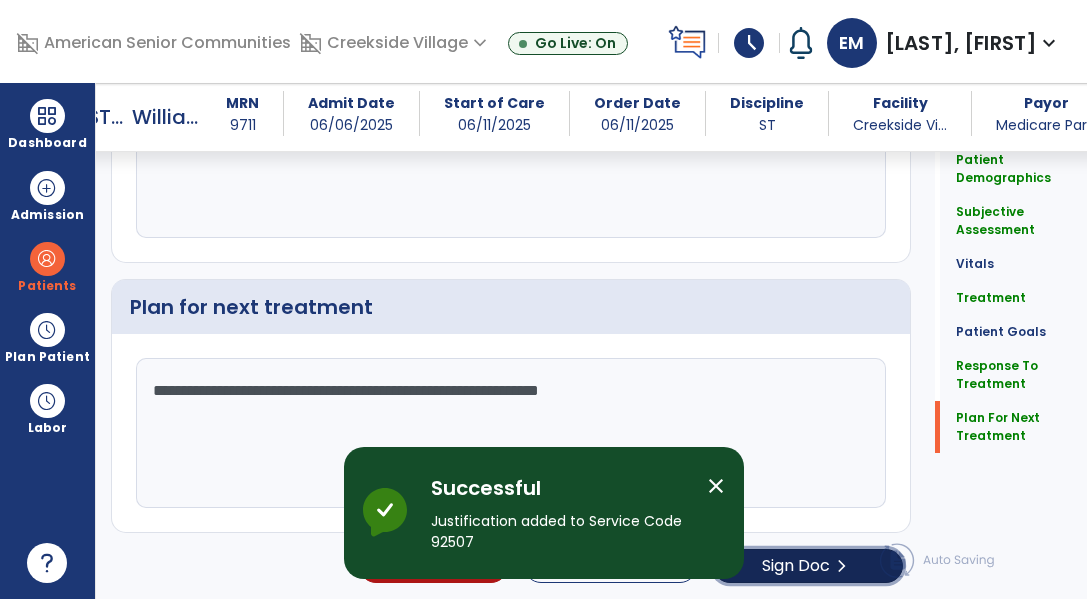 click on "Sign Doc" 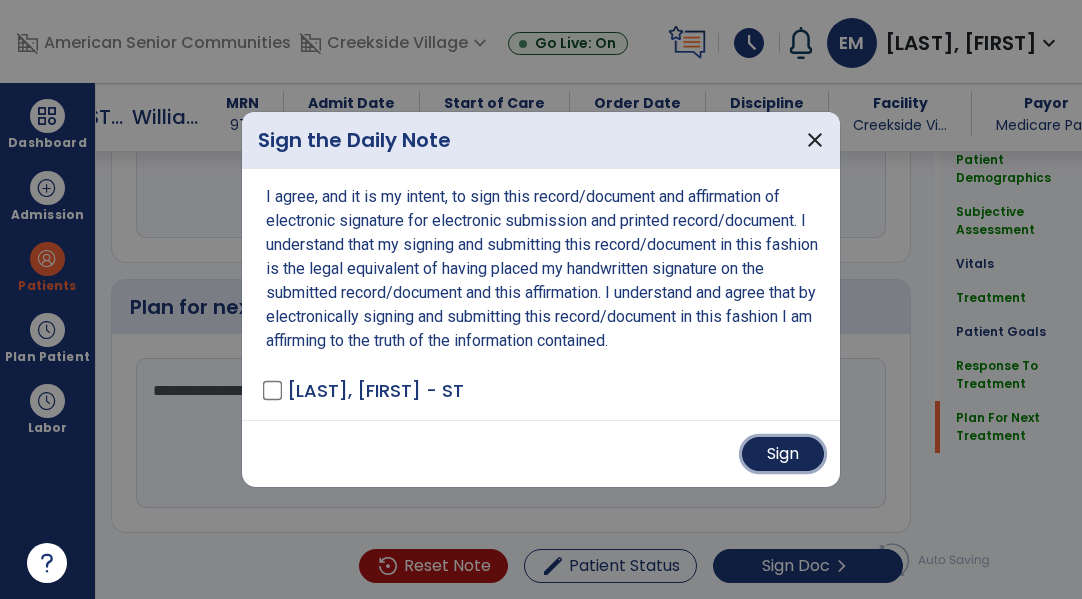 click on "Sign" at bounding box center (783, 454) 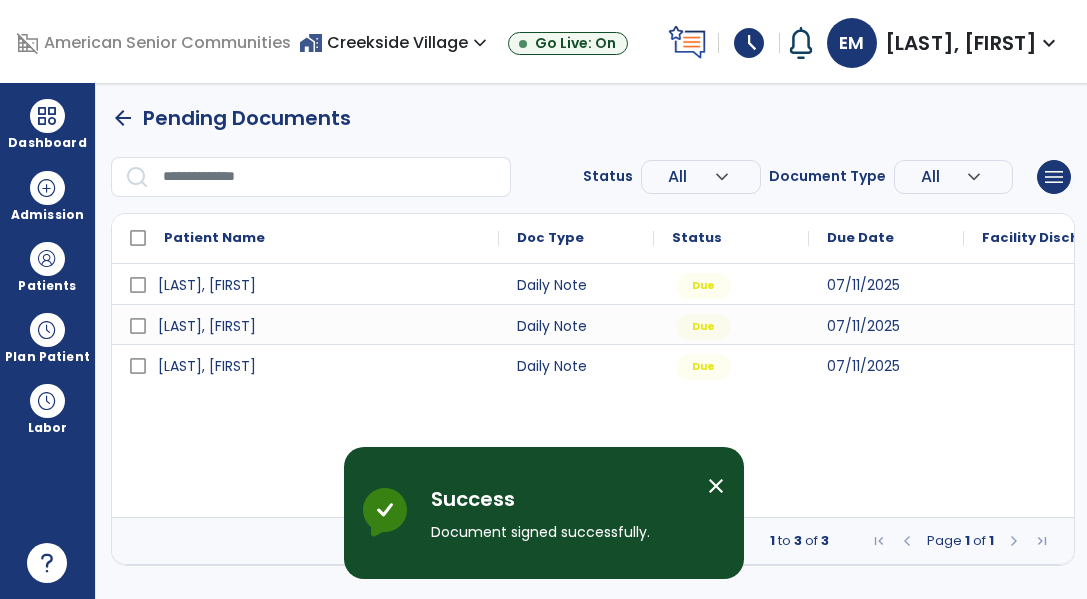 scroll, scrollTop: 0, scrollLeft: 0, axis: both 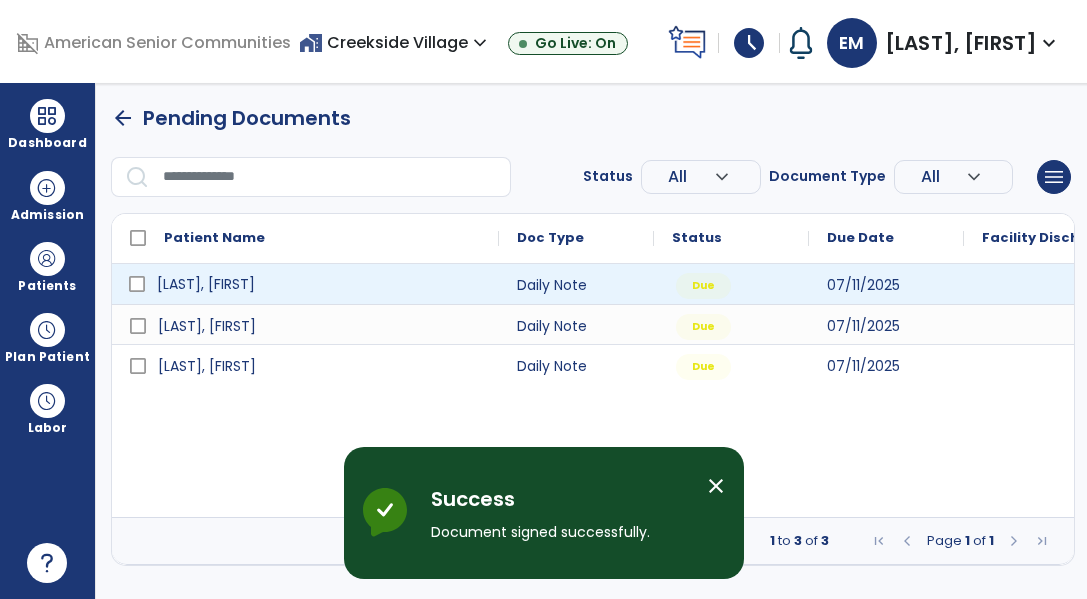 click on "[LAST], [FIRST]" at bounding box center [319, 284] 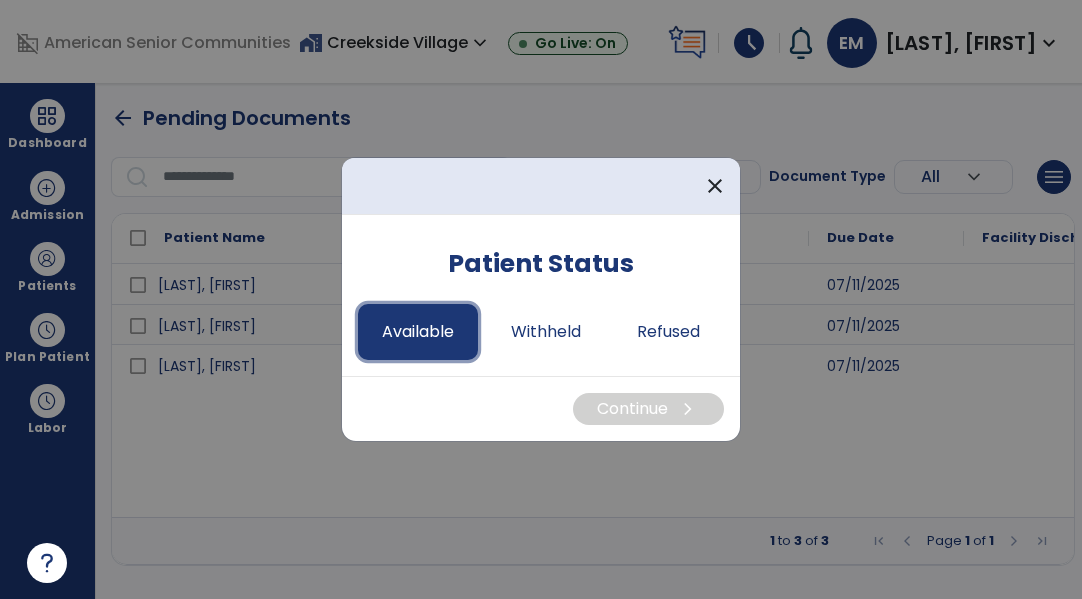 click on "Available" at bounding box center (418, 332) 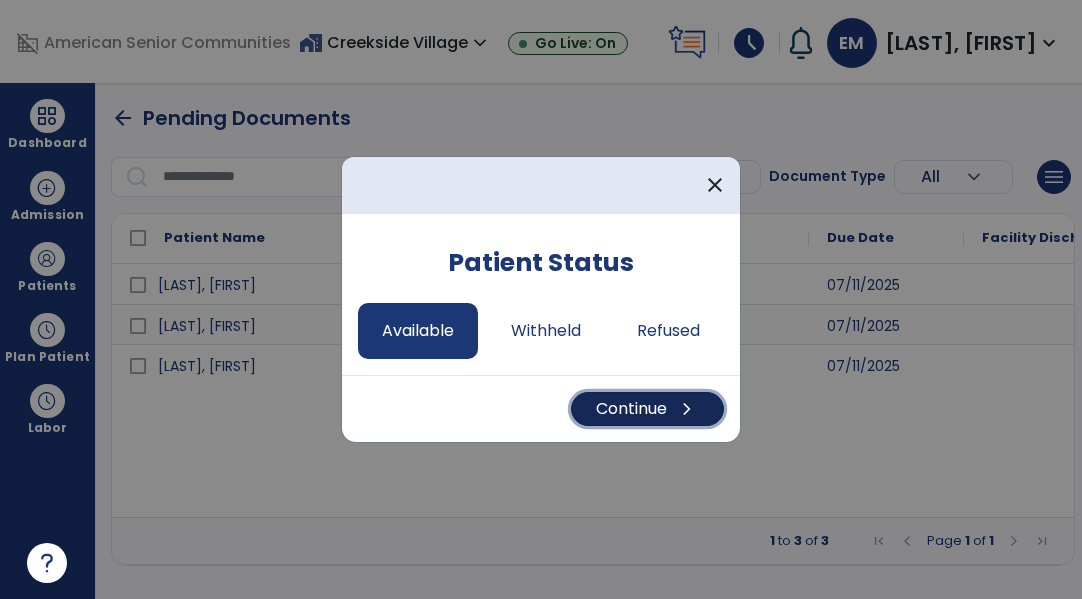 click on "Continue   chevron_right" at bounding box center [647, 409] 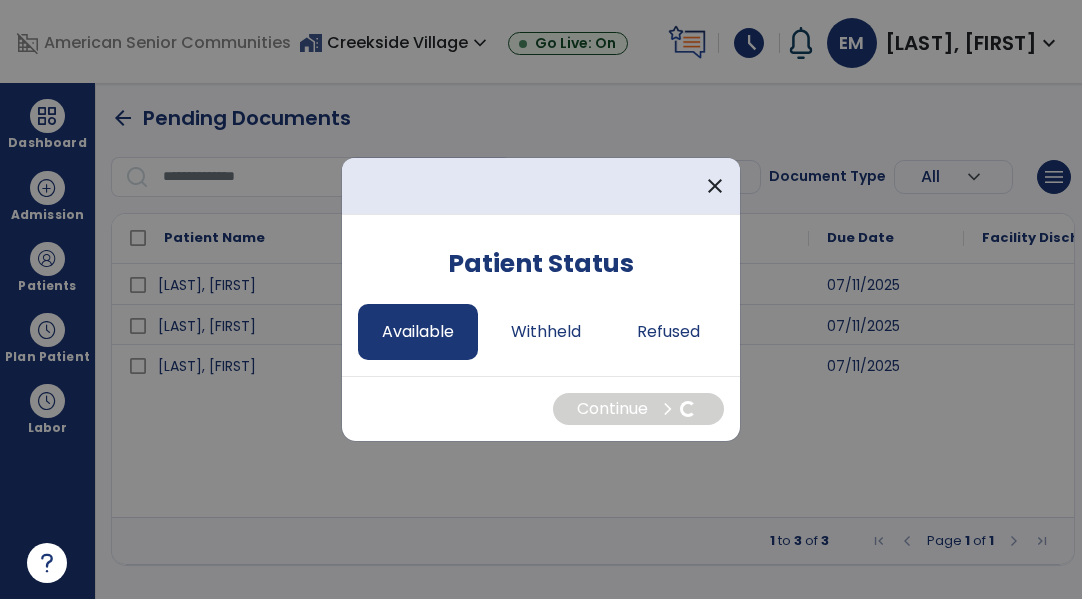 select on "*" 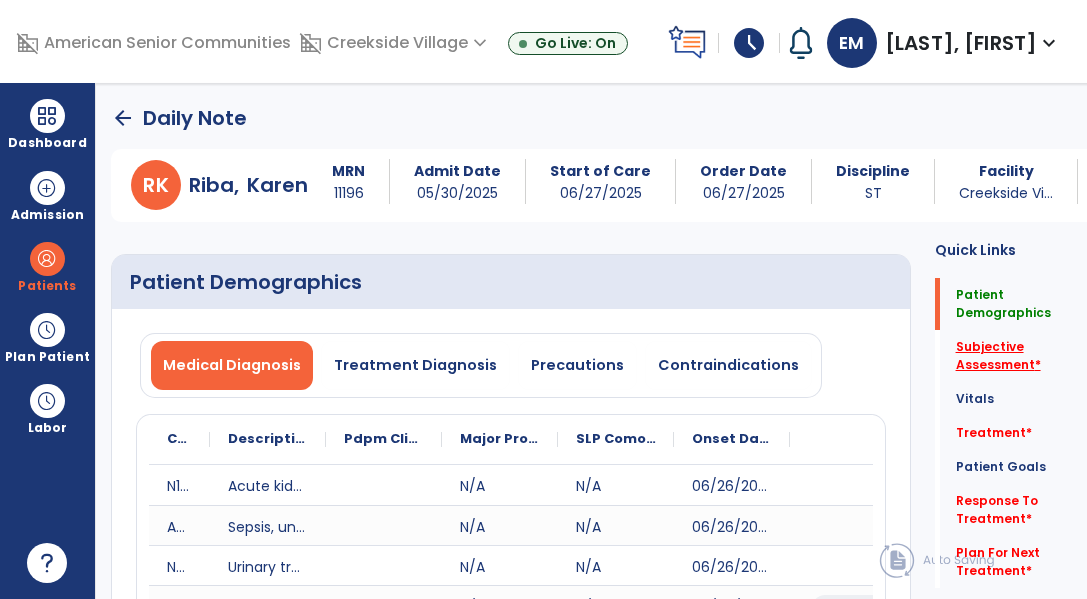 click on "Subjective Assessment   *" 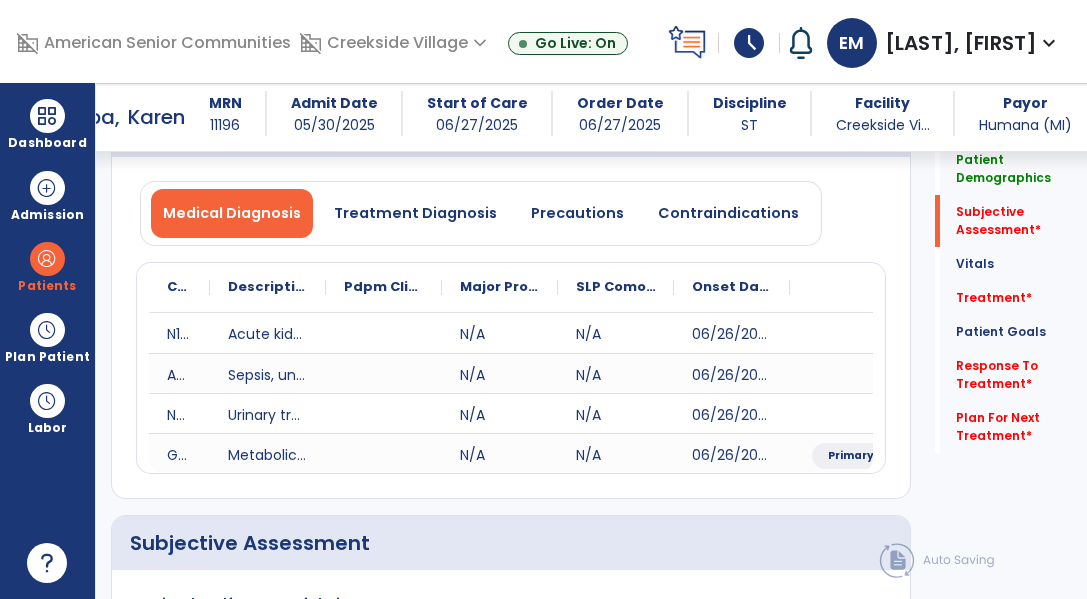 scroll, scrollTop: 467, scrollLeft: 0, axis: vertical 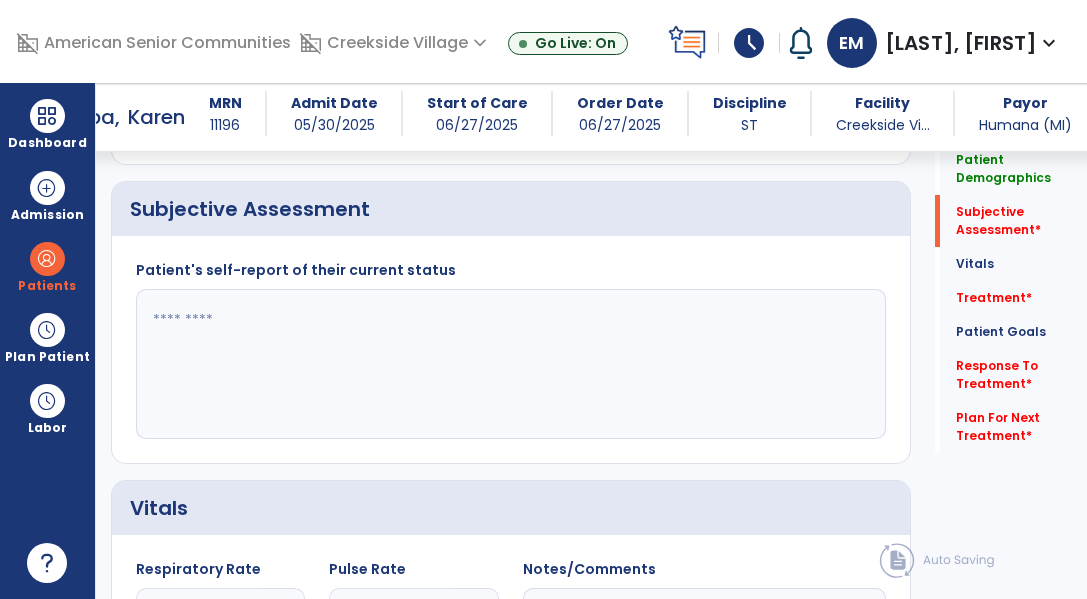 click 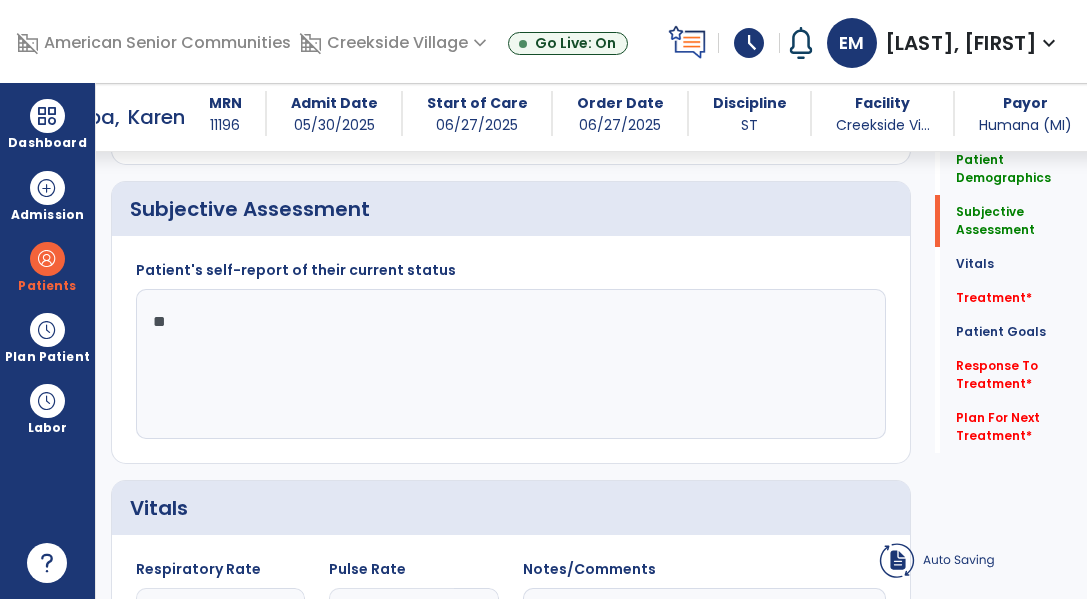 type on "*" 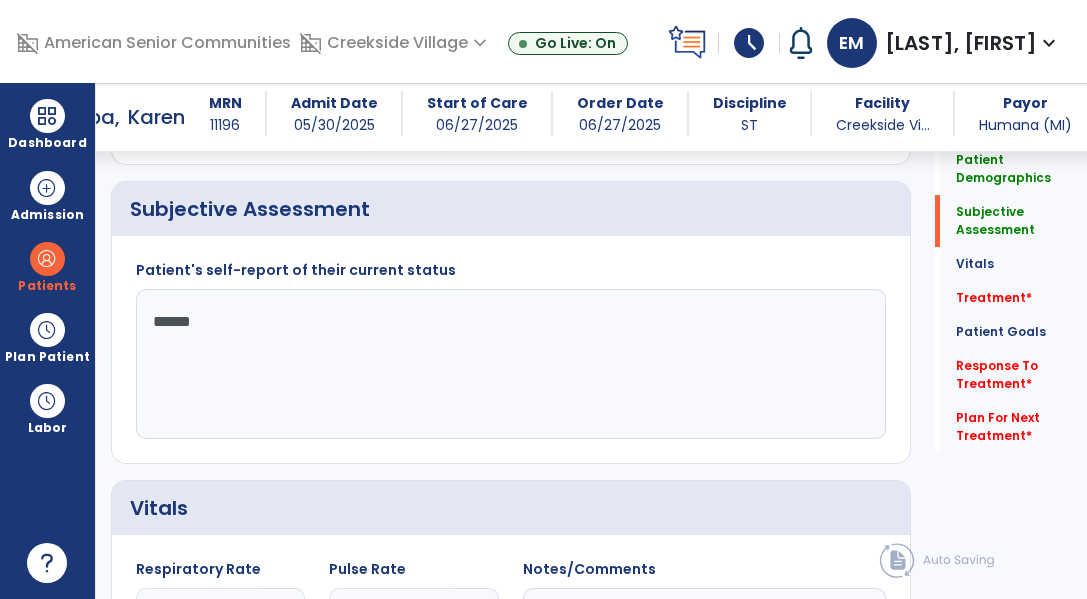 type on "*******" 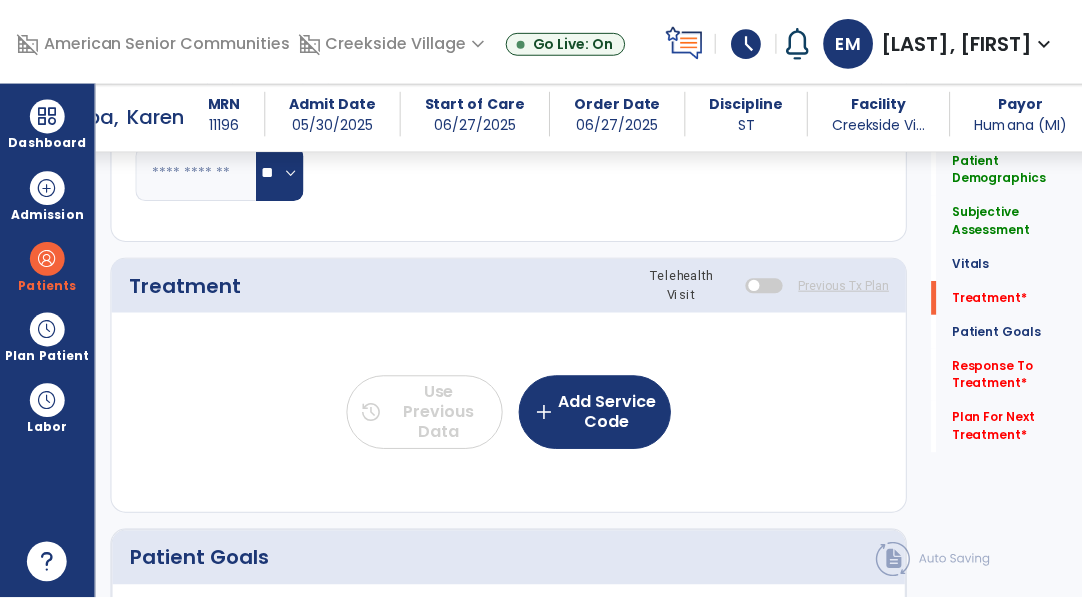 scroll, scrollTop: 1228, scrollLeft: 0, axis: vertical 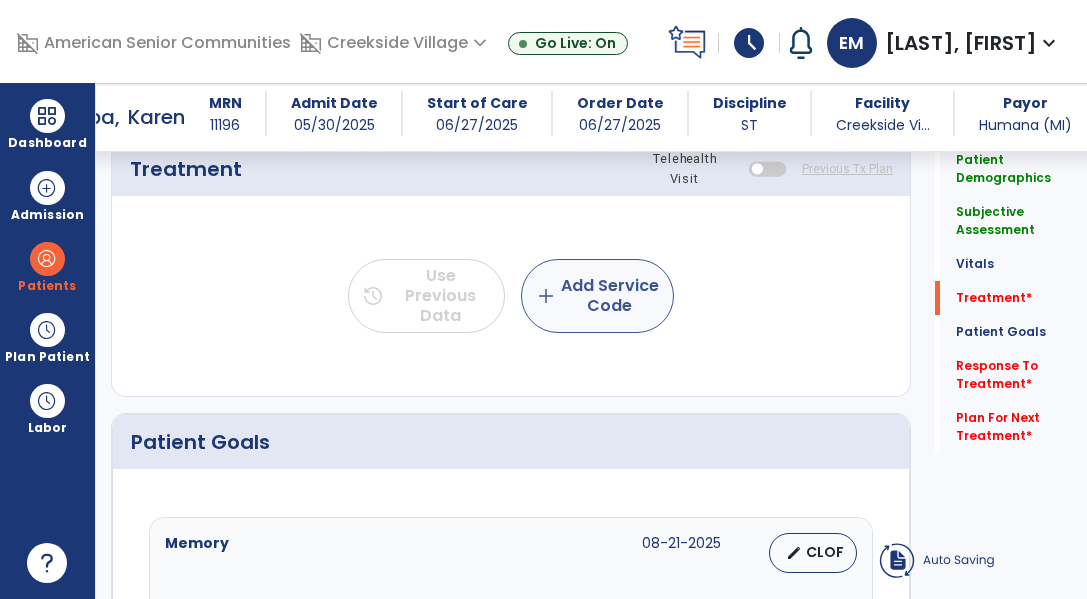 type on "**********" 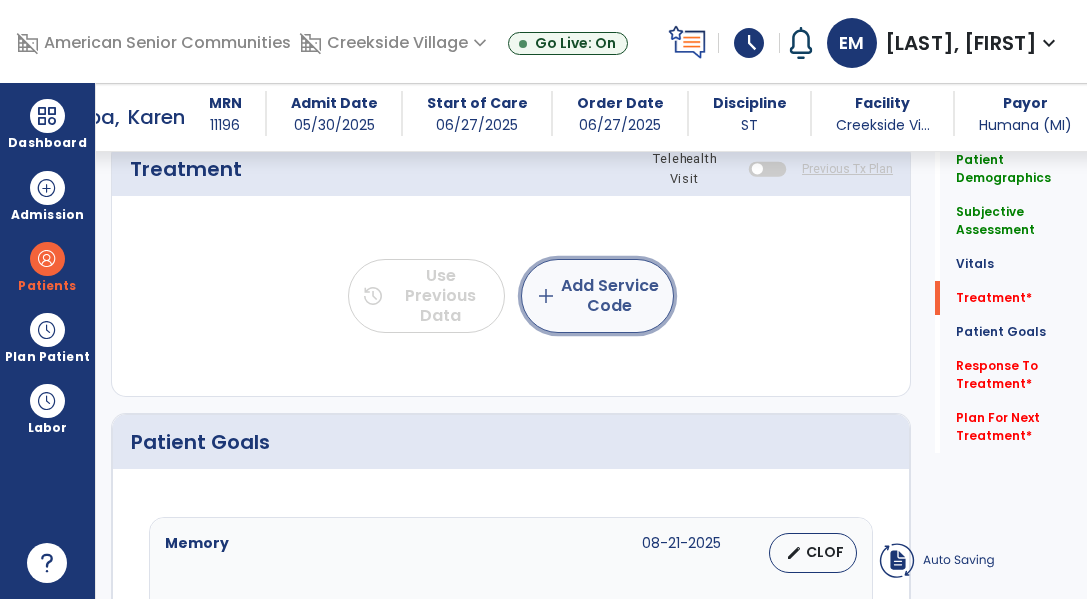 click on "add  Add Service Code" 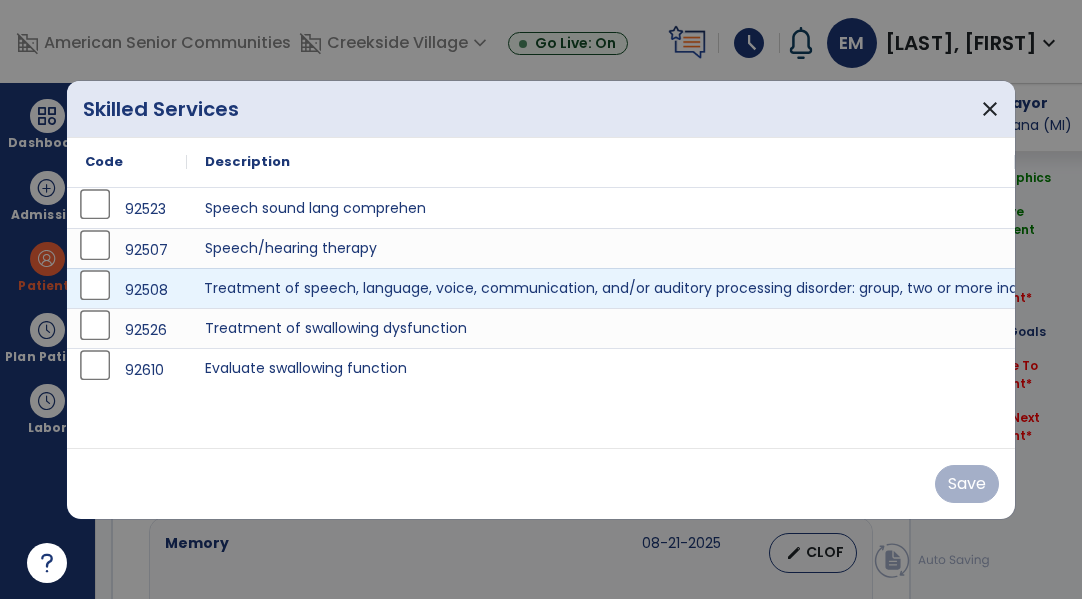 click on "Treatment of speech, language, voice, communication, and/or auditory processing disorder: group, two or more individuals." at bounding box center (601, 288) 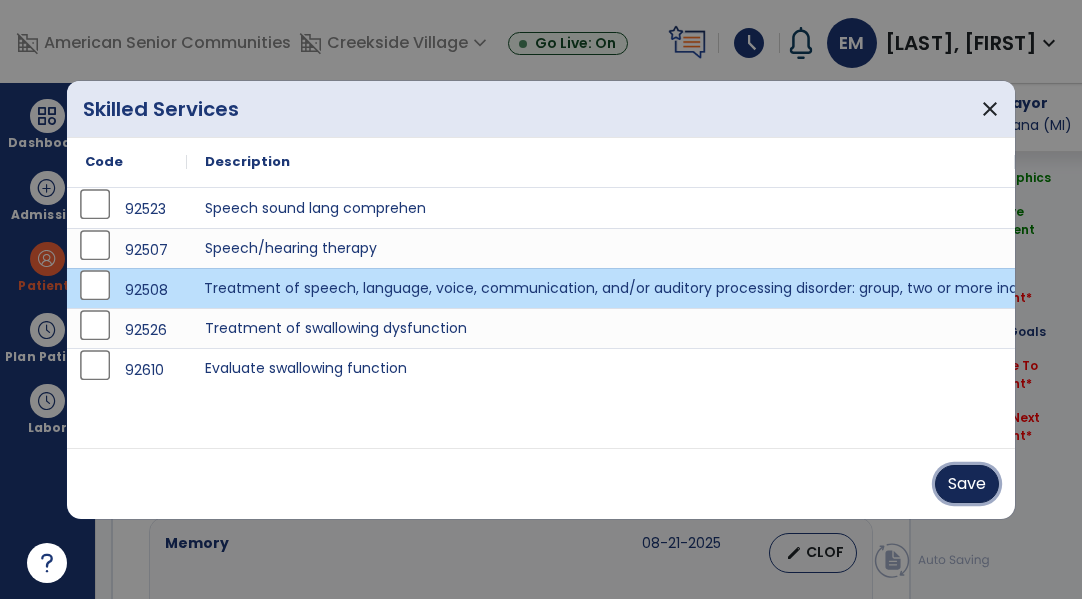 click on "Save" at bounding box center [967, 484] 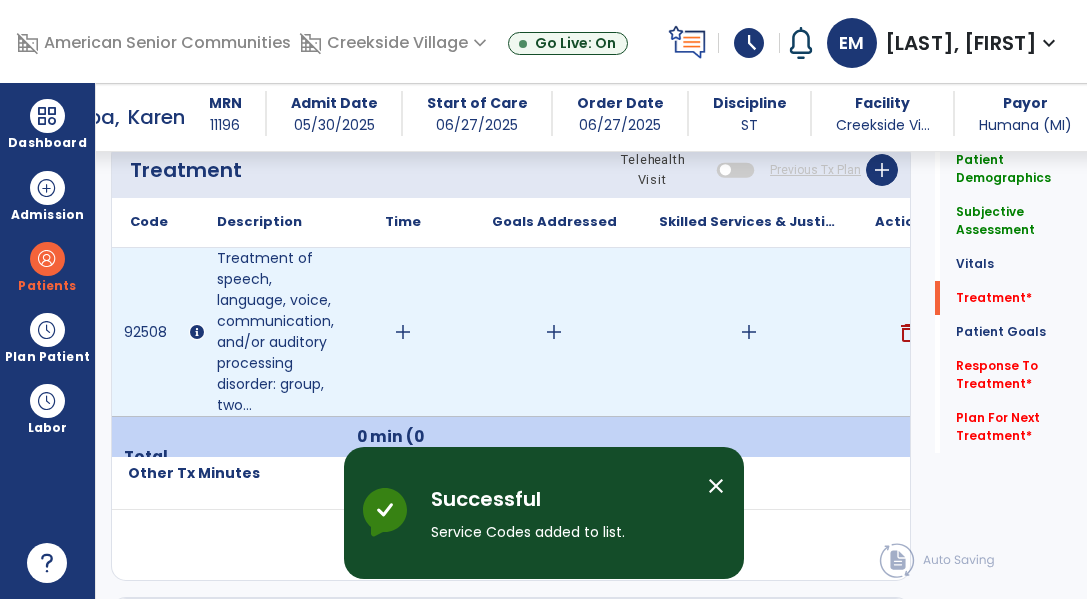 click on "add" at bounding box center [403, 332] 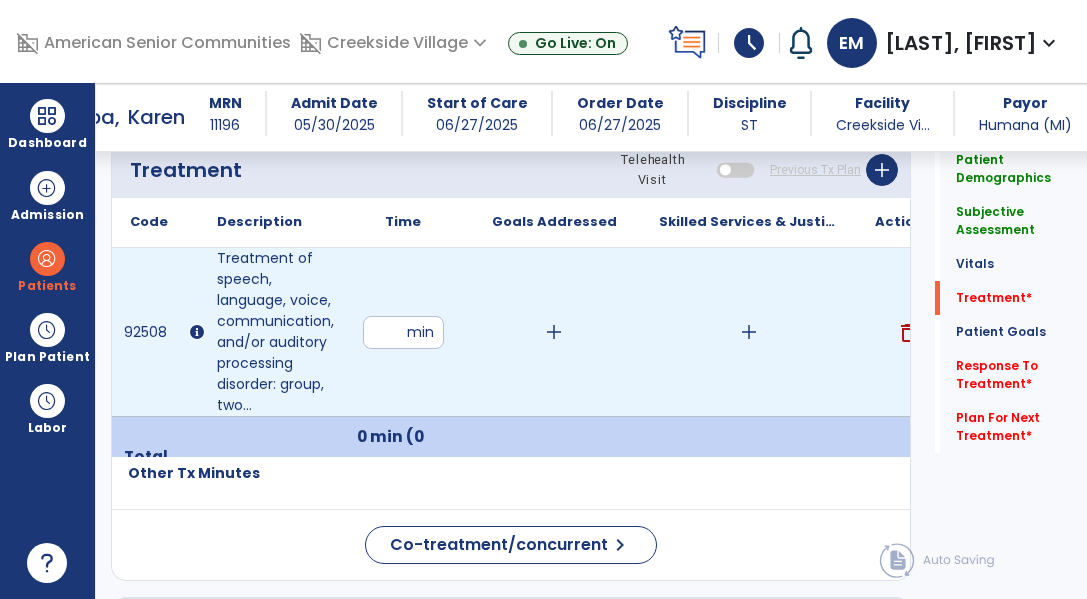 type on "**" 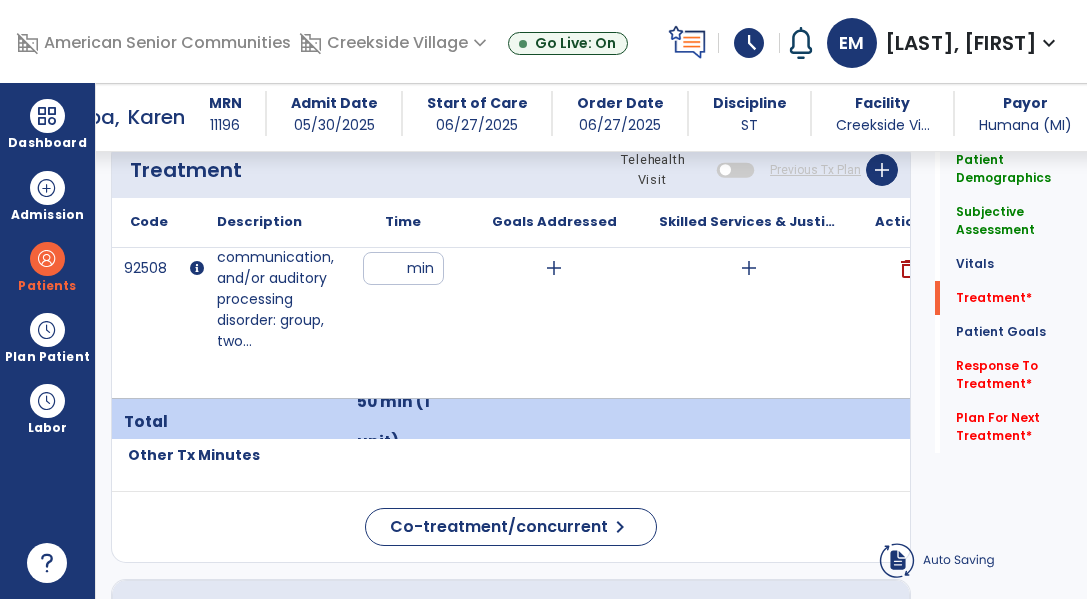 click on "92508 Treatment of speech, language, voice, communication, and/or auditory processing disorder: group, two... ** min add add delete" at bounding box center [527, 323] 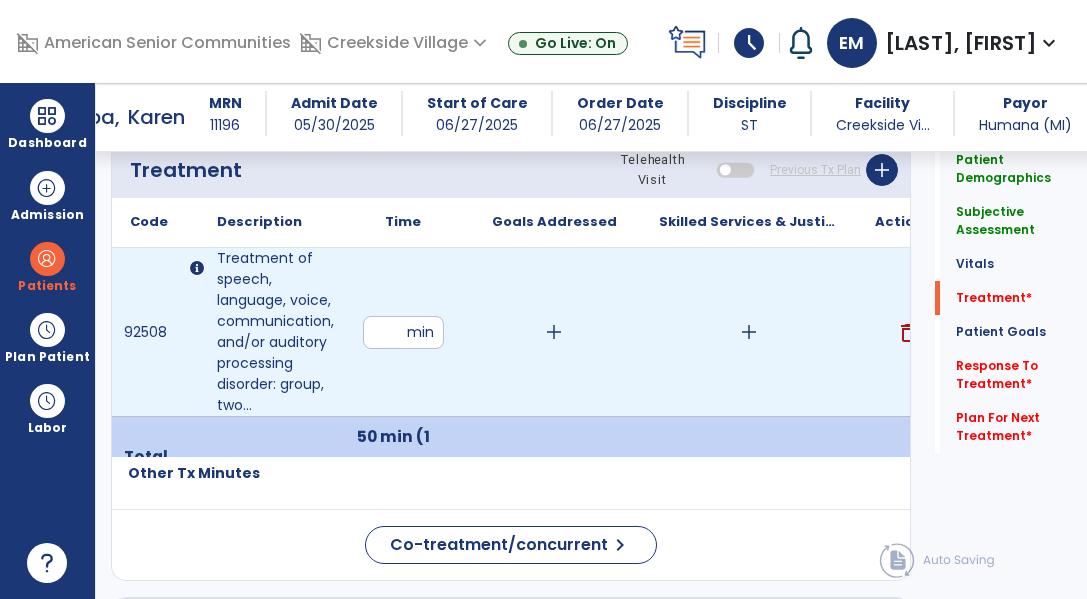 click on "add" at bounding box center (749, 332) 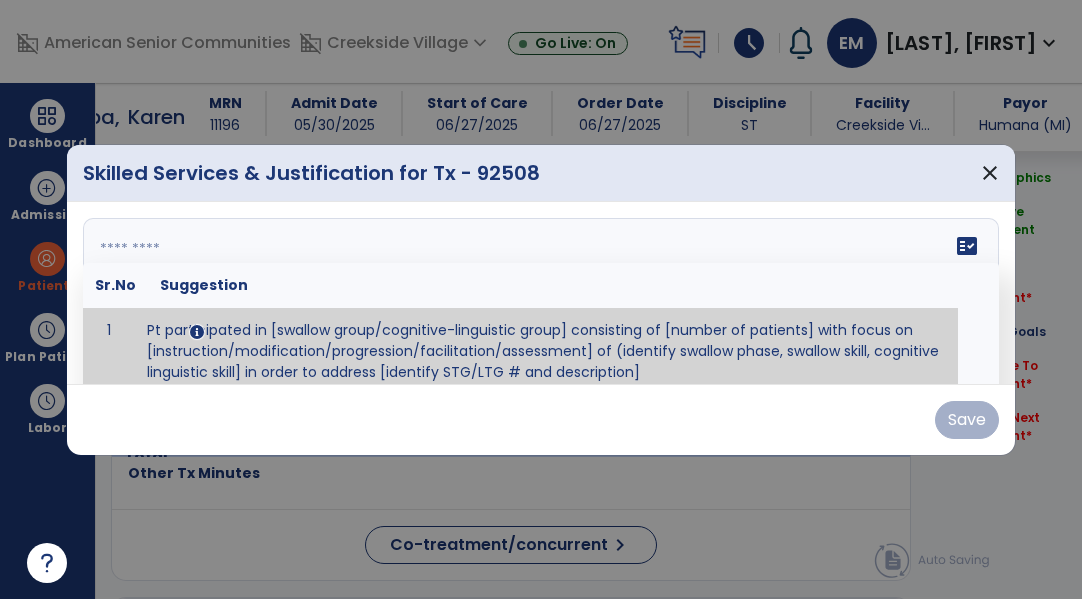 click on "fact_check Sr.No Suggestion 1 Pt participated in [swallow group/cognitive-linguistic group] consisting of [number of patients] with focus on [instruction/modification/progression/facilitation/assessment] of (identify swallow phase, swallow skill, cognitive linguistic skill] in order to address [identify STG/LTG # and description]" at bounding box center (541, 293) 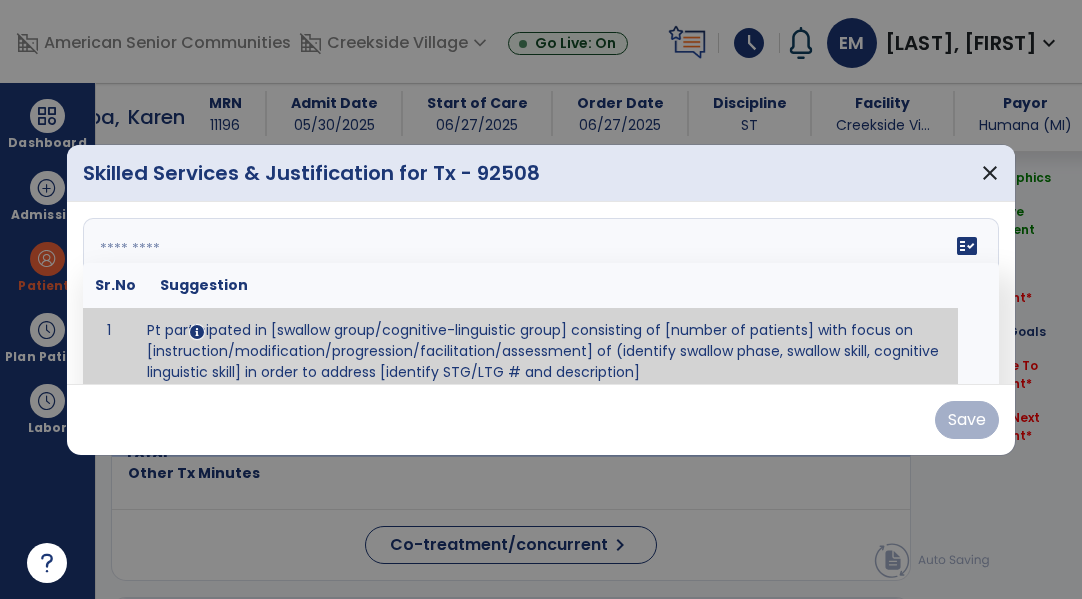 paste on "**********" 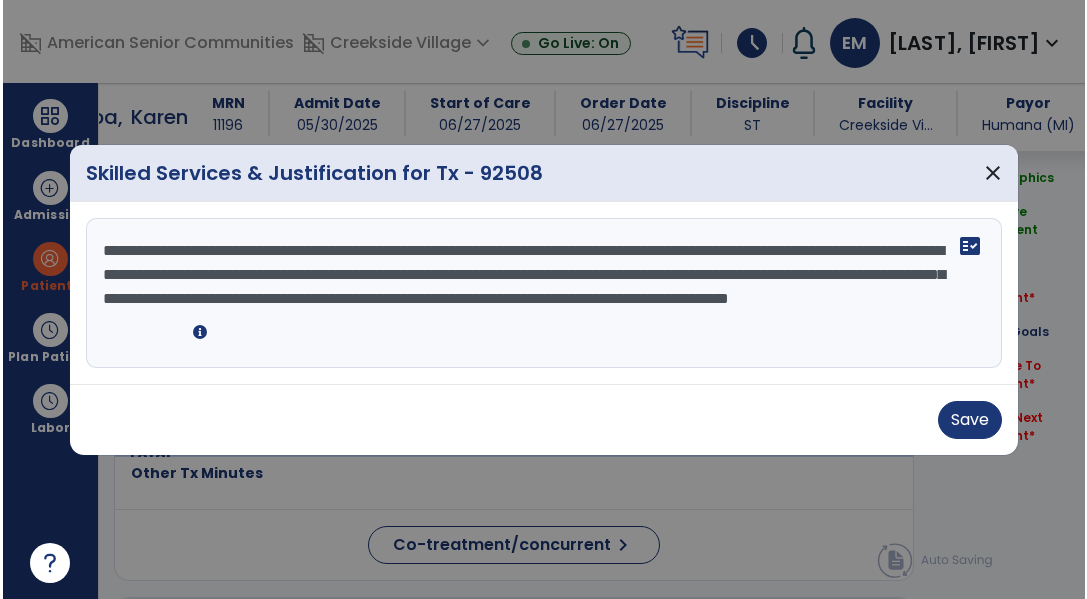 scroll, scrollTop: 0, scrollLeft: 0, axis: both 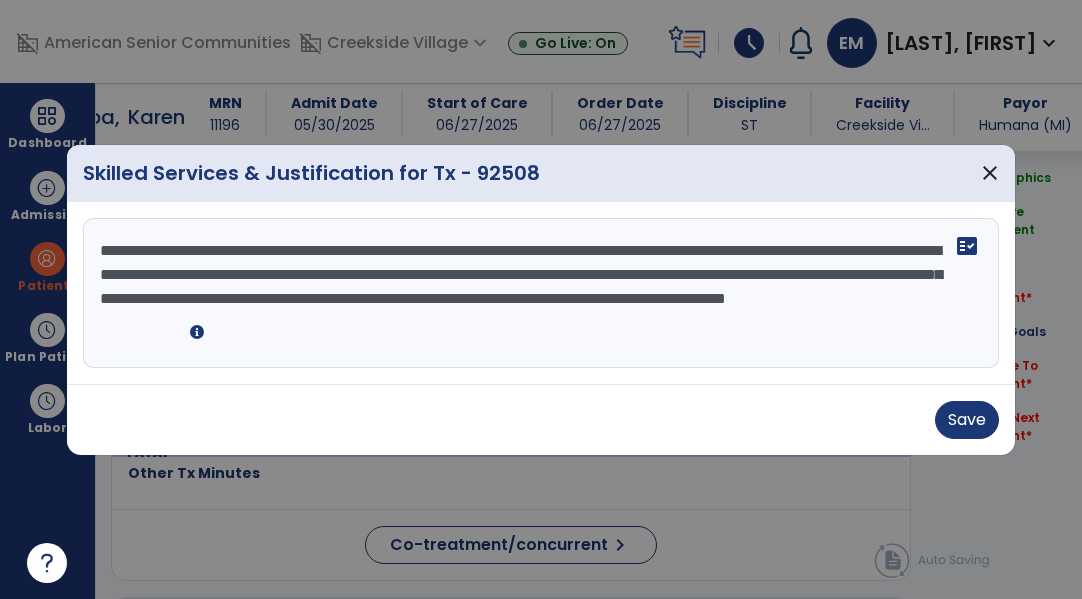 click on "**********" at bounding box center [541, 293] 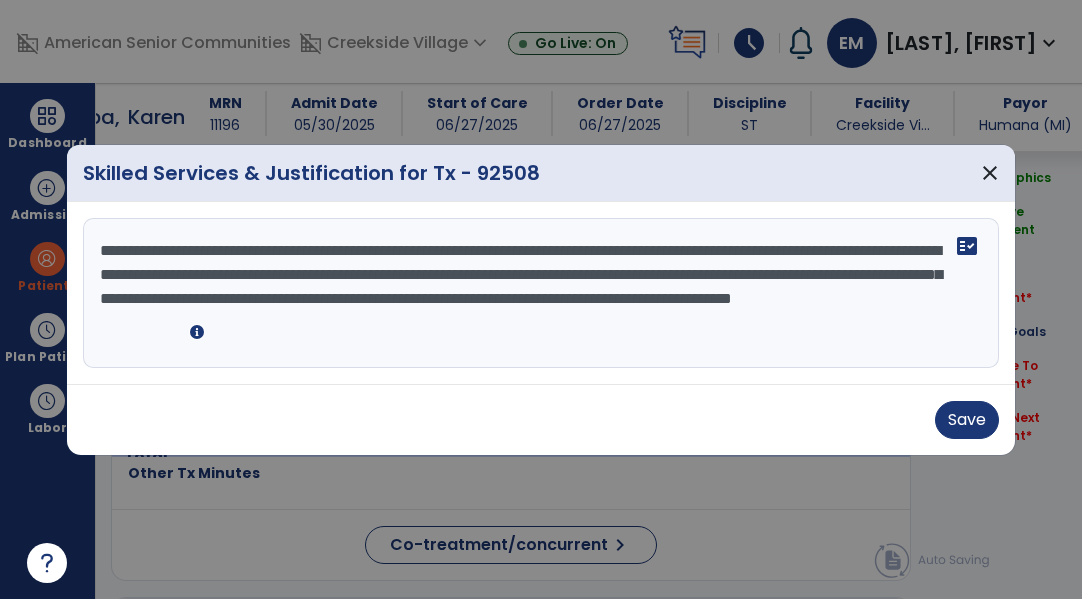 drag, startPoint x: 416, startPoint y: 299, endPoint x: 728, endPoint y: 350, distance: 316.14078 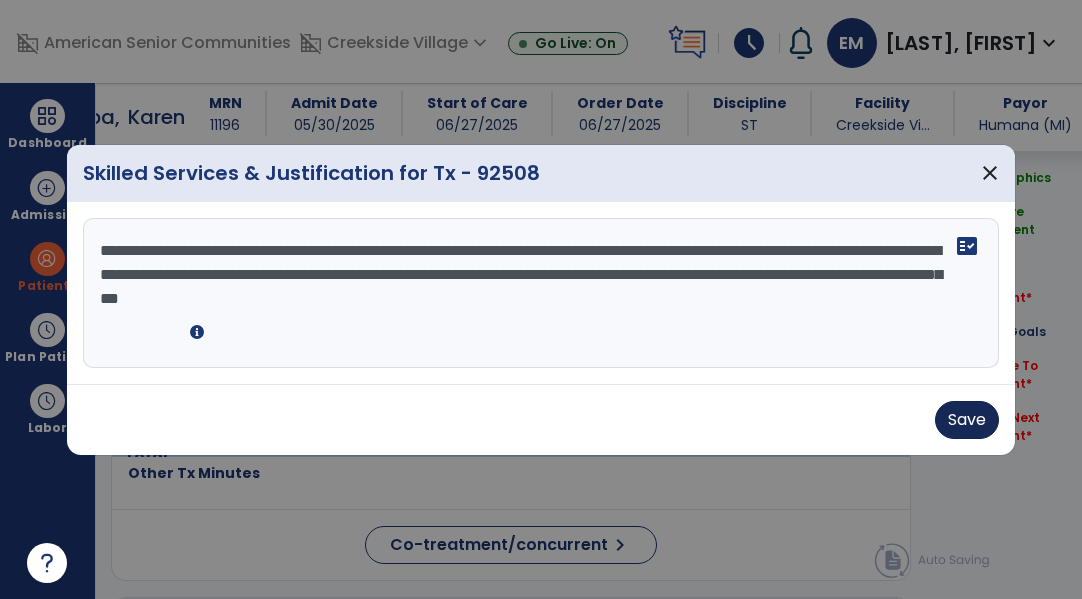 type on "**********" 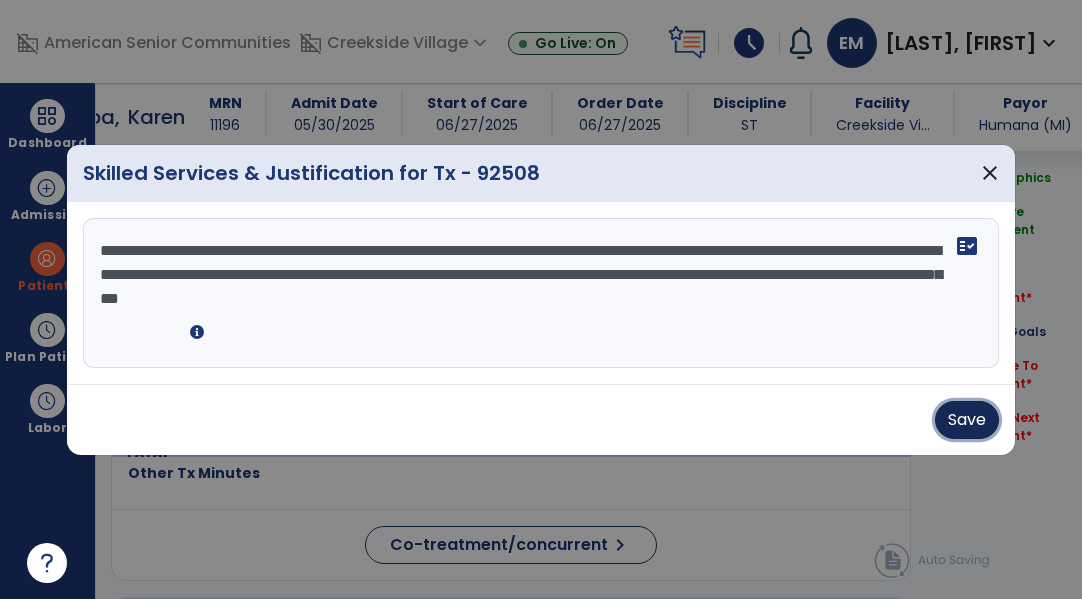 click on "Save" at bounding box center [967, 420] 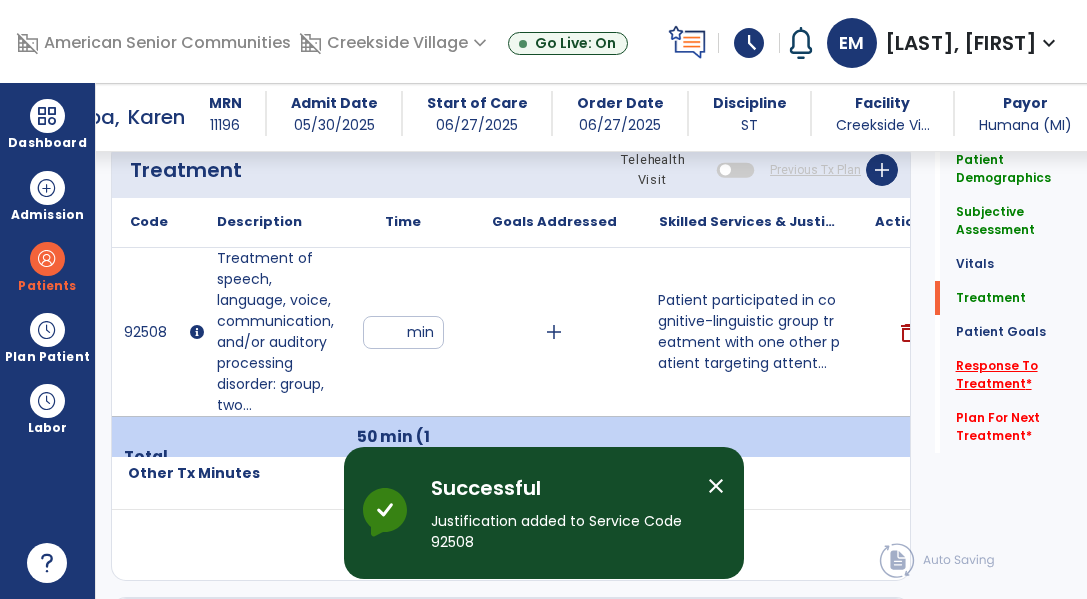 click on "Response To Treatment   *" 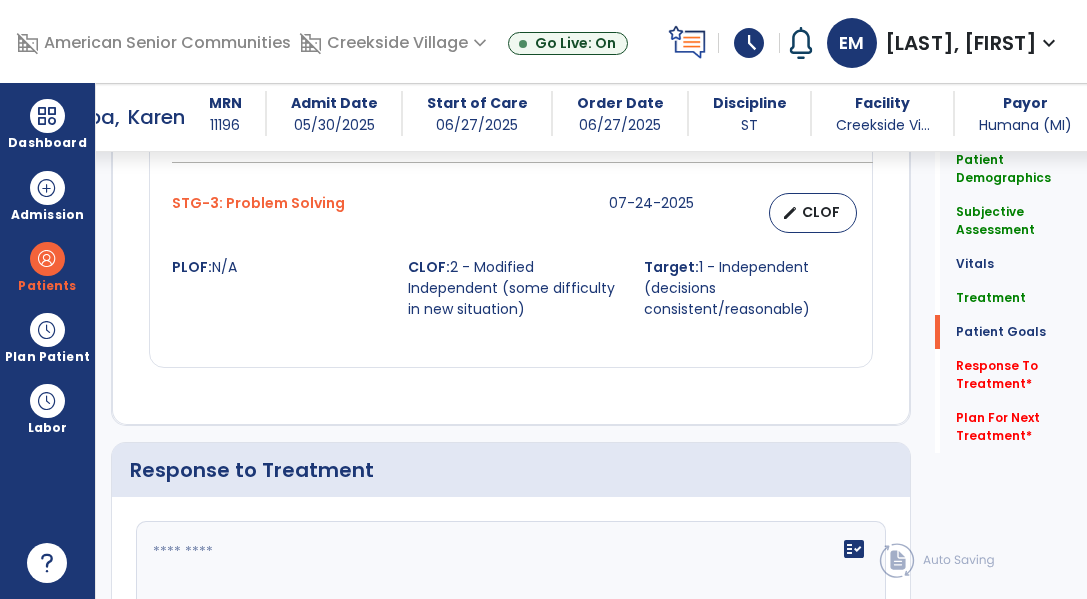 scroll, scrollTop: 3431, scrollLeft: 0, axis: vertical 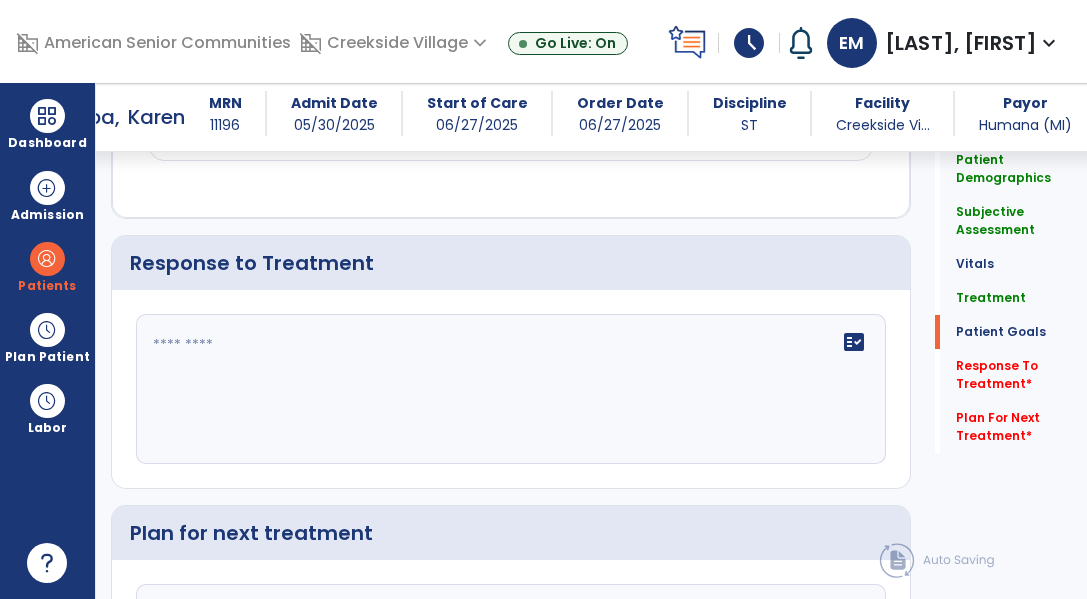 click on "fact_check" 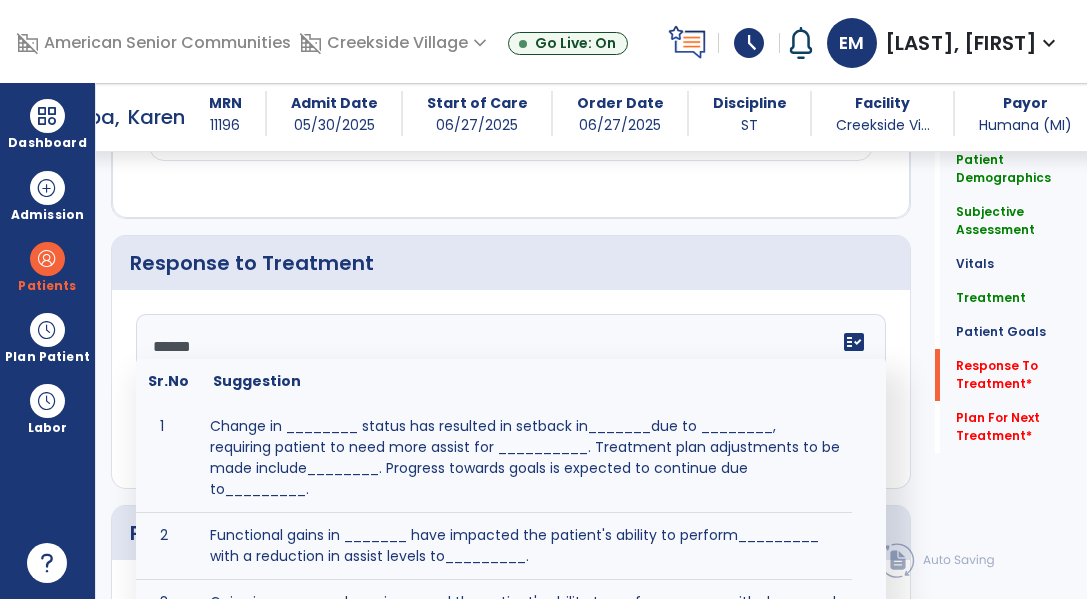 type on "*******" 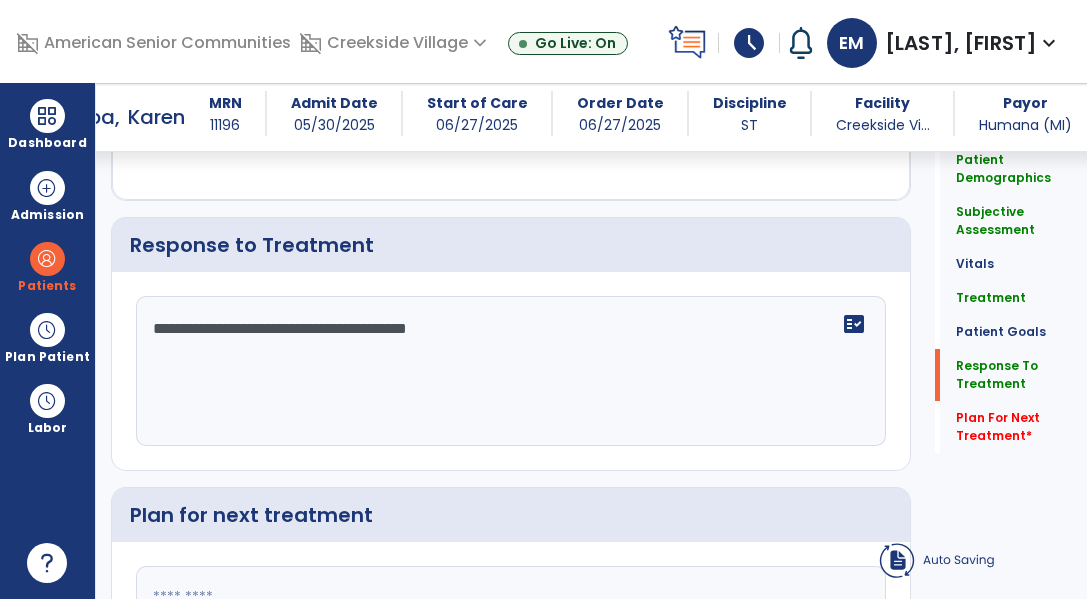 drag, startPoint x: 207, startPoint y: 315, endPoint x: 284, endPoint y: 331, distance: 78.64477 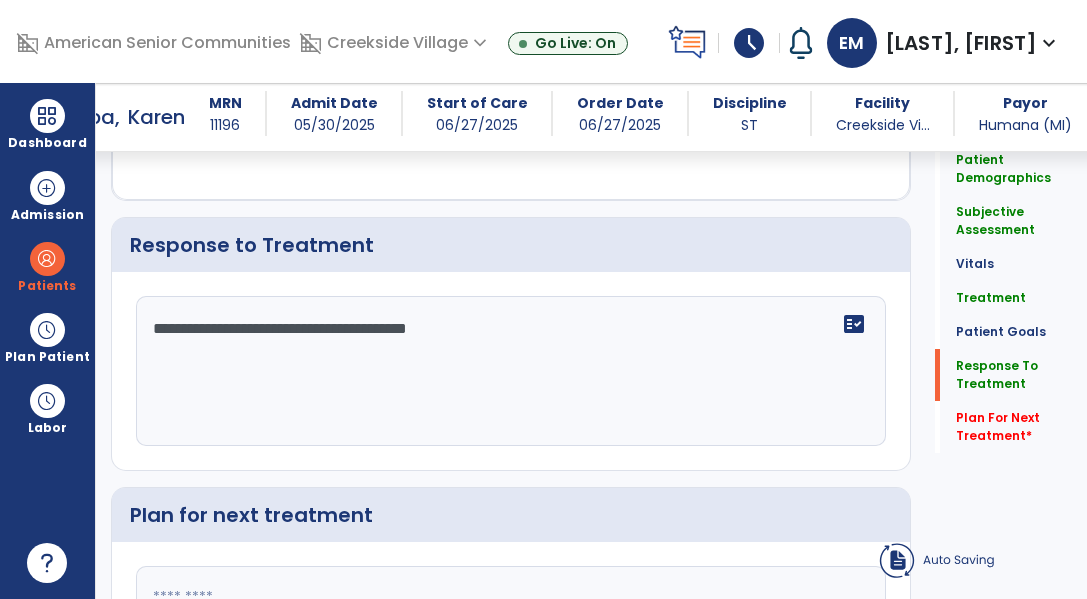 click on "**********" 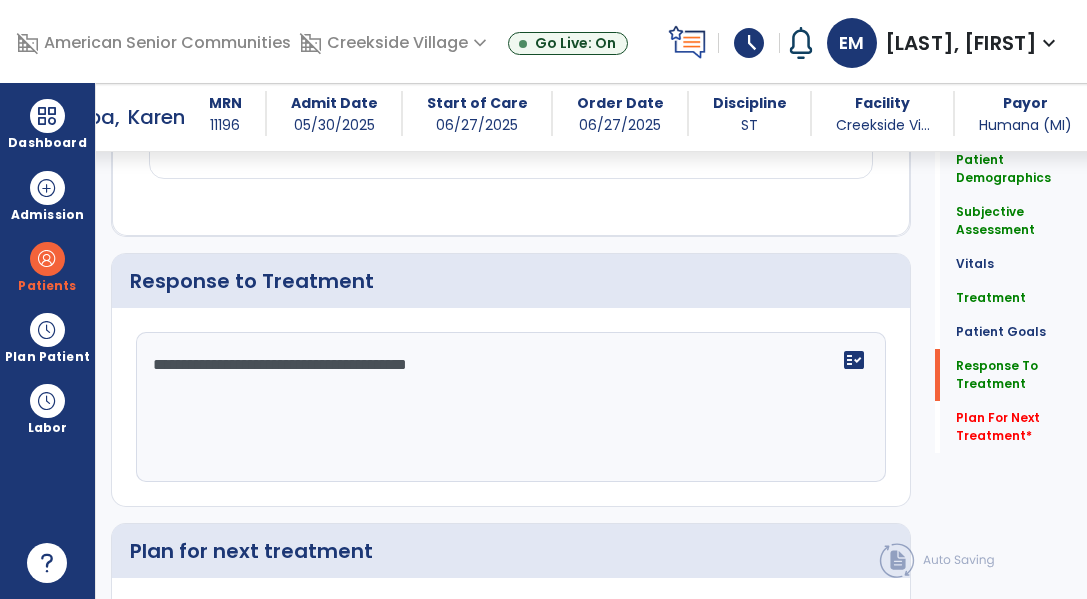 scroll, scrollTop: 3431, scrollLeft: 0, axis: vertical 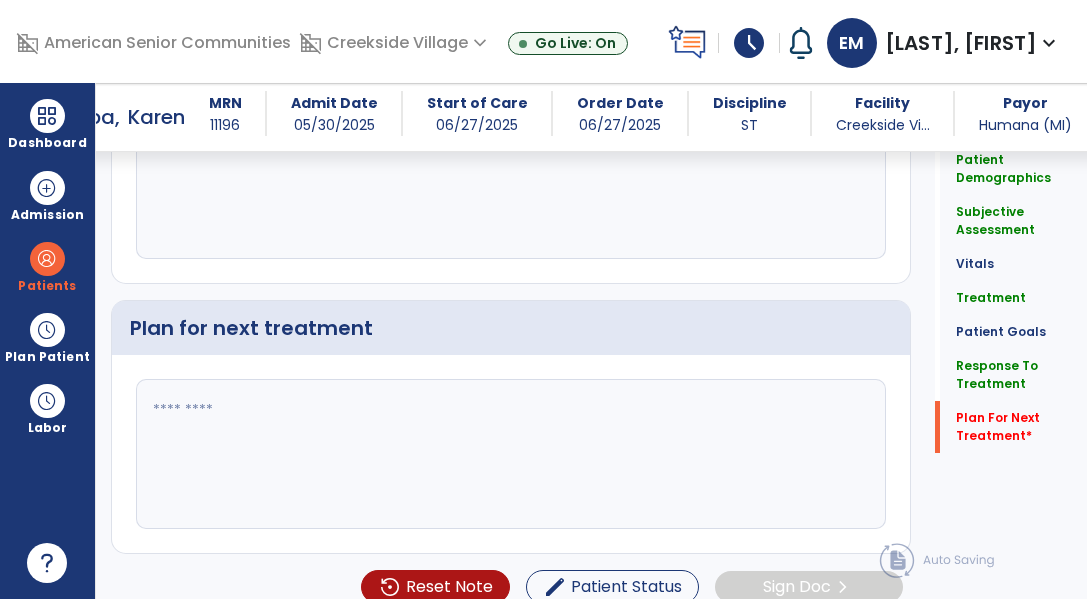 type on "**********" 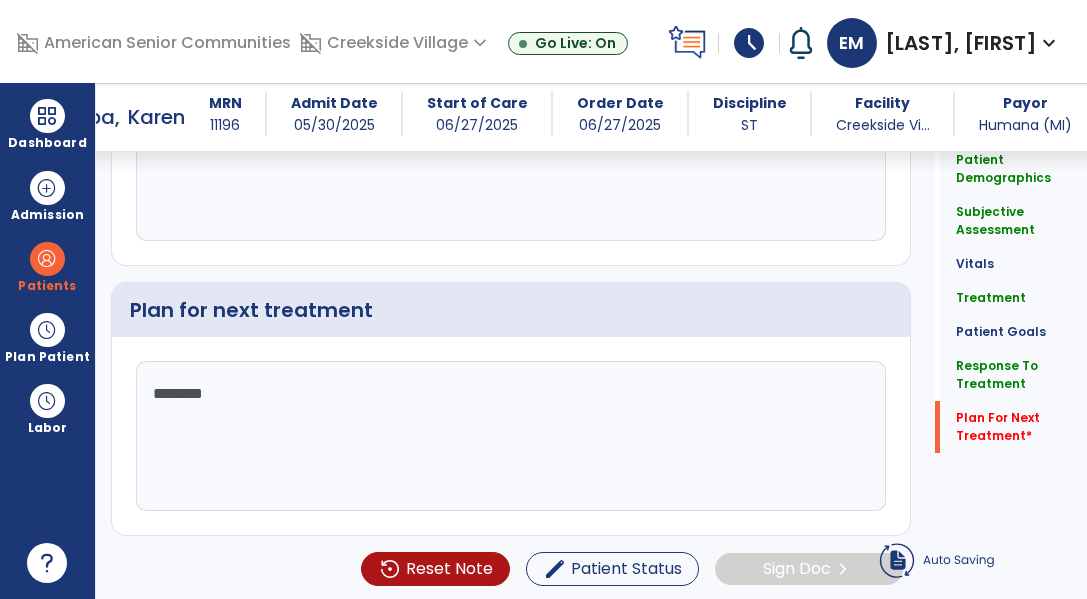 type on "*********" 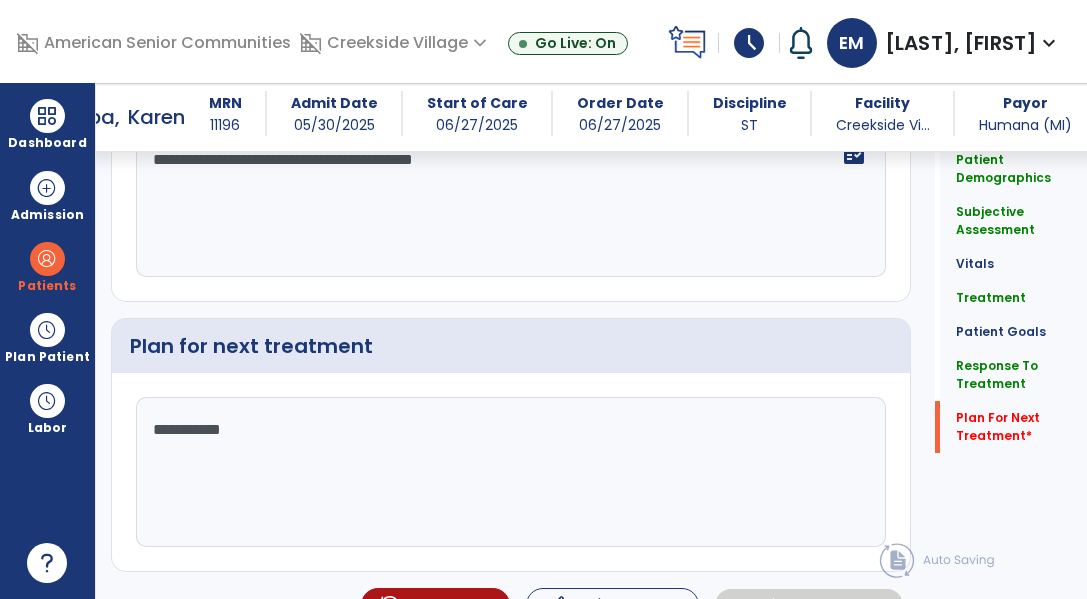 scroll, scrollTop: 3636, scrollLeft: 0, axis: vertical 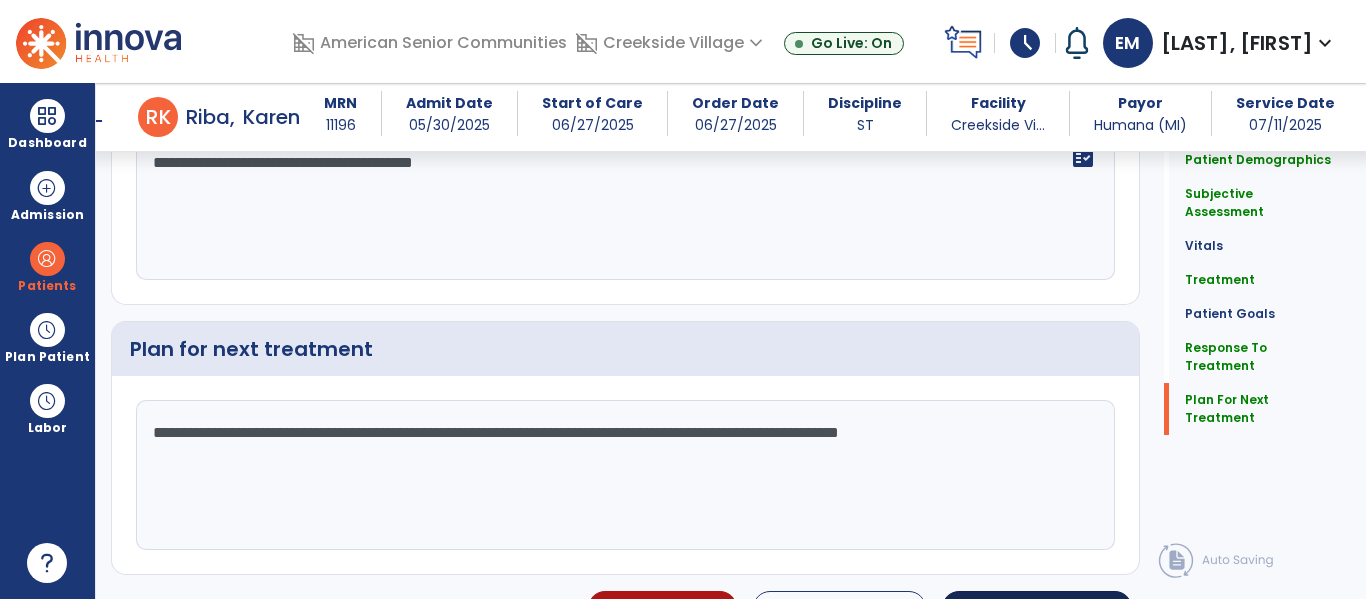 type on "**********" 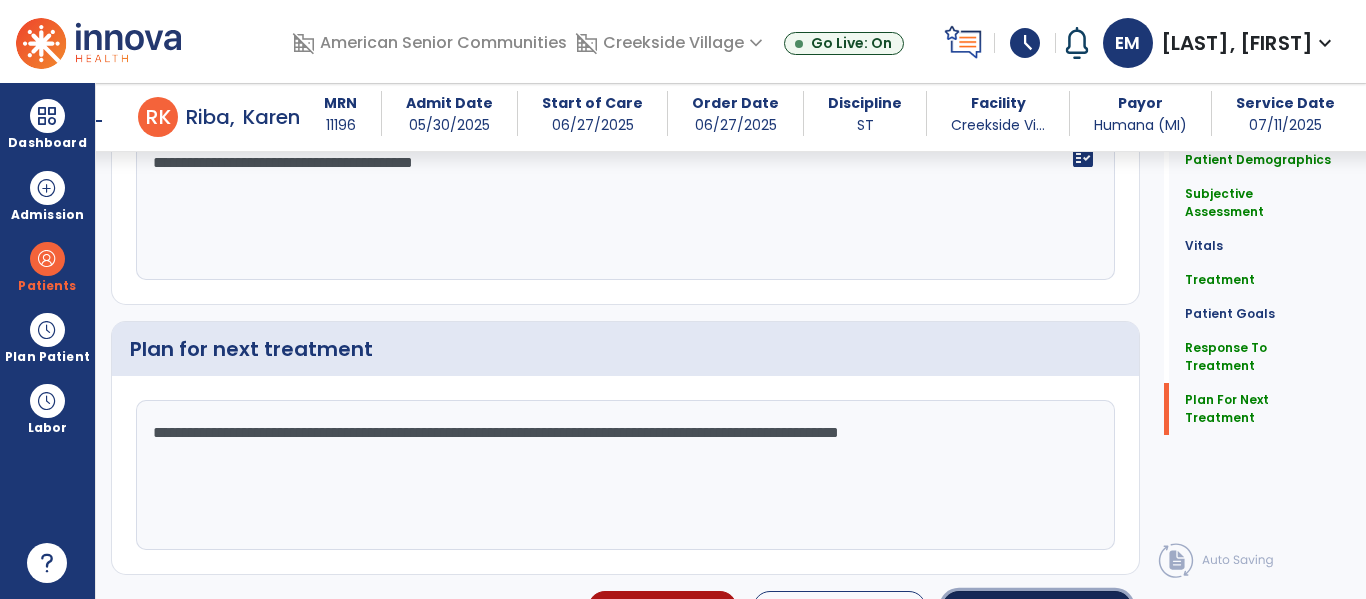 click on "Sign Doc" 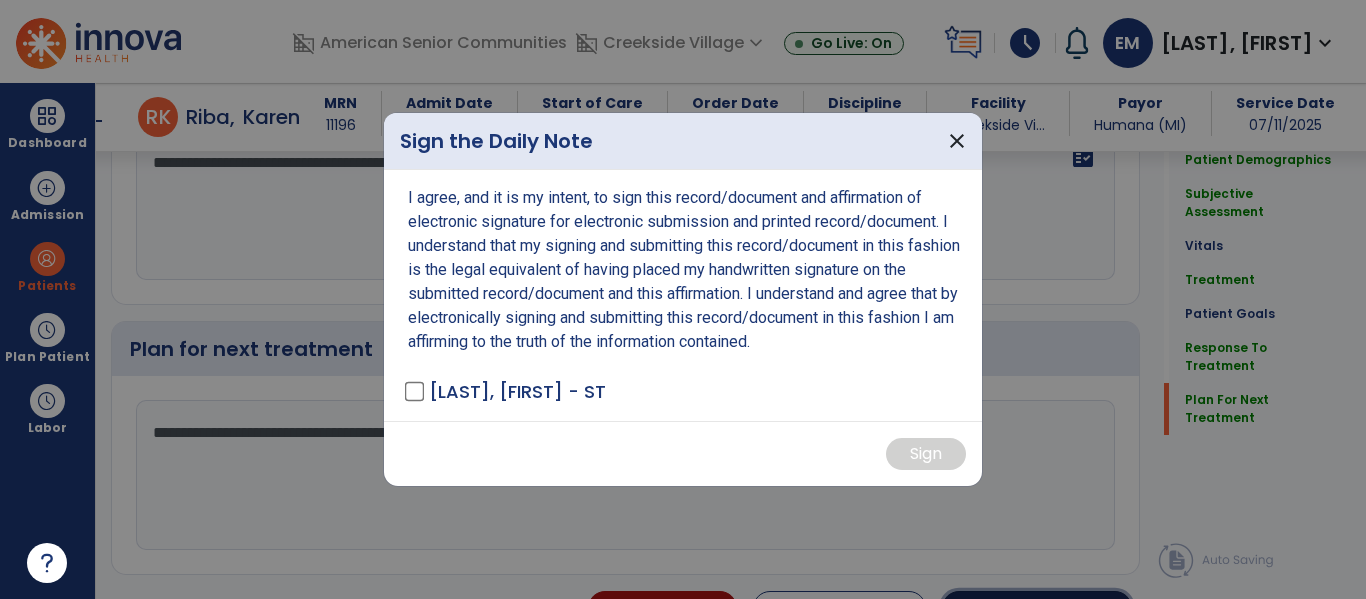 scroll, scrollTop: 3489, scrollLeft: 0, axis: vertical 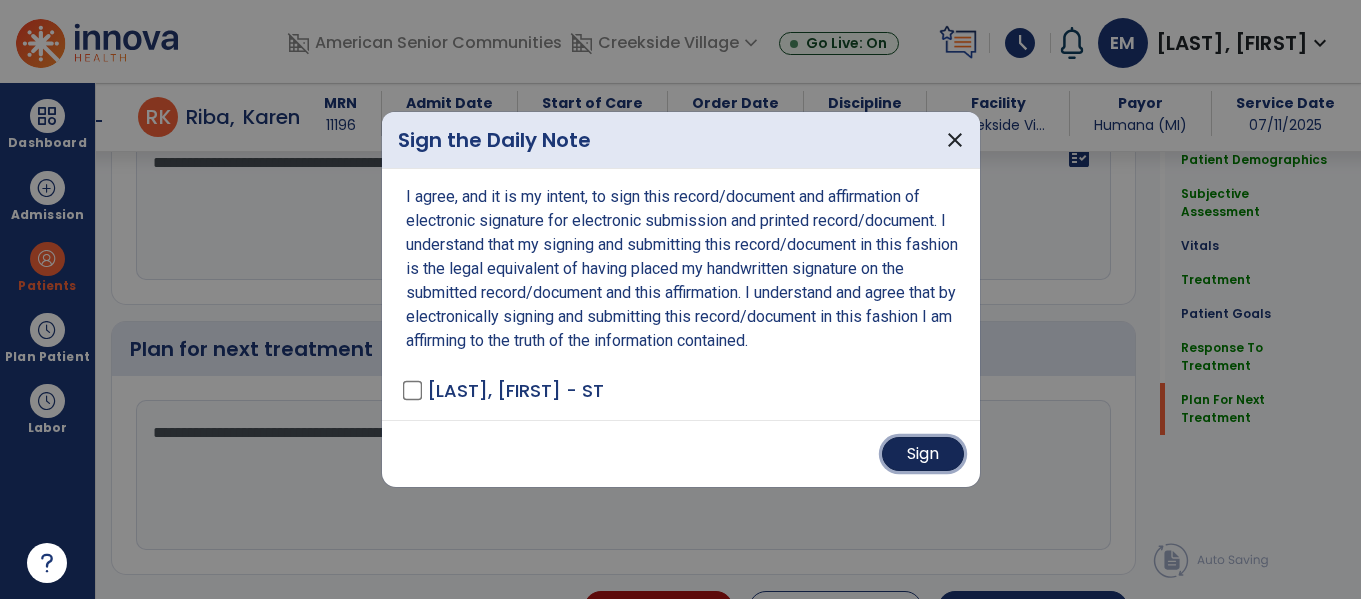 click on "Sign" at bounding box center (923, 454) 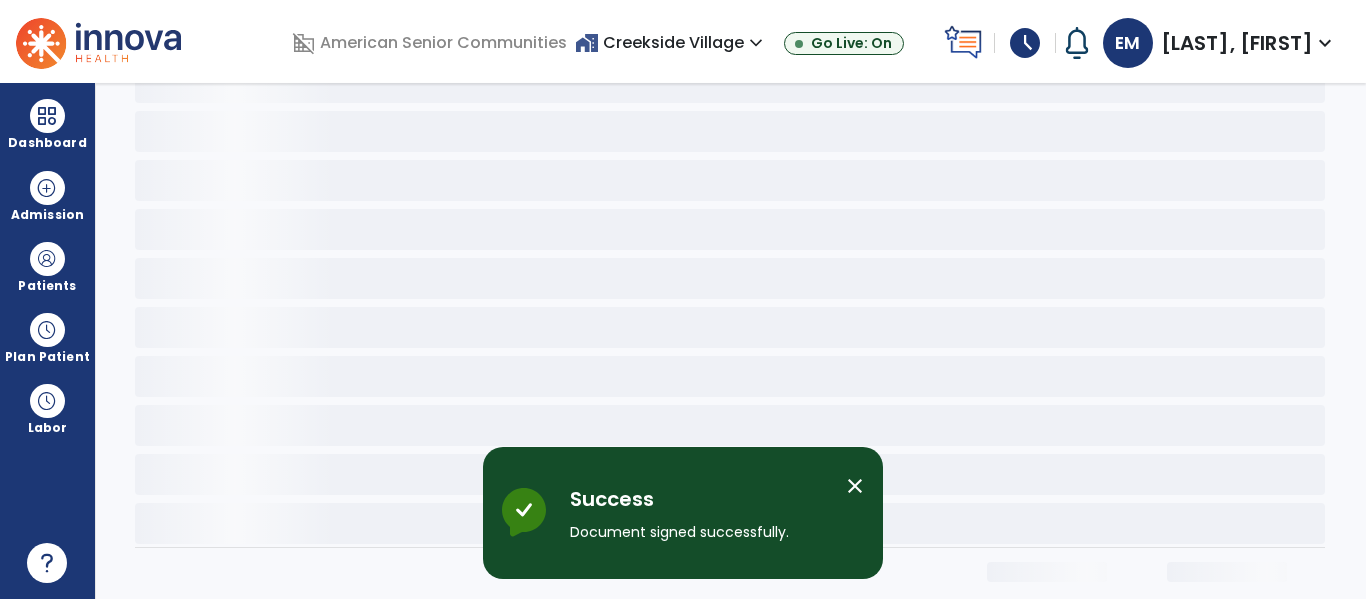 scroll, scrollTop: 0, scrollLeft: 0, axis: both 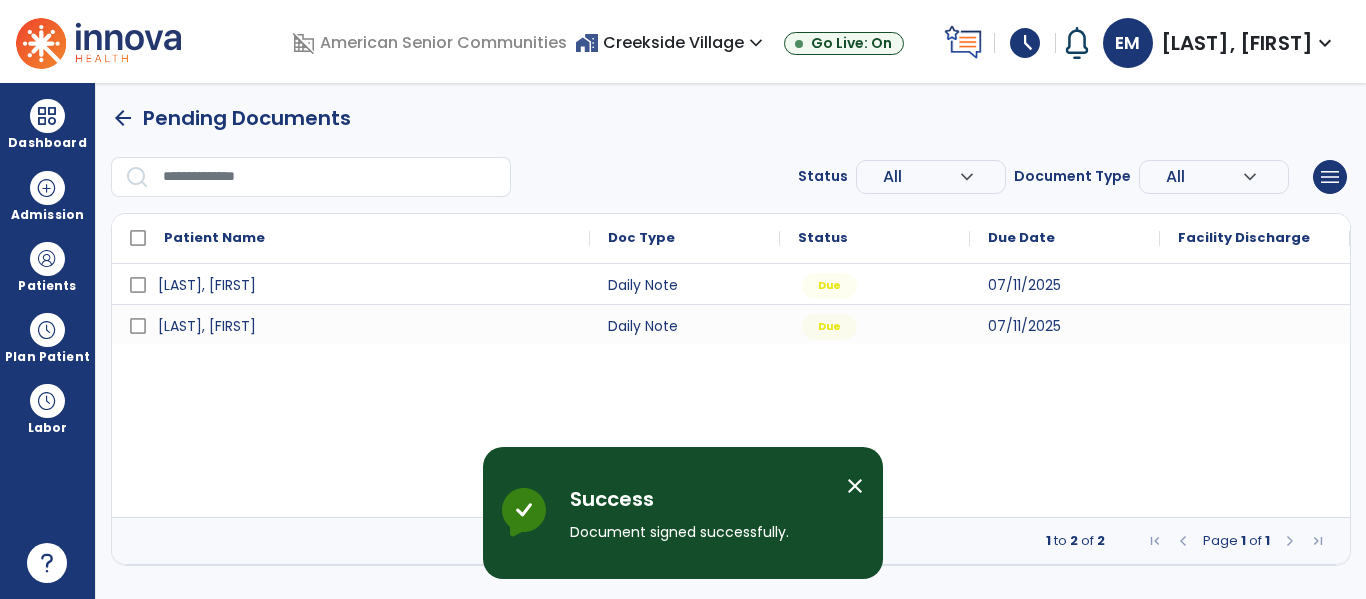 click on "close" at bounding box center (855, 486) 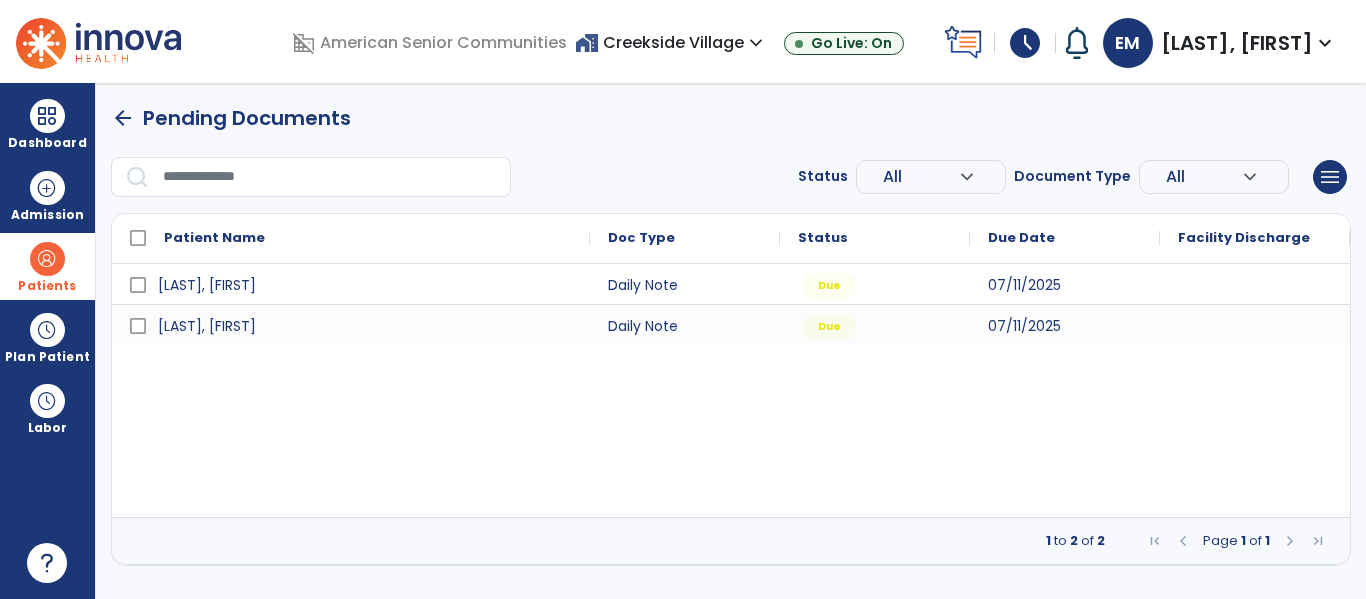 click on "Patients" at bounding box center (47, 286) 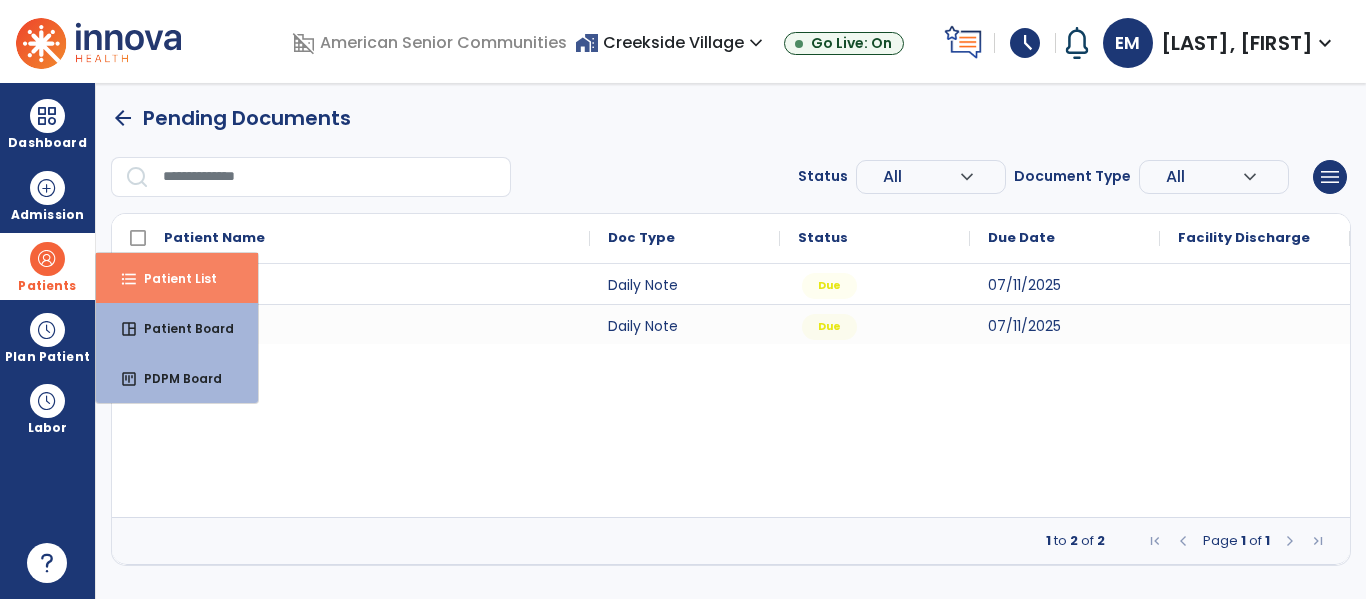 click on "Patient List" at bounding box center (172, 278) 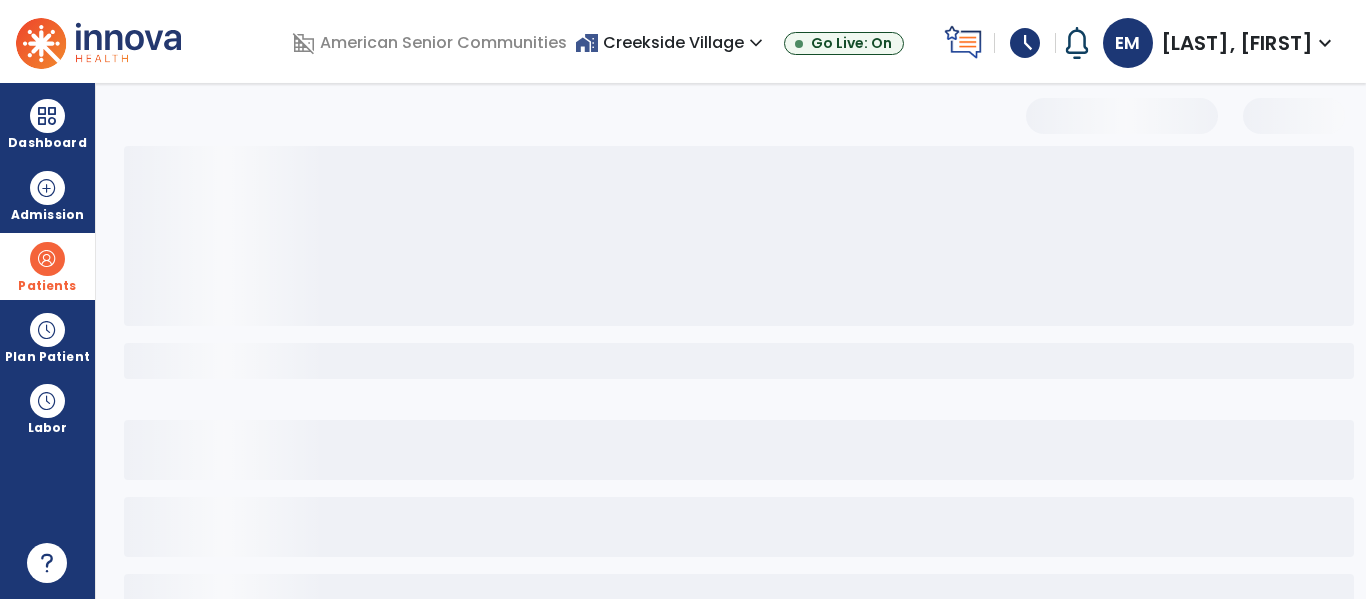 select on "***" 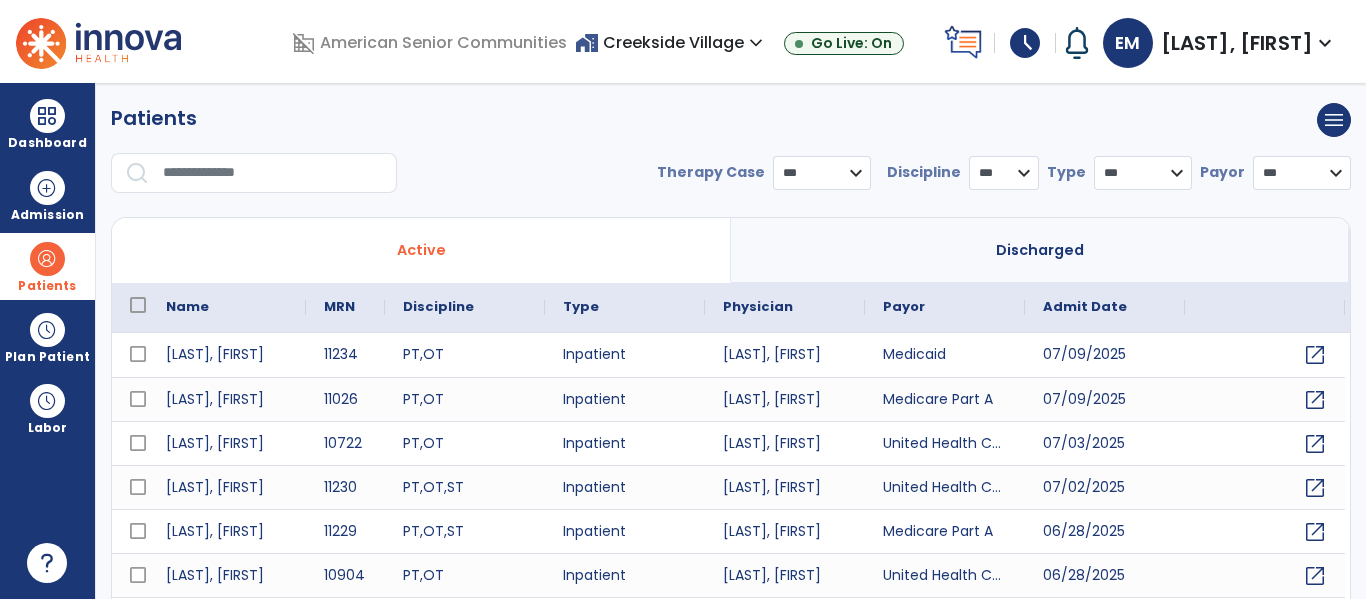 click at bounding box center [273, 173] 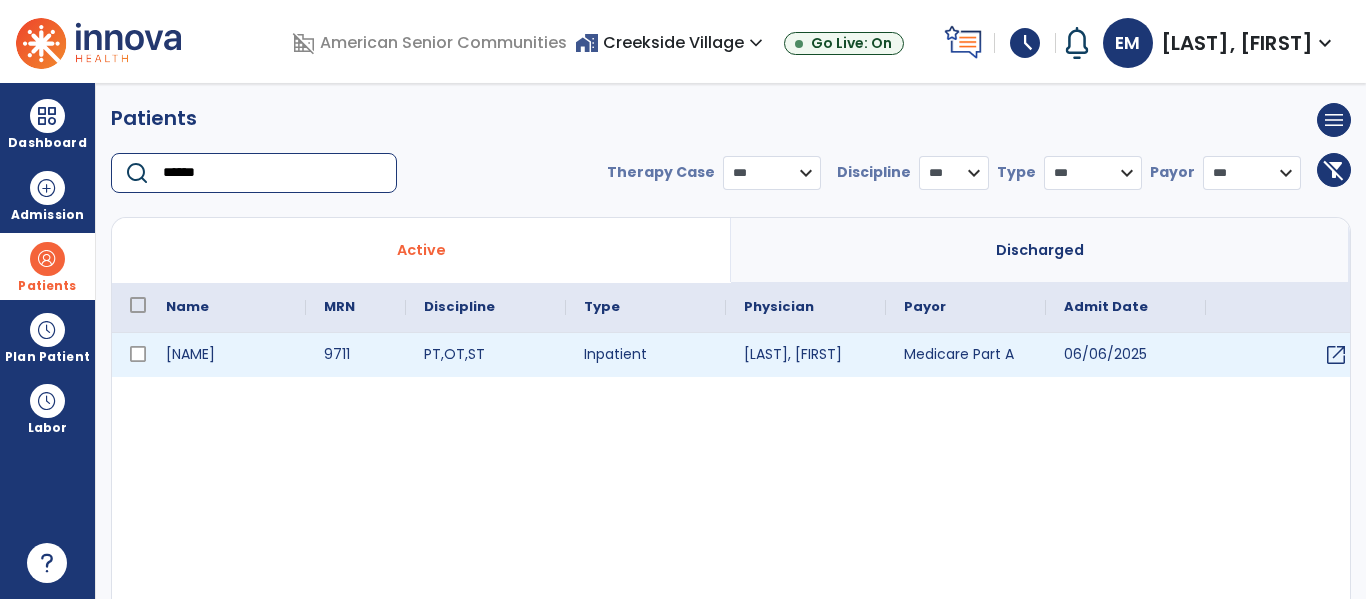 type on "******" 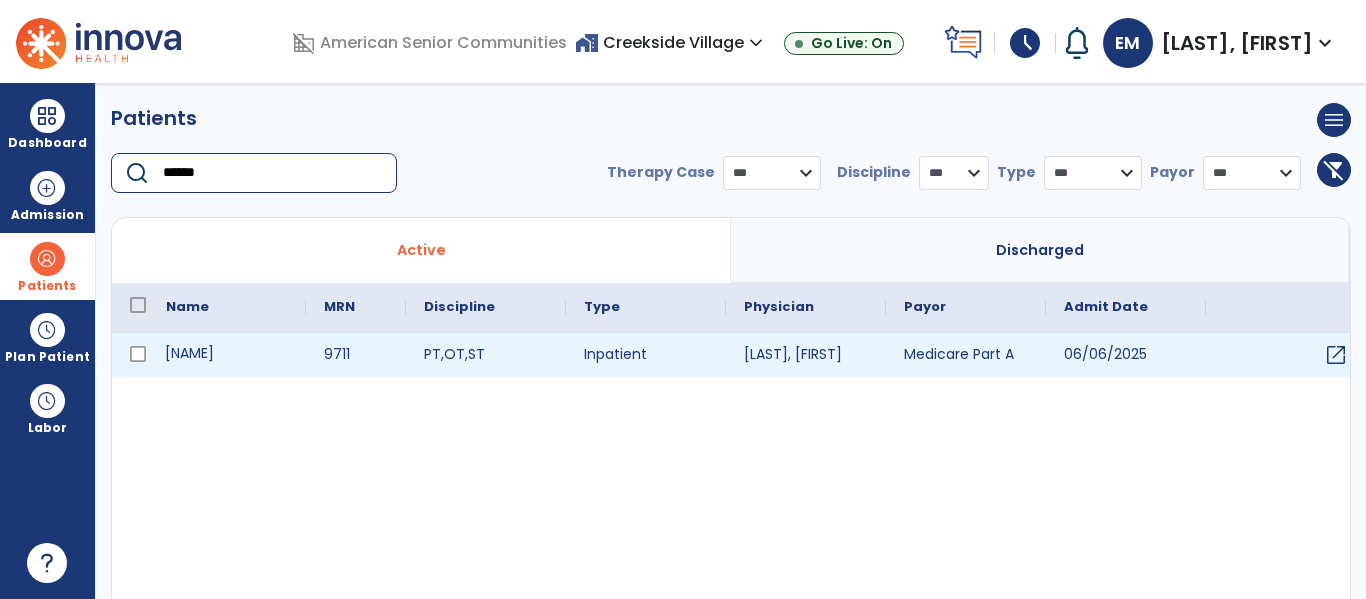 click on "[NAME]" at bounding box center [227, 355] 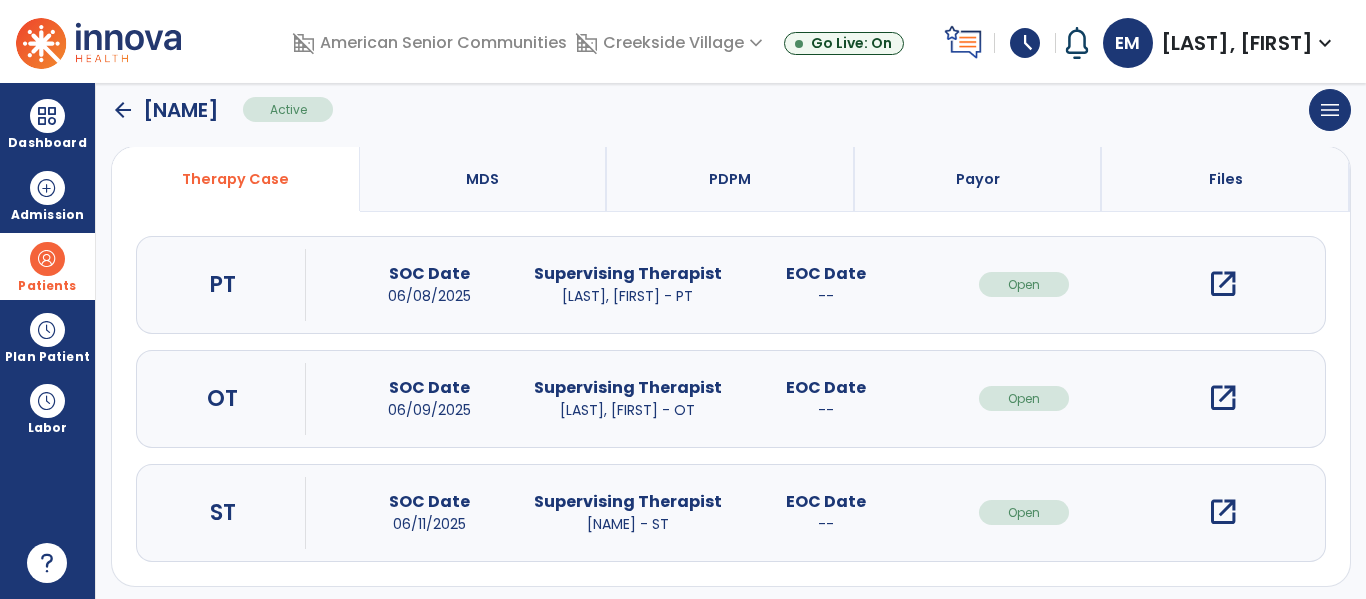 scroll, scrollTop: 162, scrollLeft: 0, axis: vertical 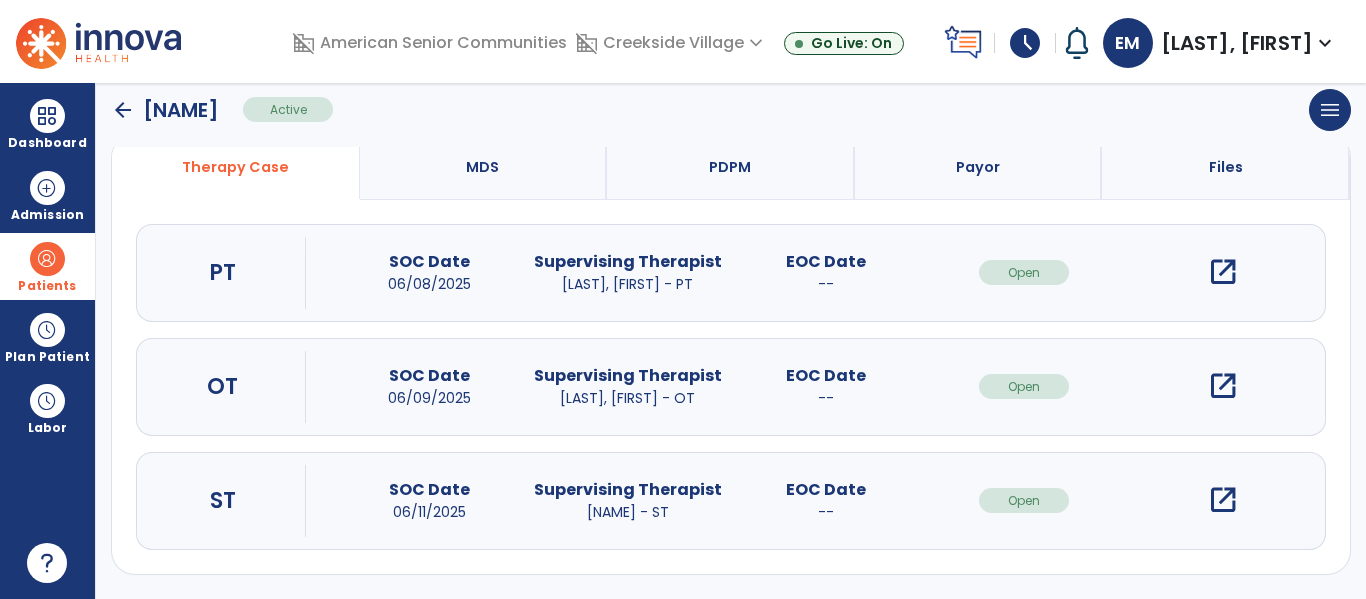 click on "open_in_new" at bounding box center (1223, 500) 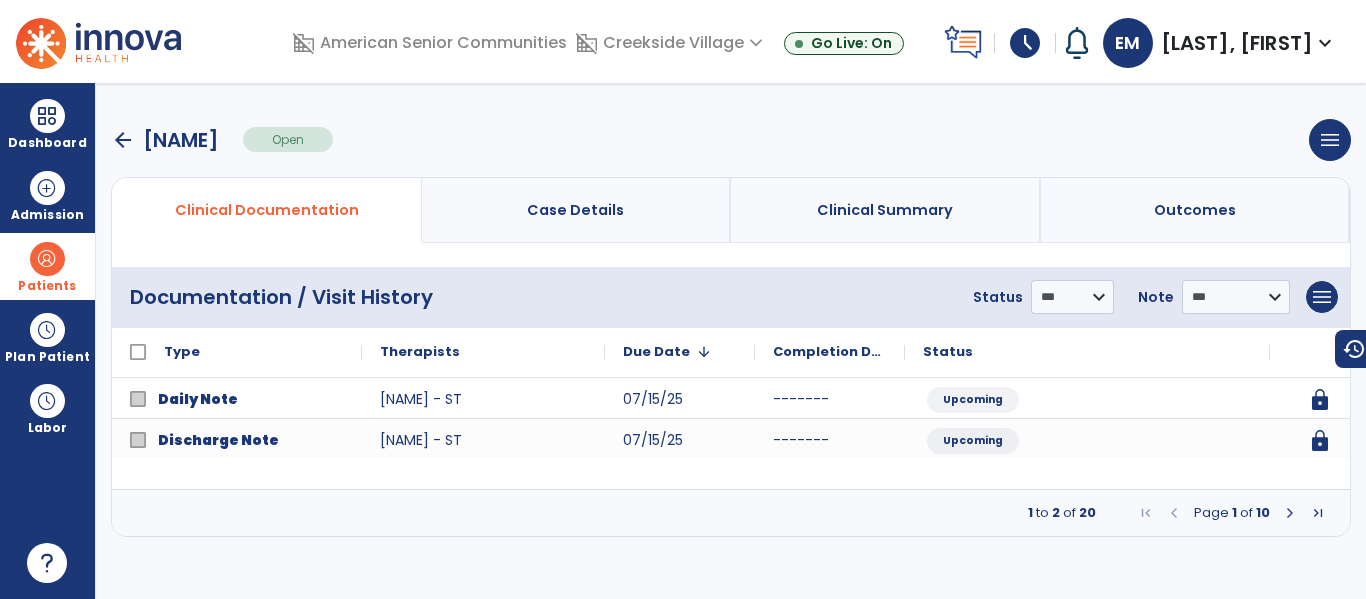 scroll, scrollTop: 0, scrollLeft: 0, axis: both 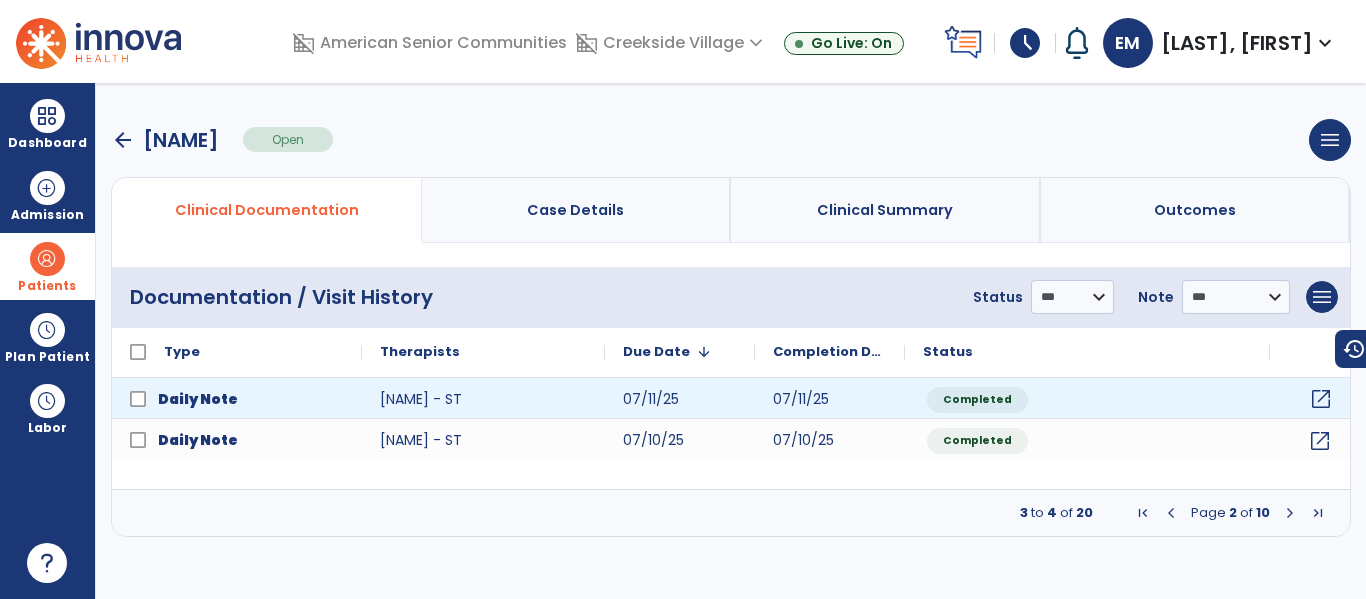 click on "open_in_new" 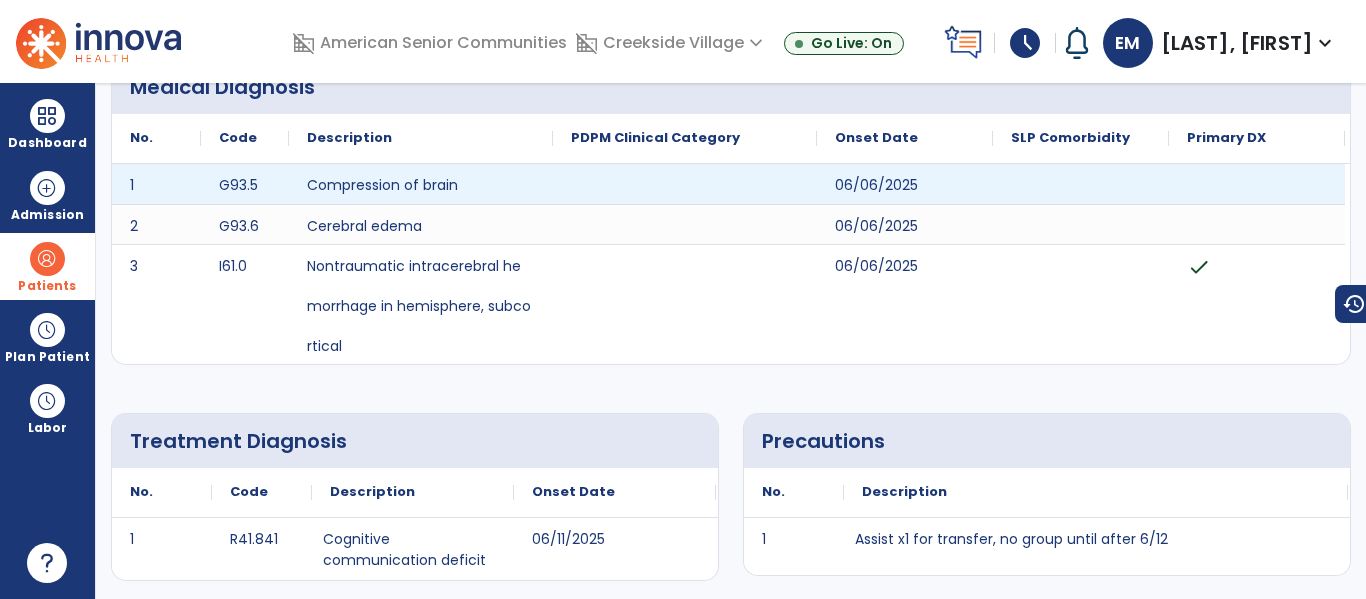 scroll, scrollTop: 0, scrollLeft: 0, axis: both 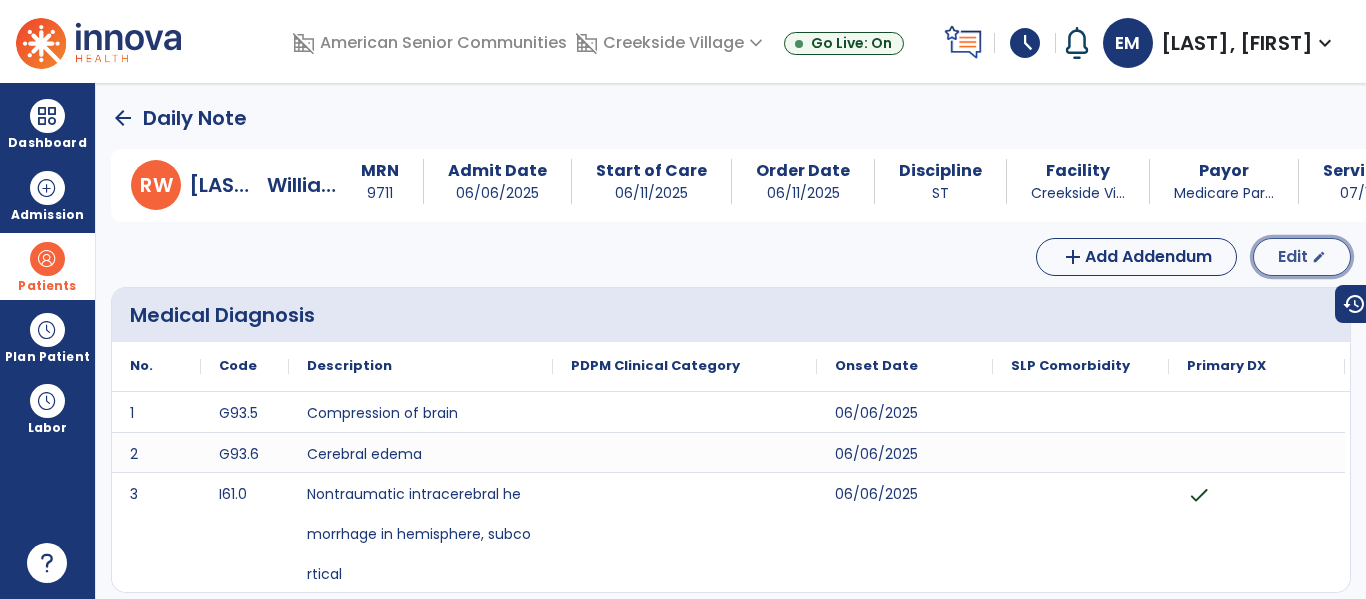 click on "Edit" 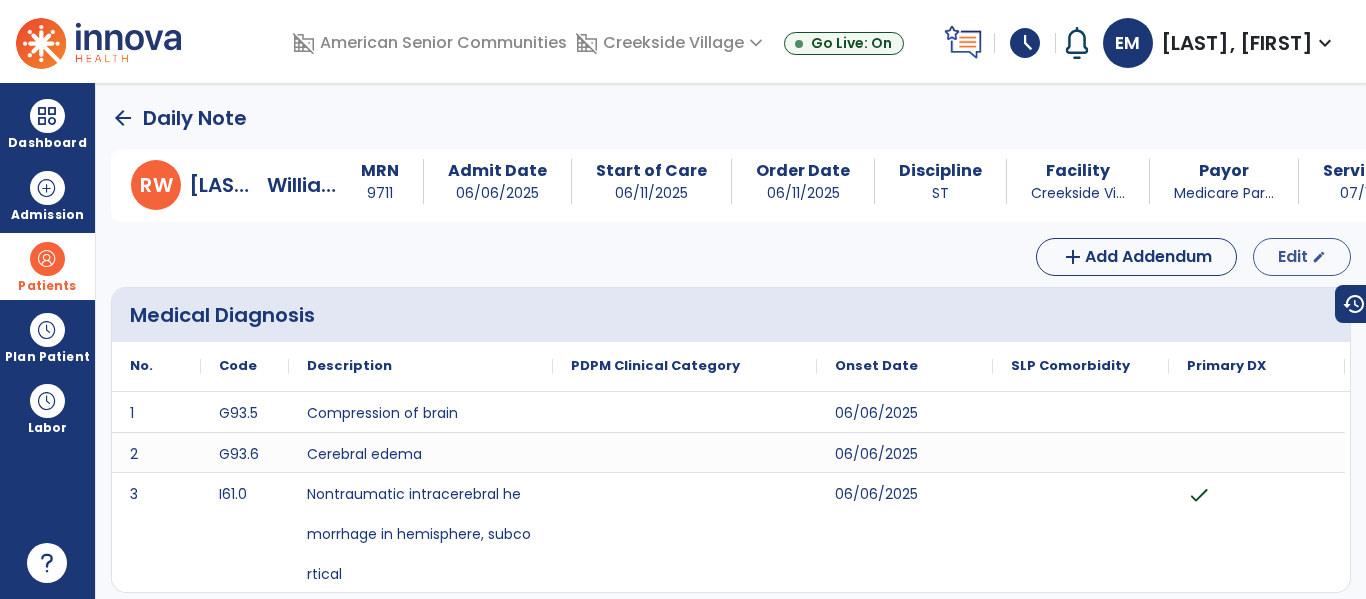 select on "*" 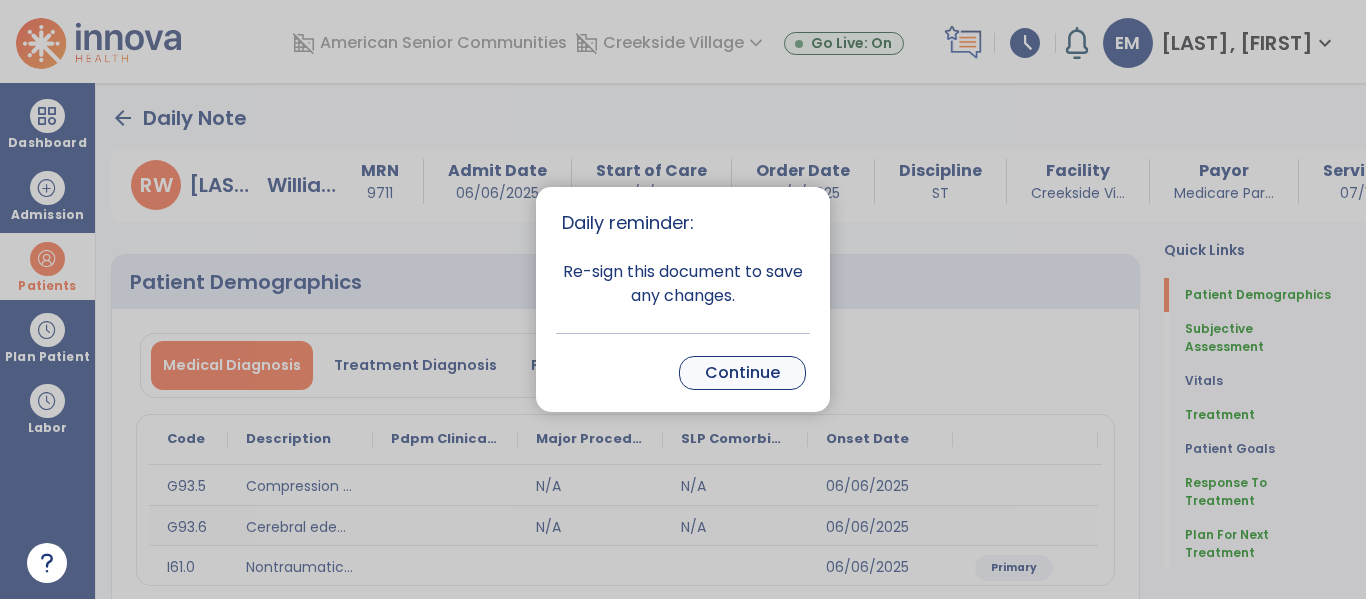 click on "Continue" at bounding box center [742, 373] 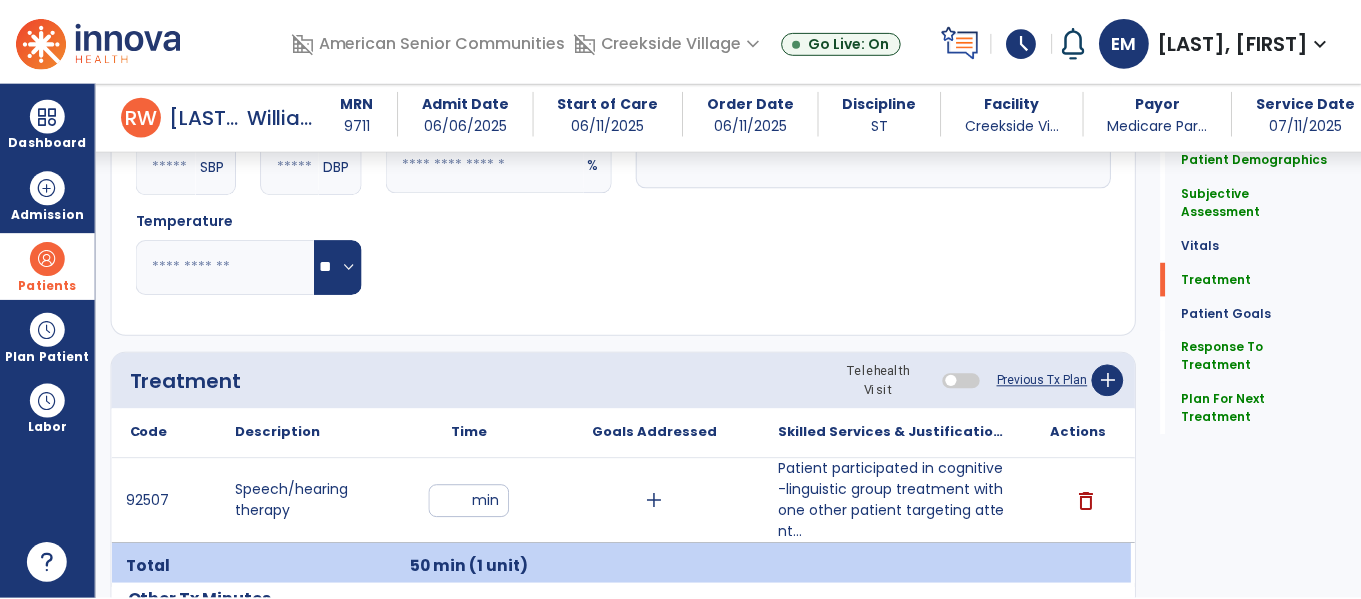 scroll, scrollTop: 1182, scrollLeft: 0, axis: vertical 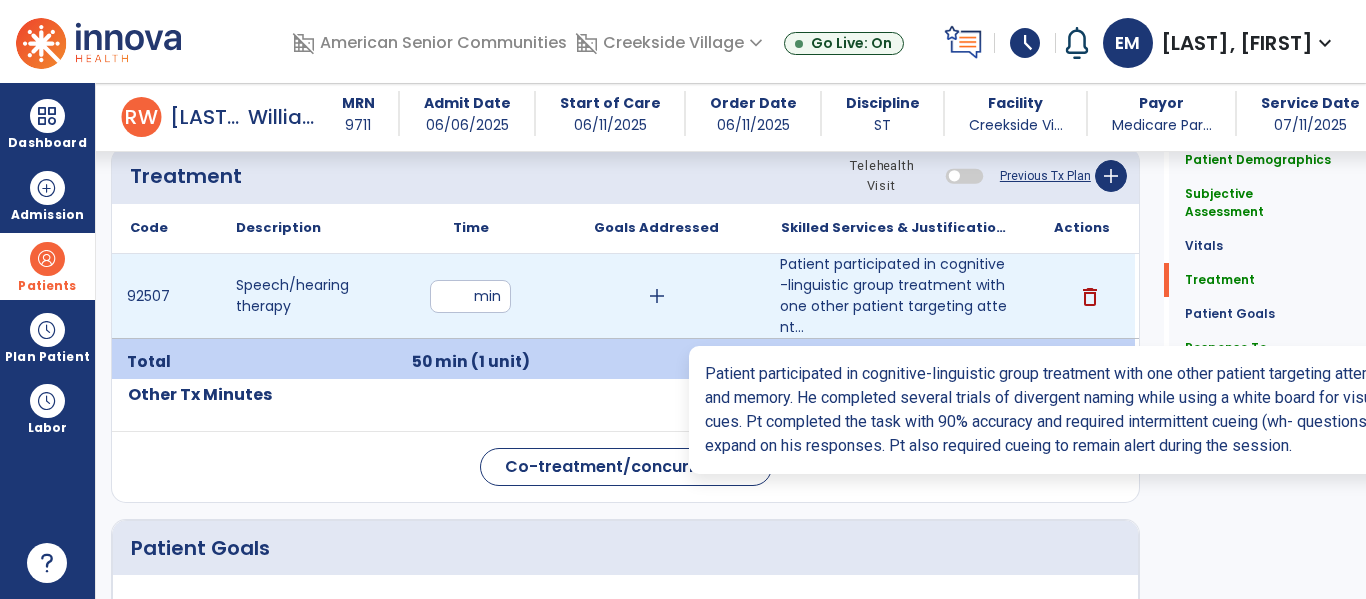 click on "Patient participated in cognitive-linguistic group treatment with one other patient targeting attent..." at bounding box center (896, 296) 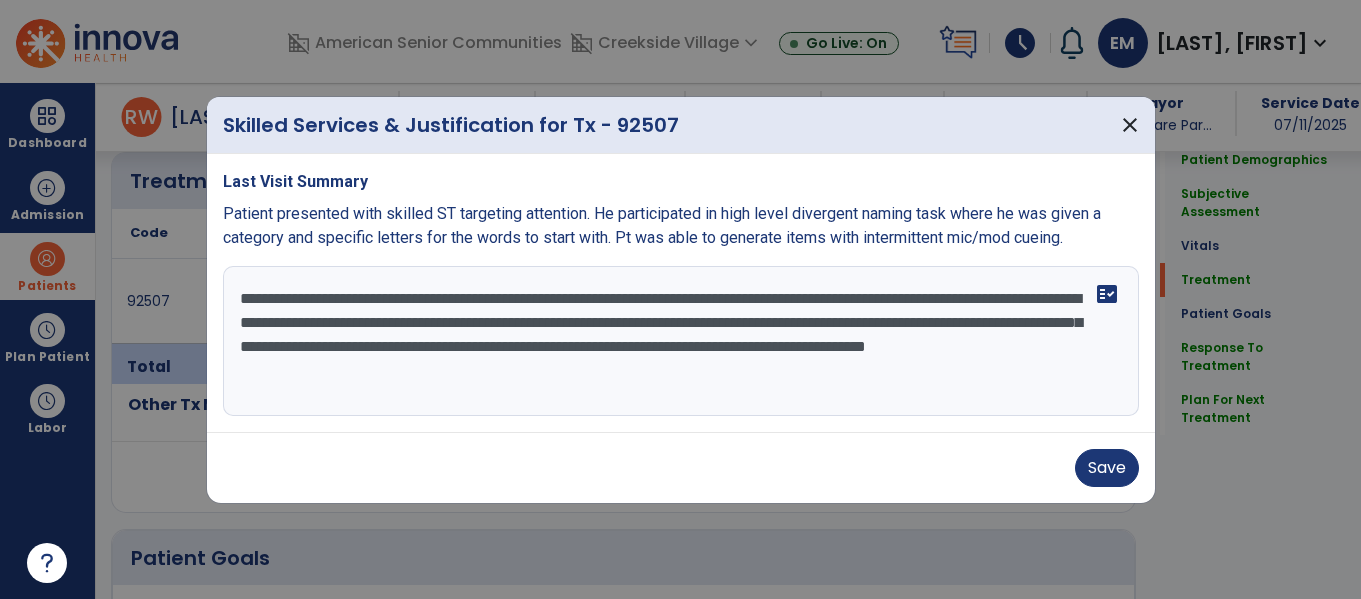 scroll, scrollTop: 1182, scrollLeft: 0, axis: vertical 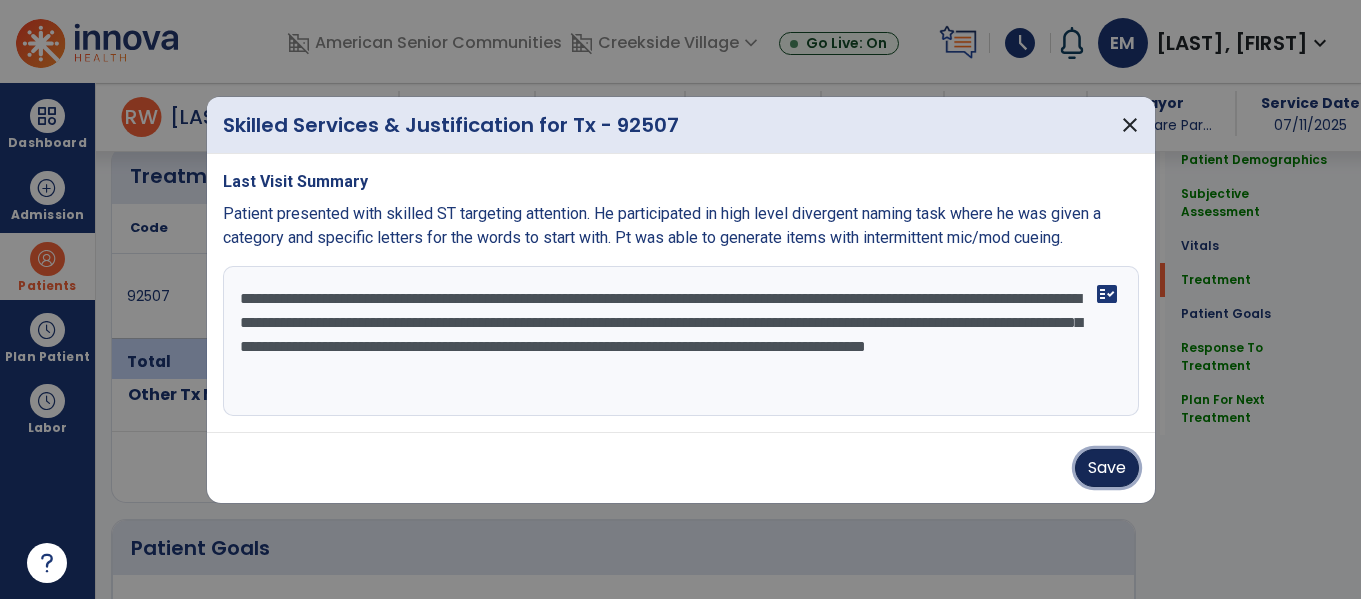 click on "Save" at bounding box center (1107, 468) 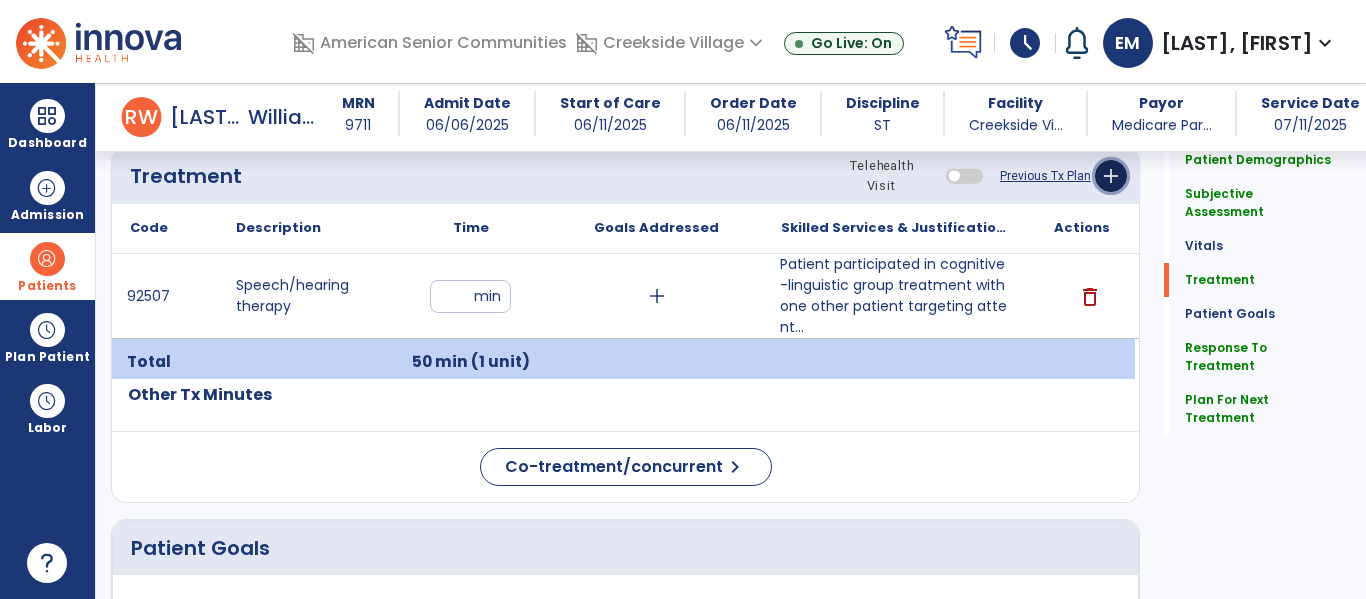 click on "add" 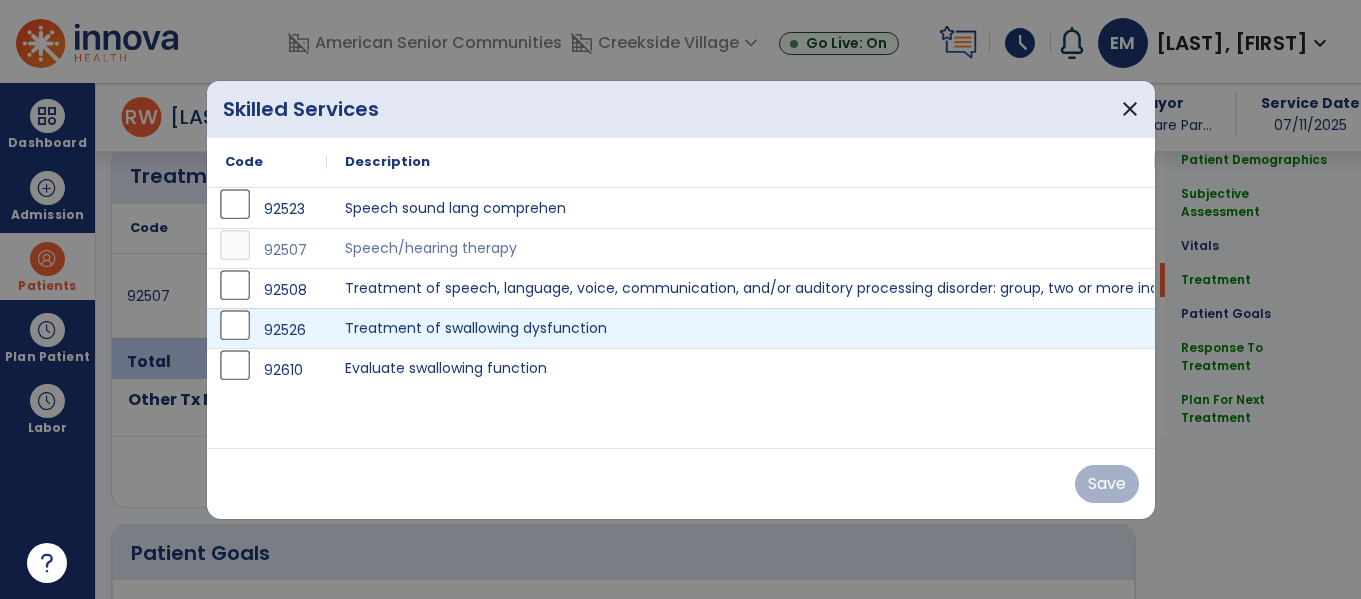 scroll, scrollTop: 1182, scrollLeft: 0, axis: vertical 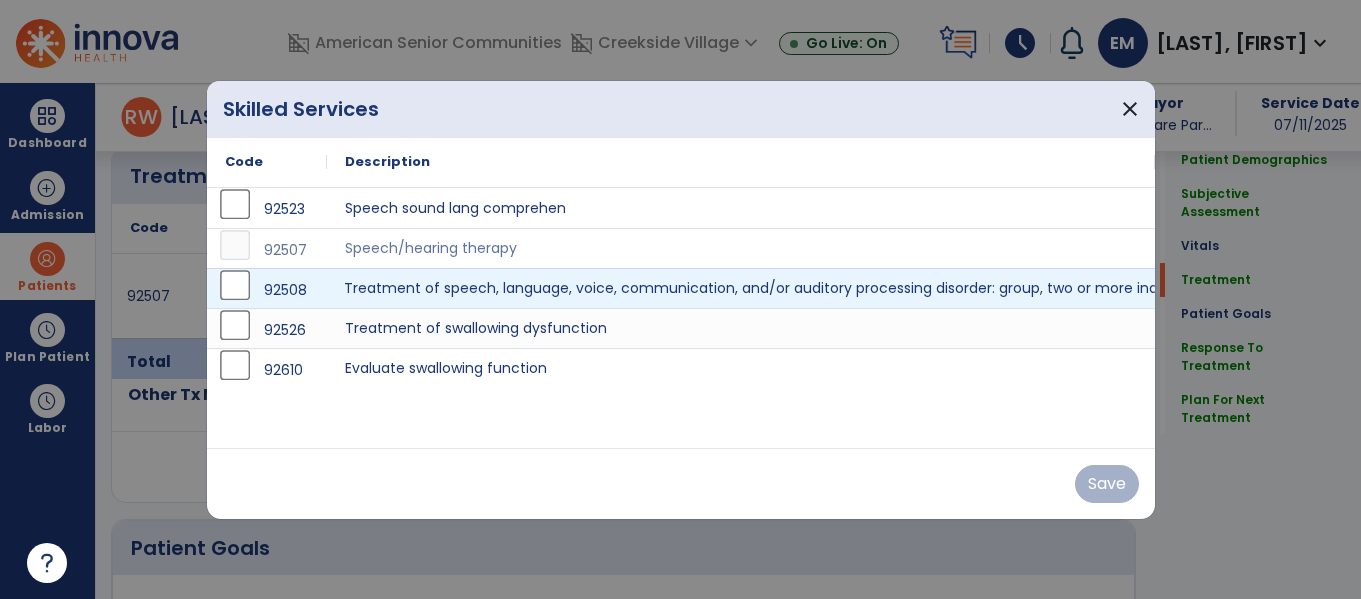 click on "Treatment of speech, language, voice, communication, and/or auditory processing disorder: group, two or more individuals." at bounding box center (741, 288) 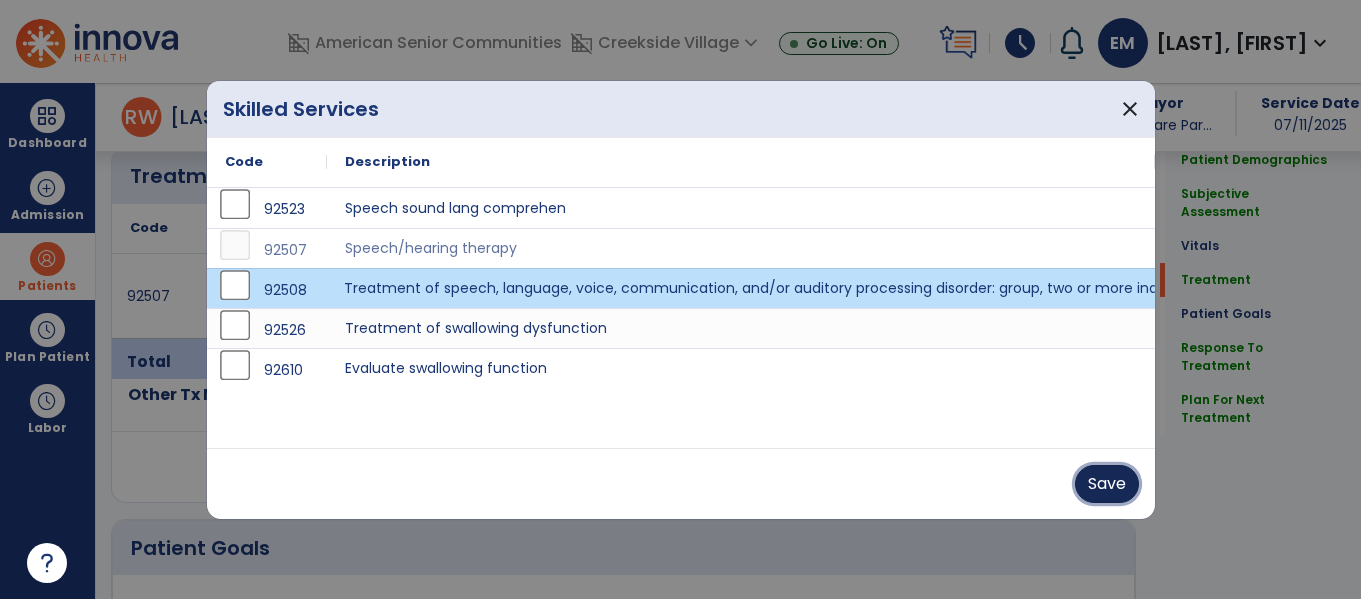 click on "Save" at bounding box center (1107, 484) 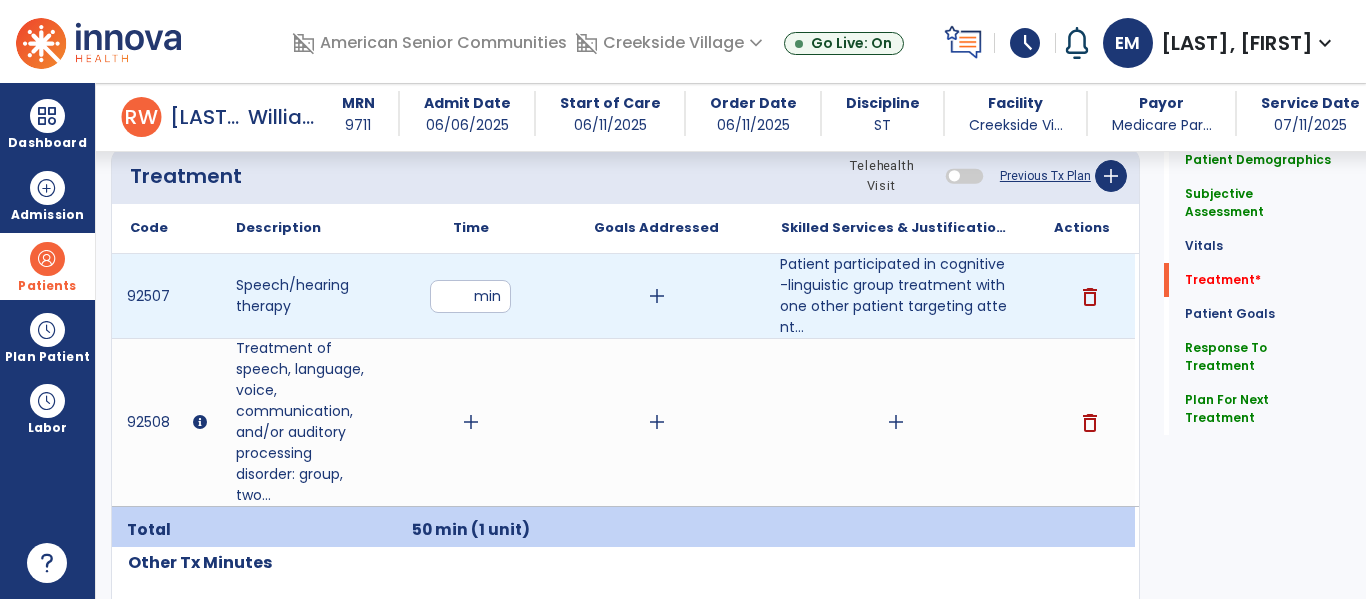 click on "delete" at bounding box center (1090, 297) 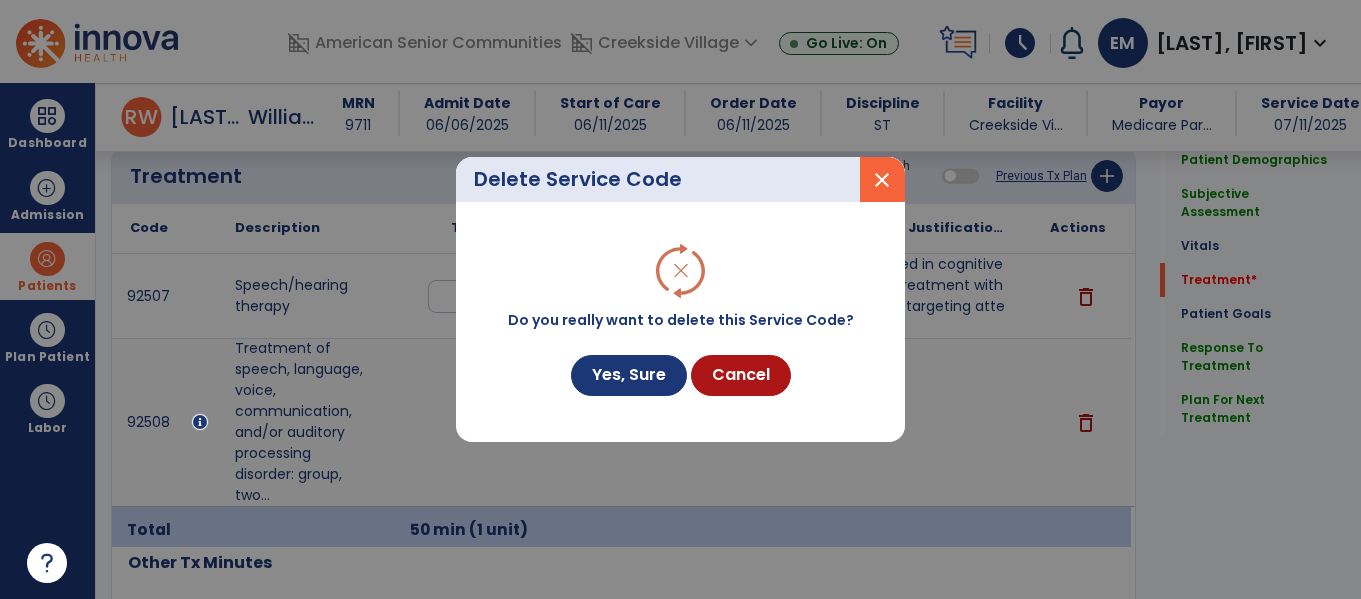 scroll, scrollTop: 1182, scrollLeft: 0, axis: vertical 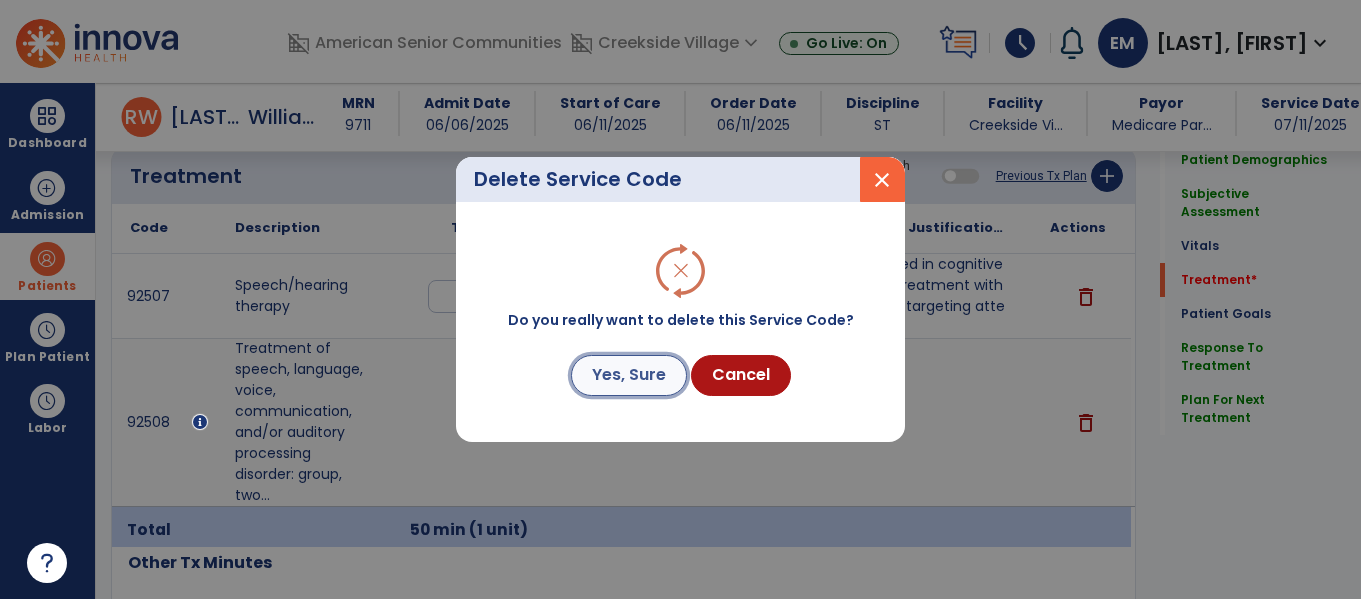 click on "Yes, Sure" at bounding box center [629, 375] 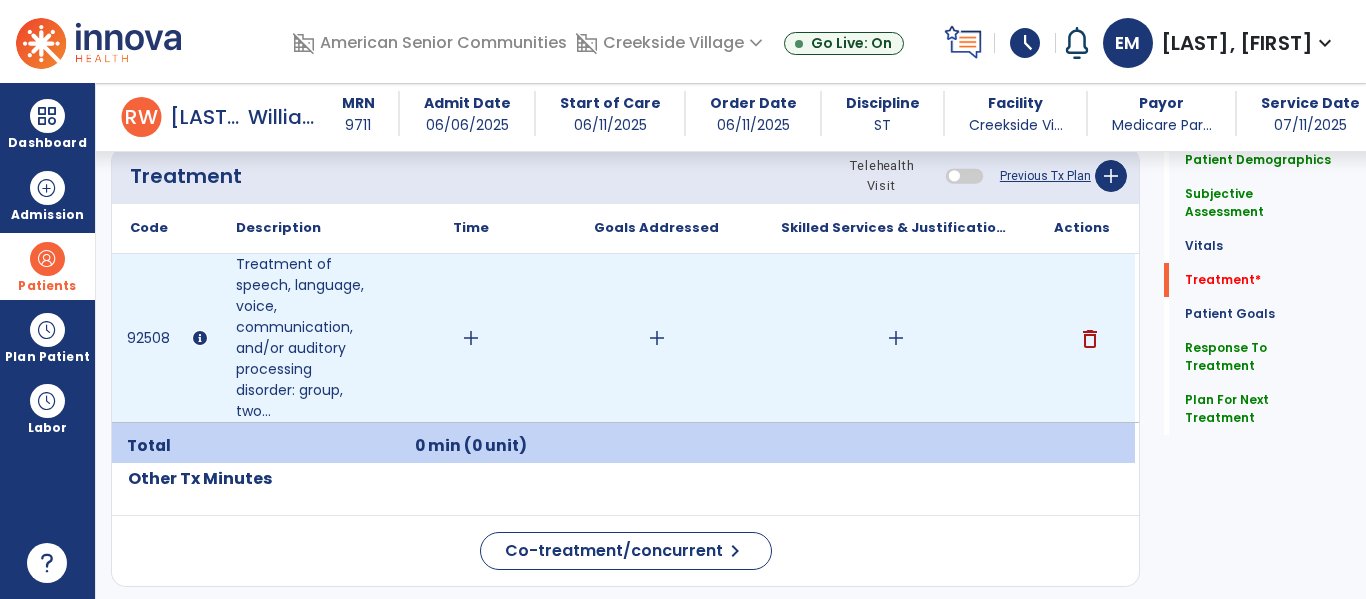 click on "add" at bounding box center (896, 338) 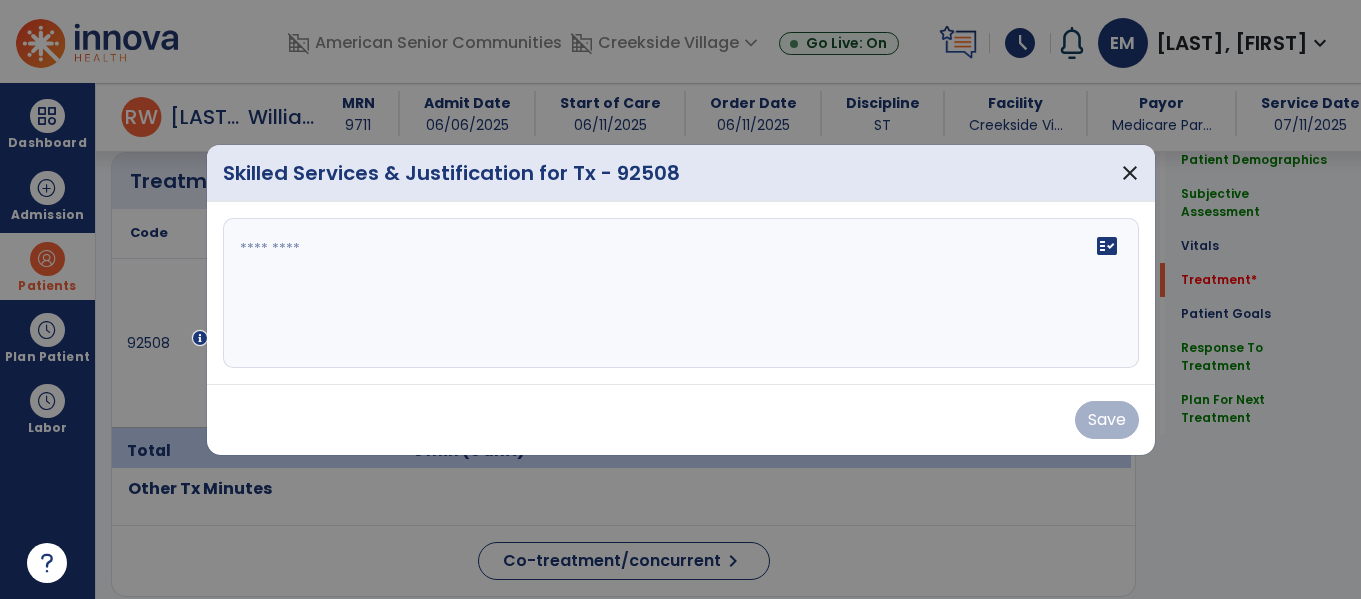 scroll, scrollTop: 1182, scrollLeft: 0, axis: vertical 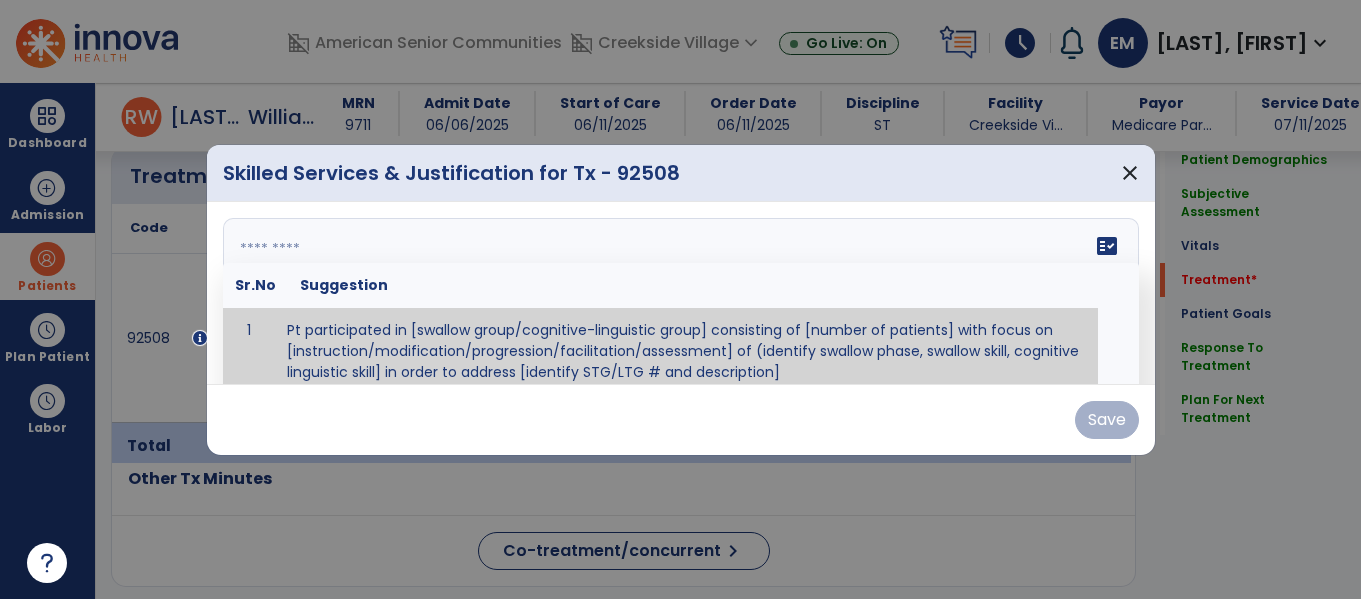 click on "fact_check Sr.No Suggestion 1 Pt participated in [swallow group/cognitive-linguistic group] consisting of [number of patients] with focus on [instruction/modification/progression/facilitation/assessment] of (identify swallow phase, swallow skill, cognitive linguistic skill] in order to address [identify STG/LTG # and description]" at bounding box center (681, 293) 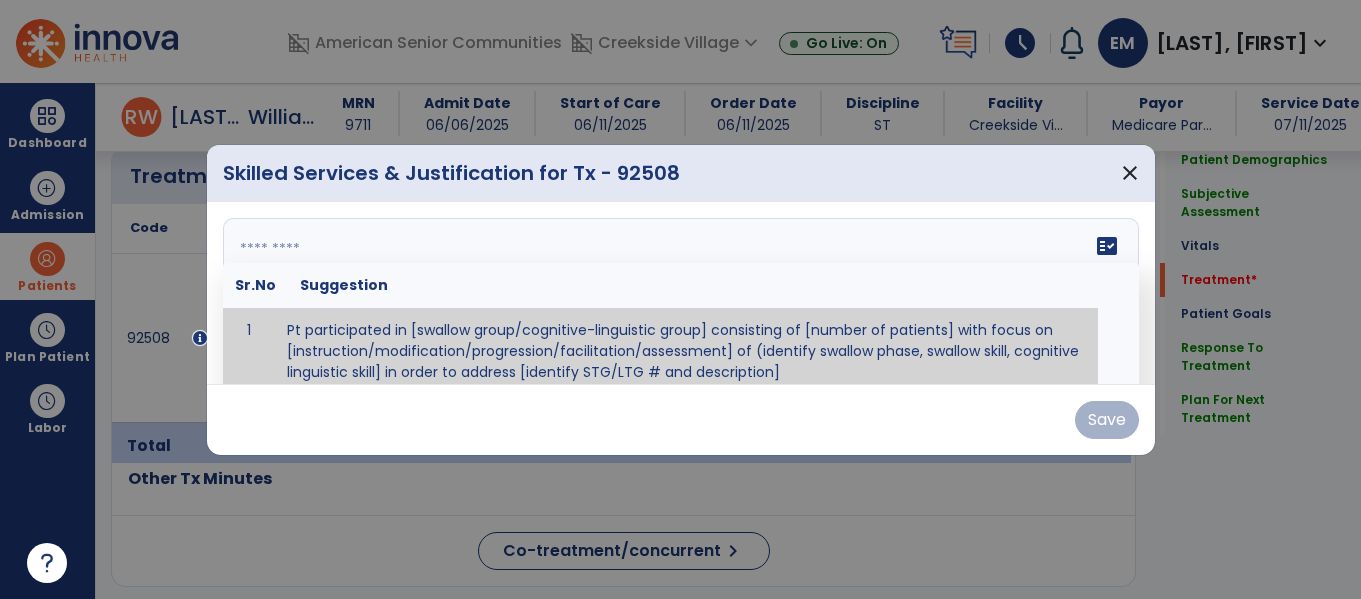 paste on "**********" 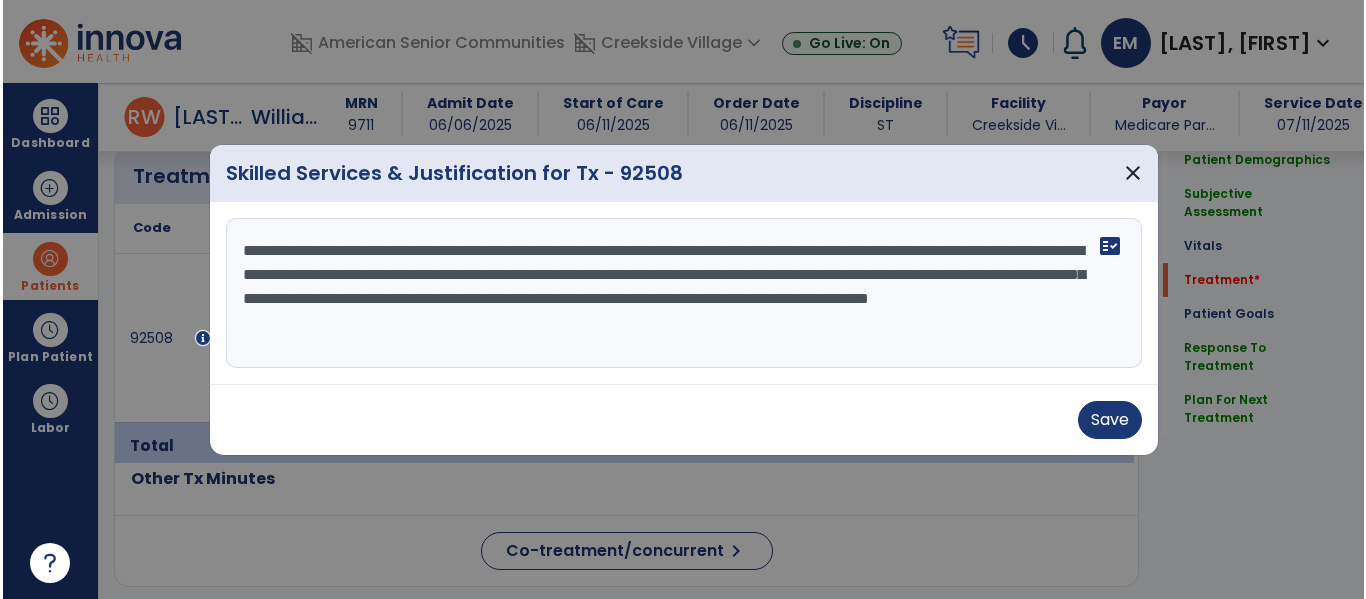 scroll, scrollTop: 0, scrollLeft: 0, axis: both 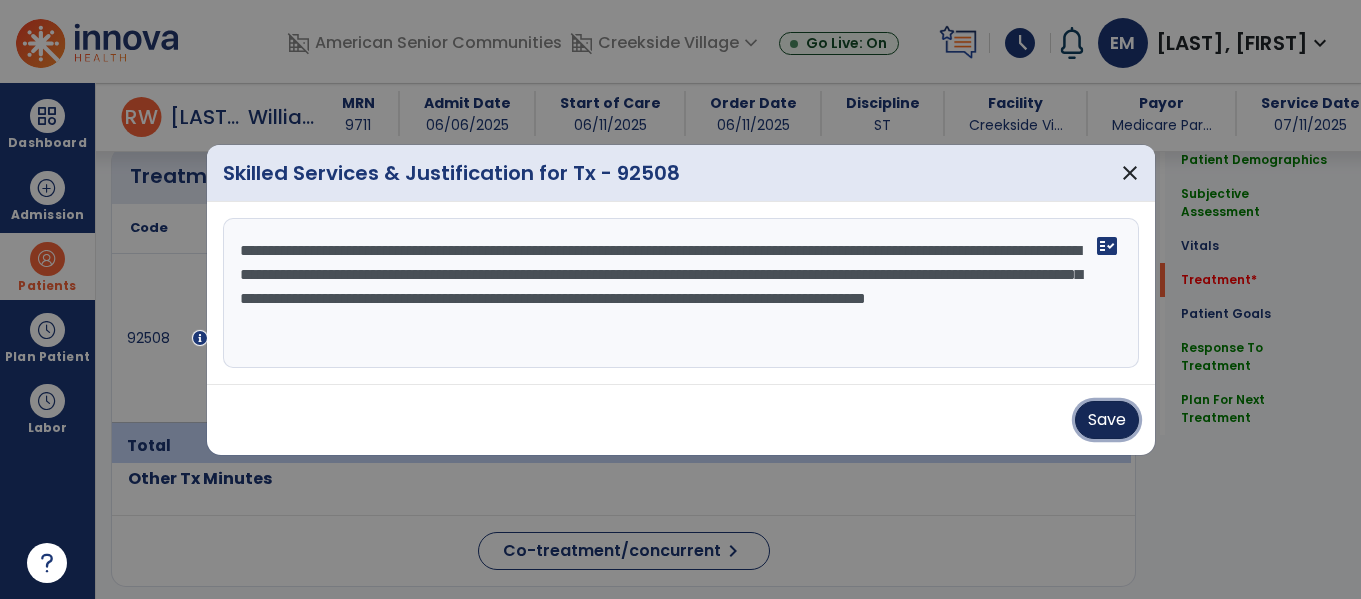 click on "Save" at bounding box center (1107, 420) 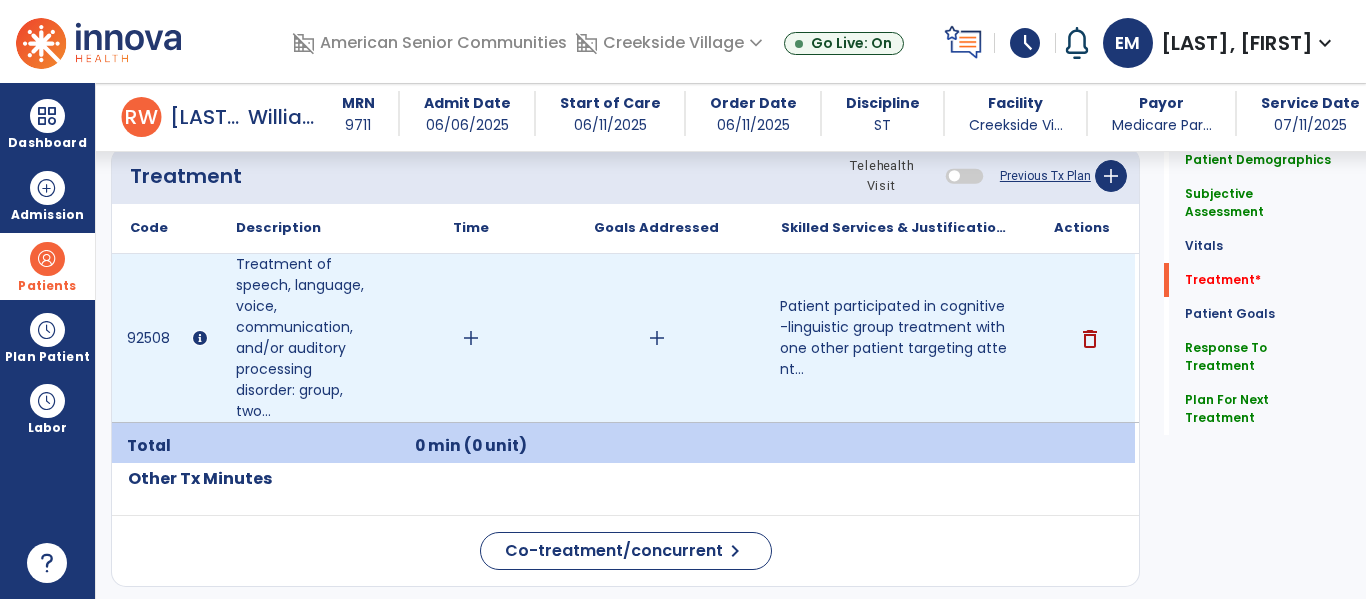 click on "add" at bounding box center [471, 338] 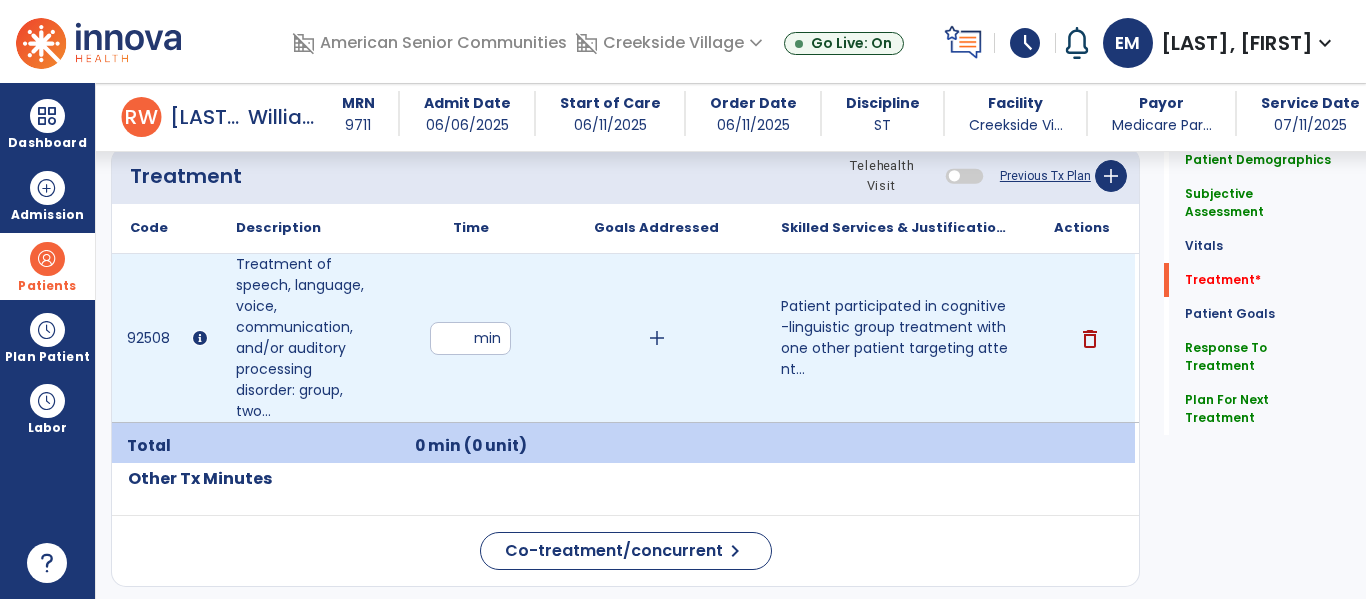 type on "**" 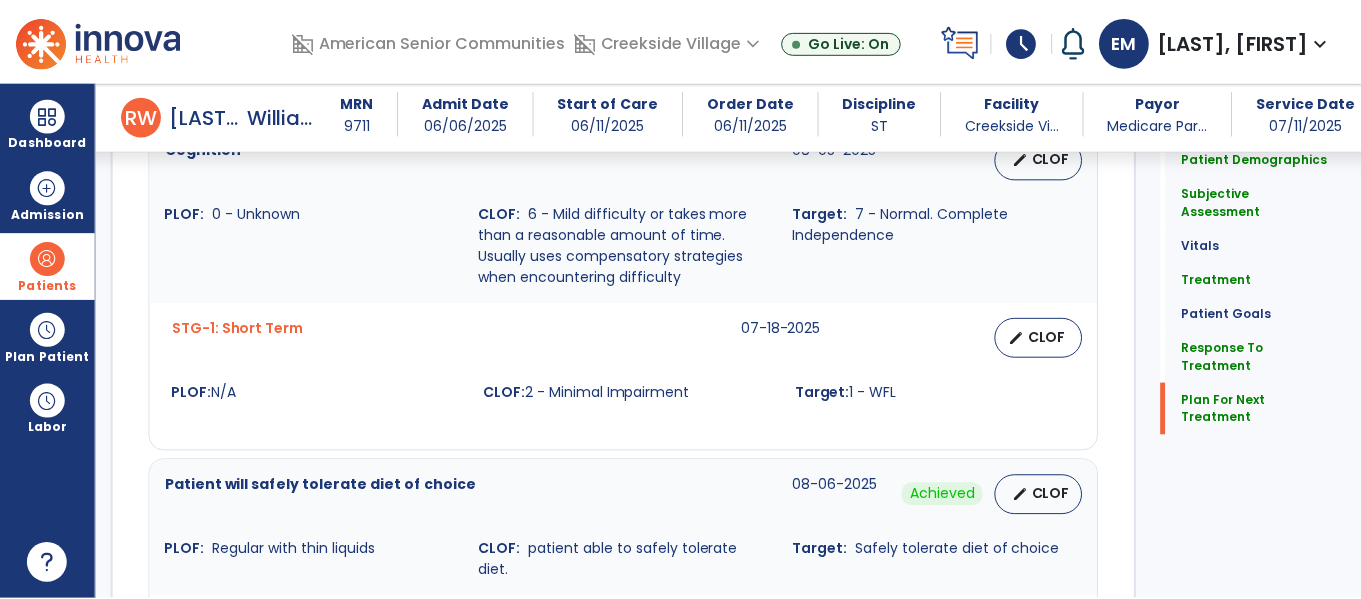 scroll, scrollTop: 3054, scrollLeft: 0, axis: vertical 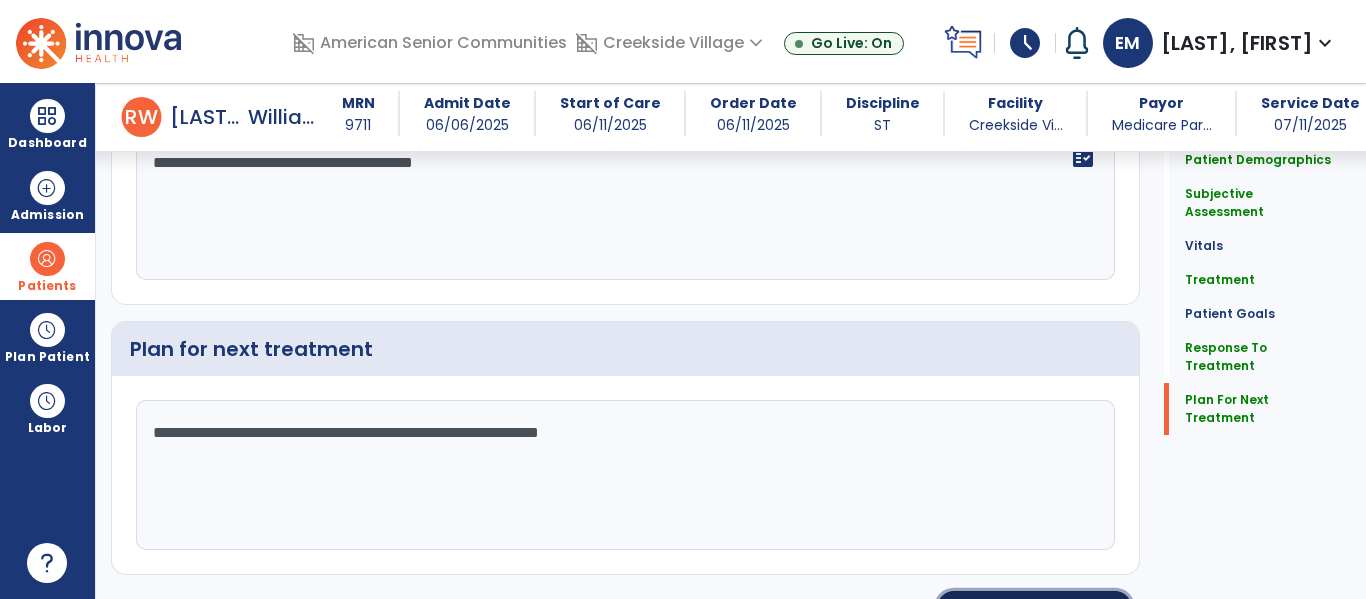 click on "Re-Sign Doc" 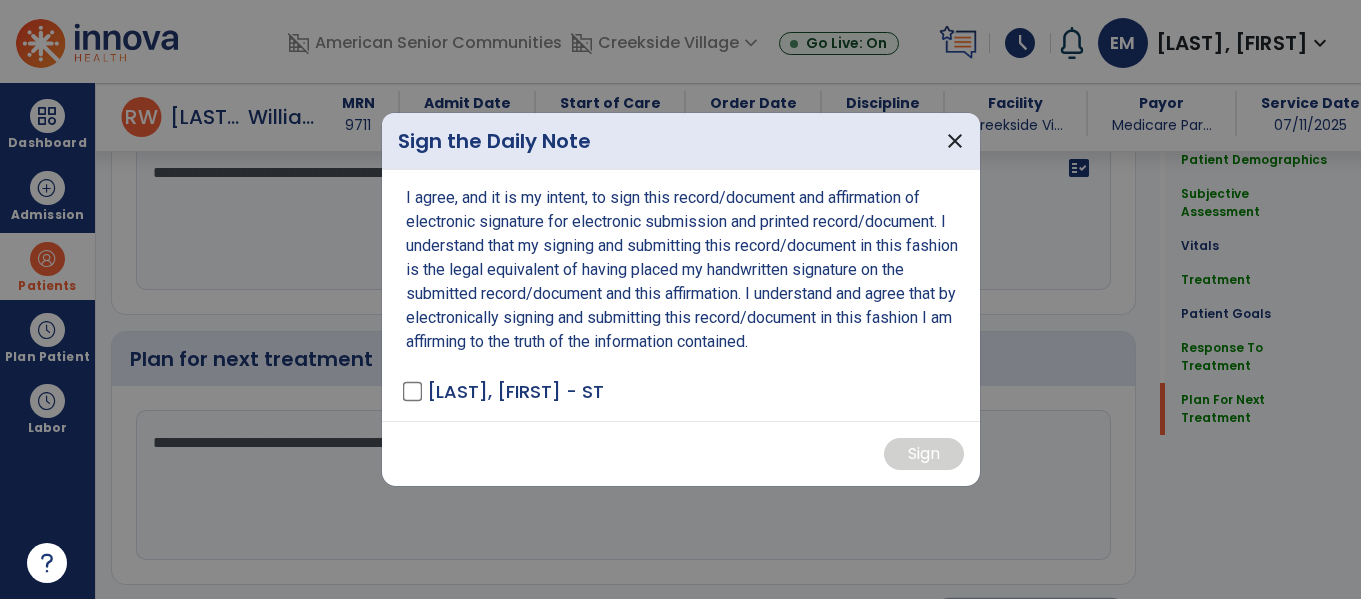 scroll, scrollTop: 3054, scrollLeft: 0, axis: vertical 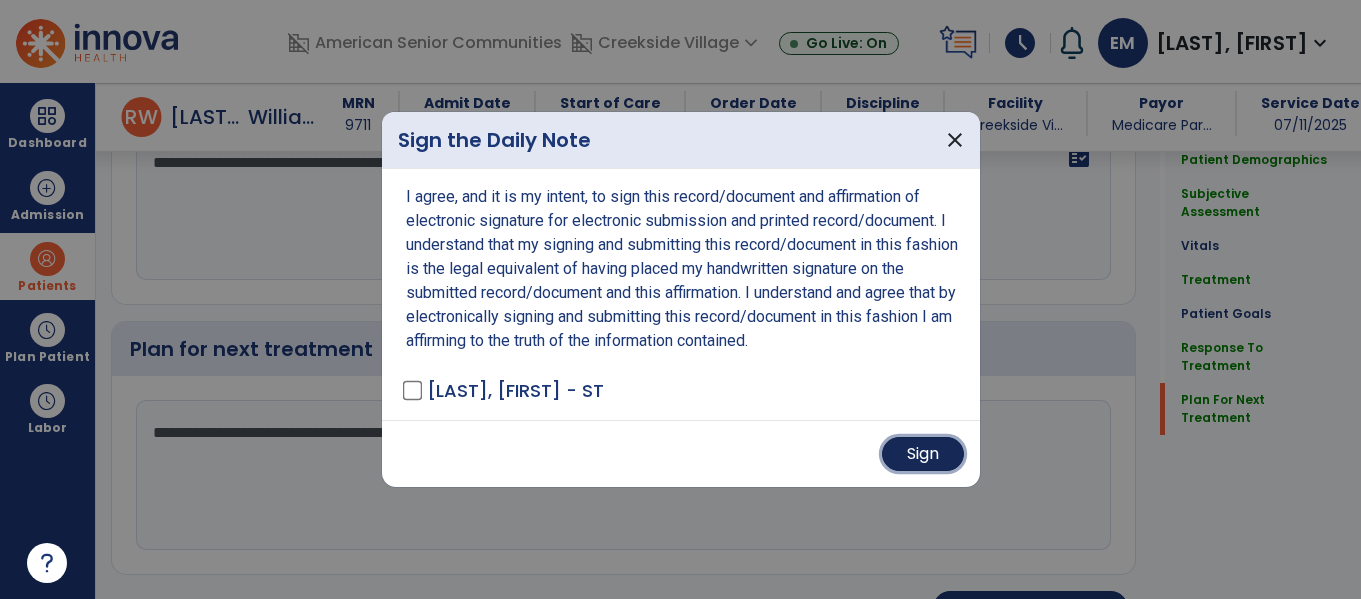 click on "Sign" at bounding box center [923, 454] 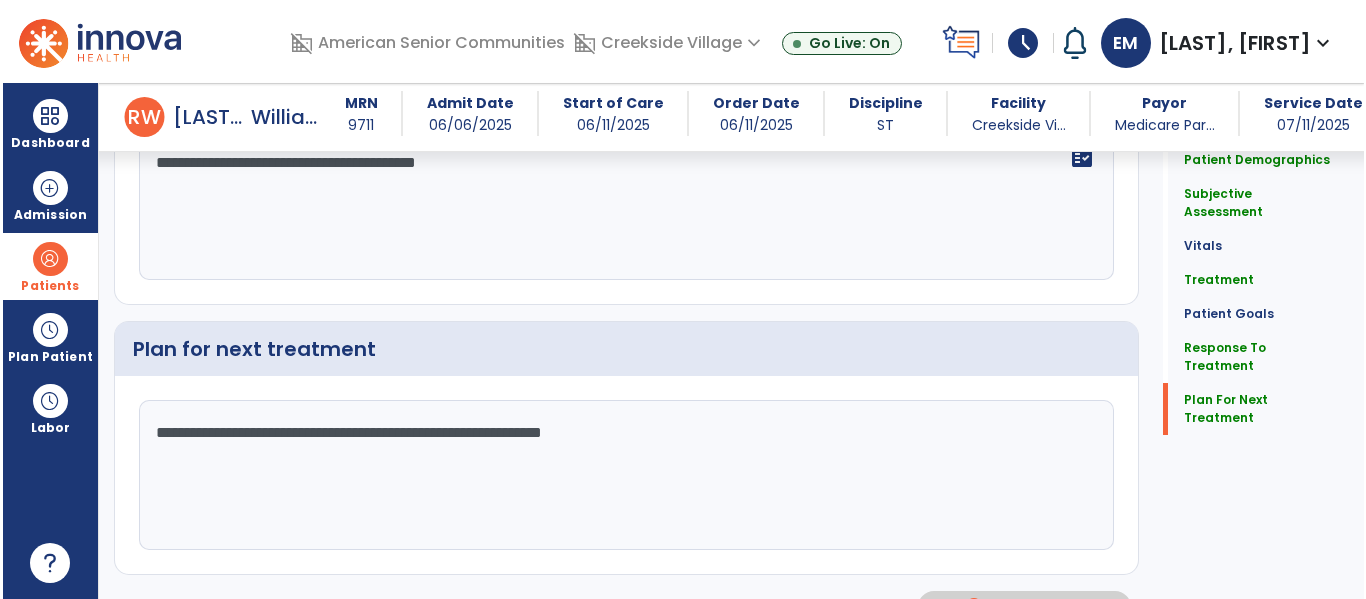 scroll, scrollTop: 3052, scrollLeft: 0, axis: vertical 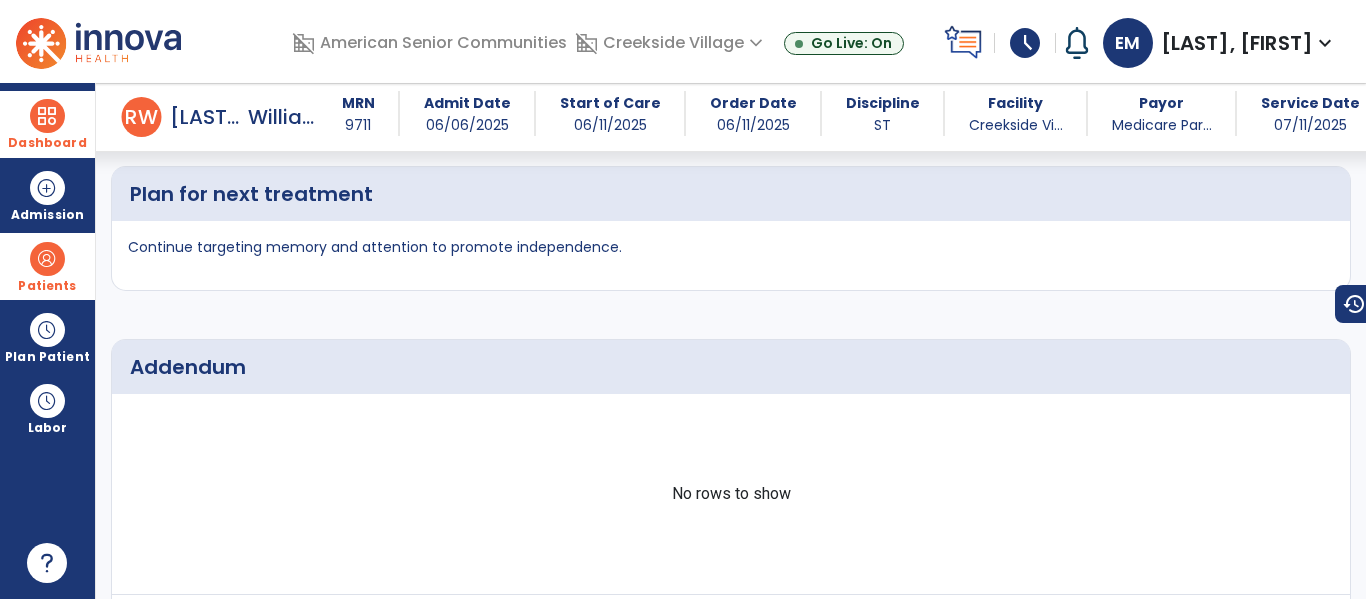 click at bounding box center [47, 116] 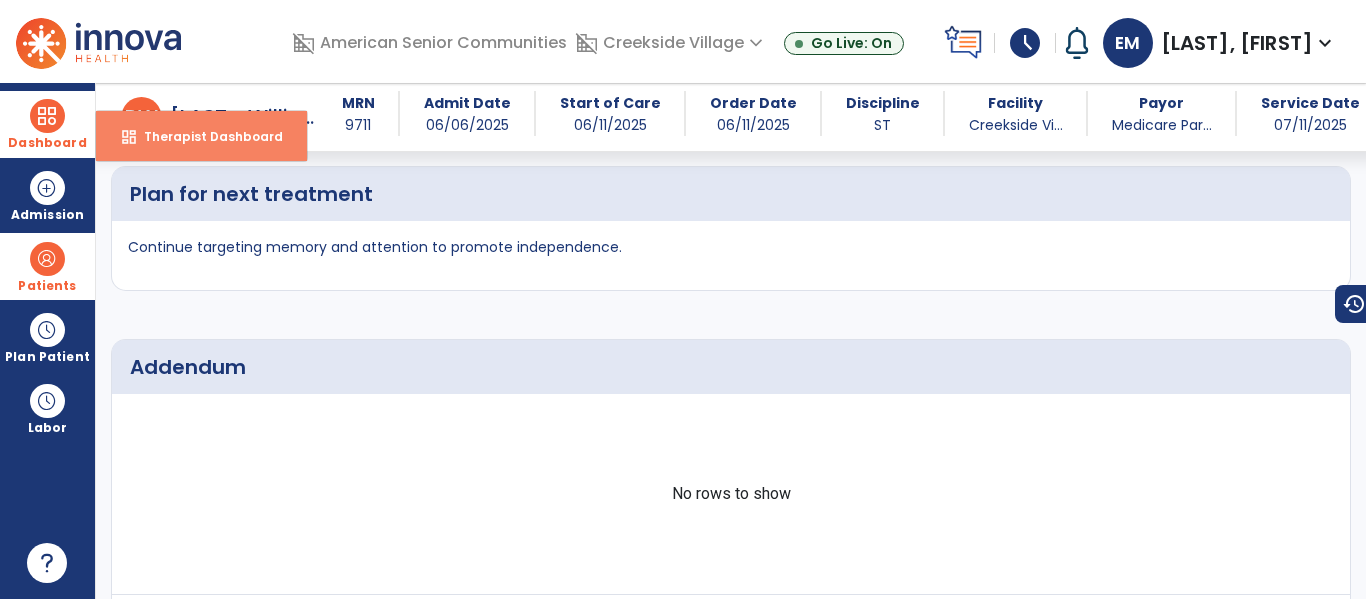 click on "Therapist Dashboard" at bounding box center (205, 136) 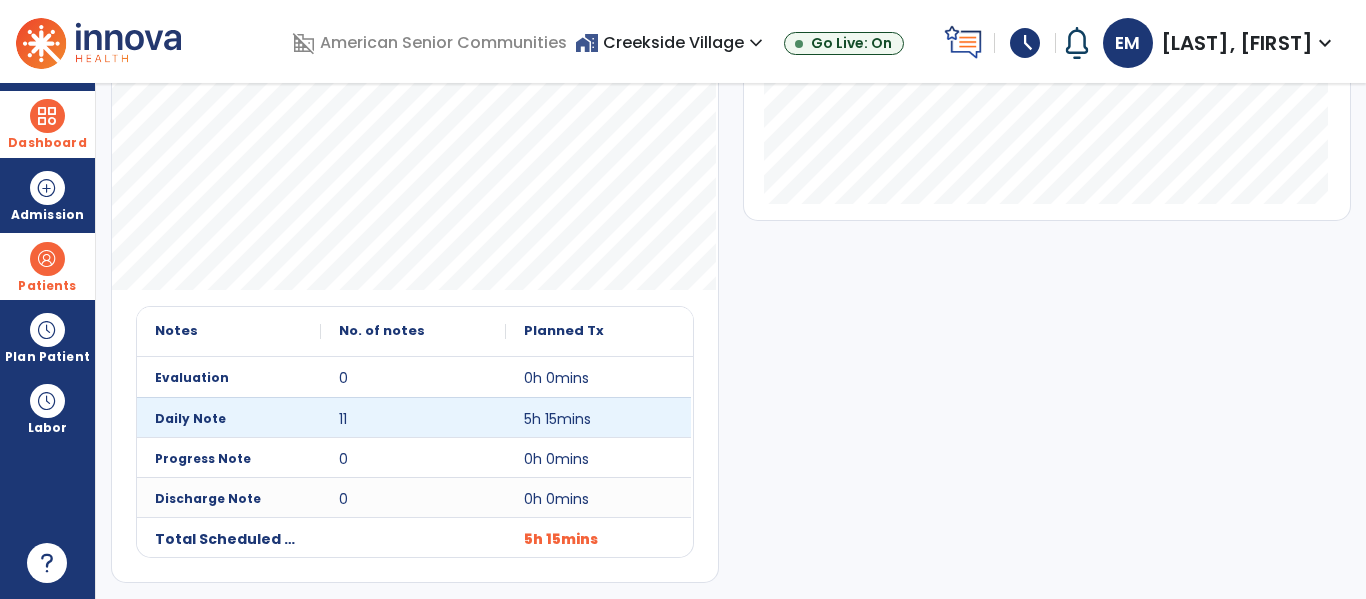 scroll, scrollTop: 0, scrollLeft: 0, axis: both 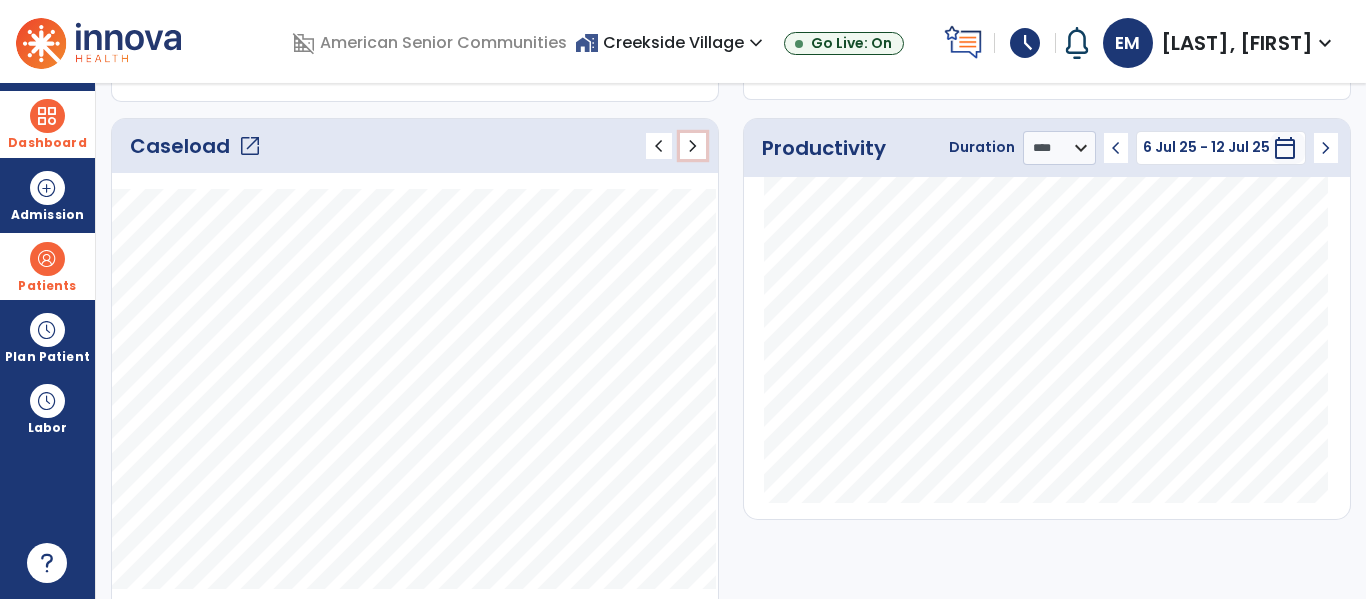 click on "chevron_right" 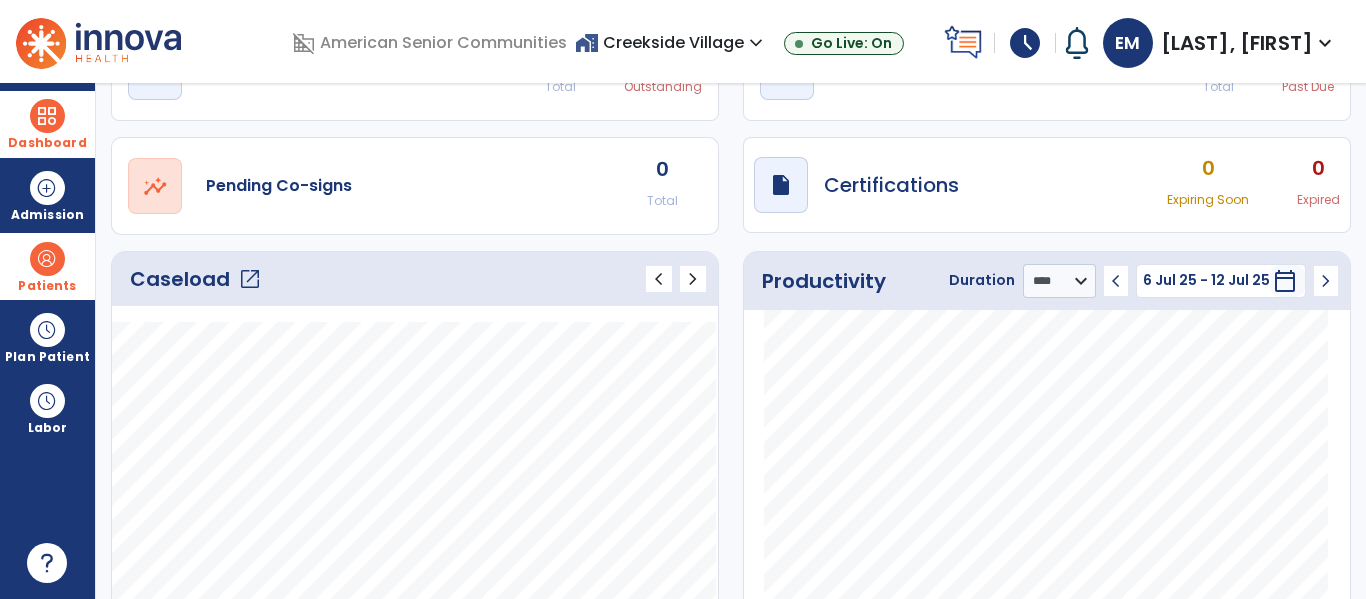scroll, scrollTop: 0, scrollLeft: 0, axis: both 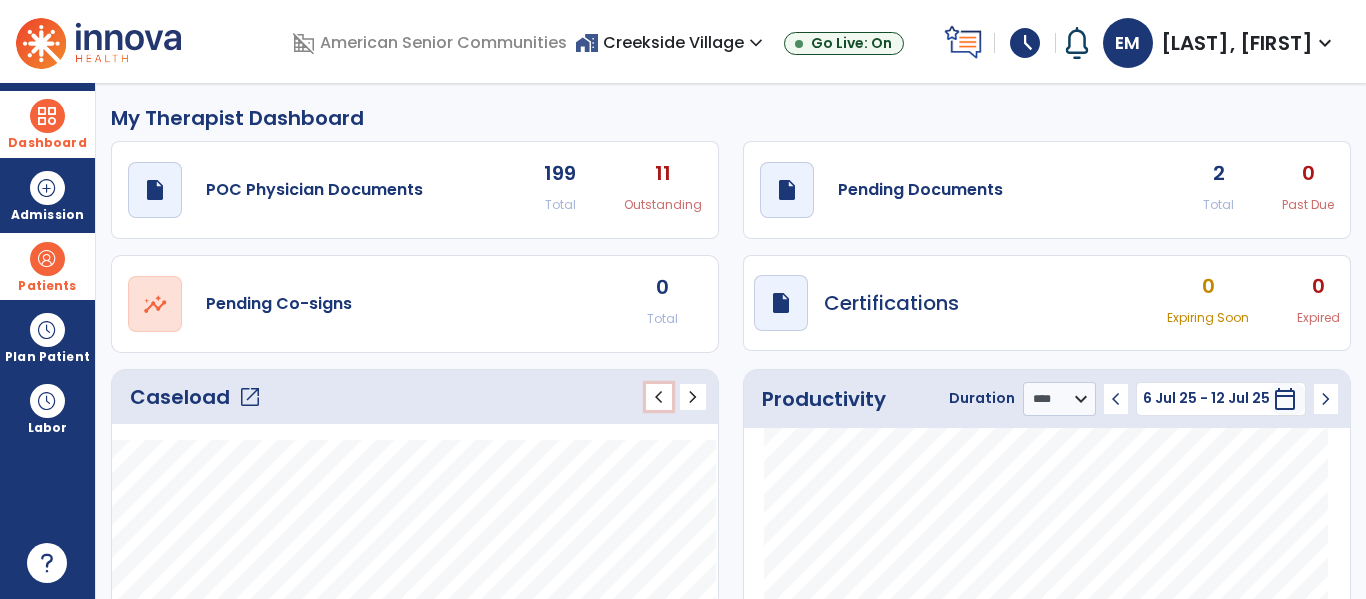 click on "chevron_left" 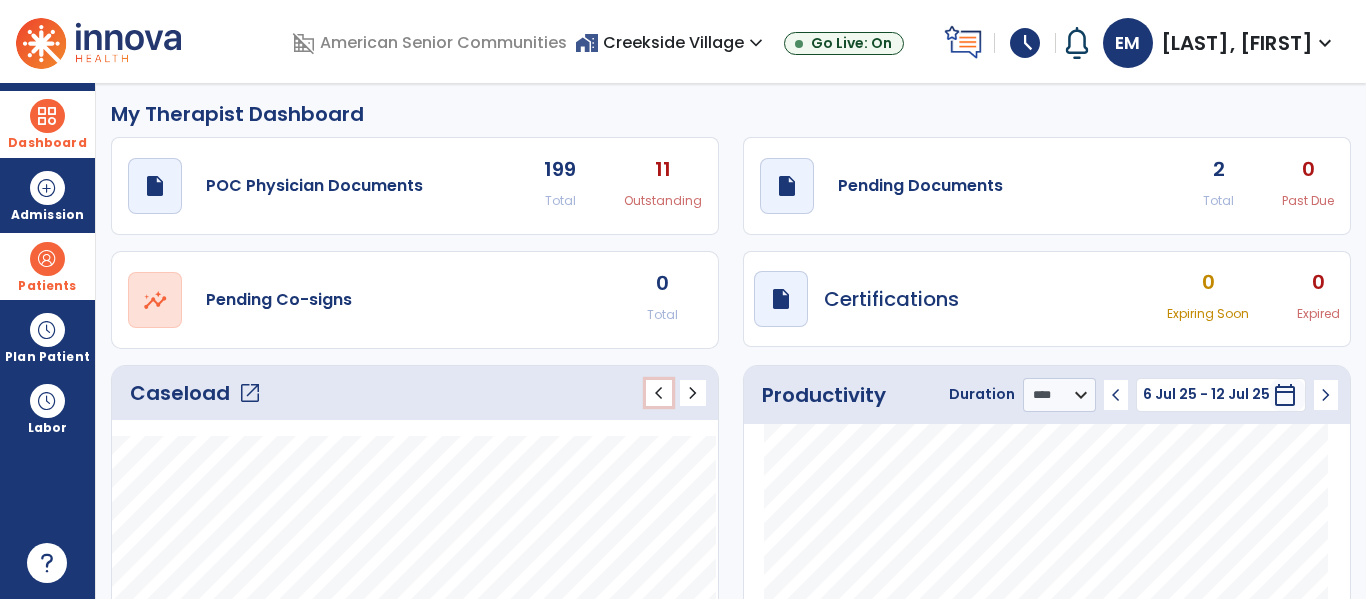 scroll, scrollTop: 0, scrollLeft: 0, axis: both 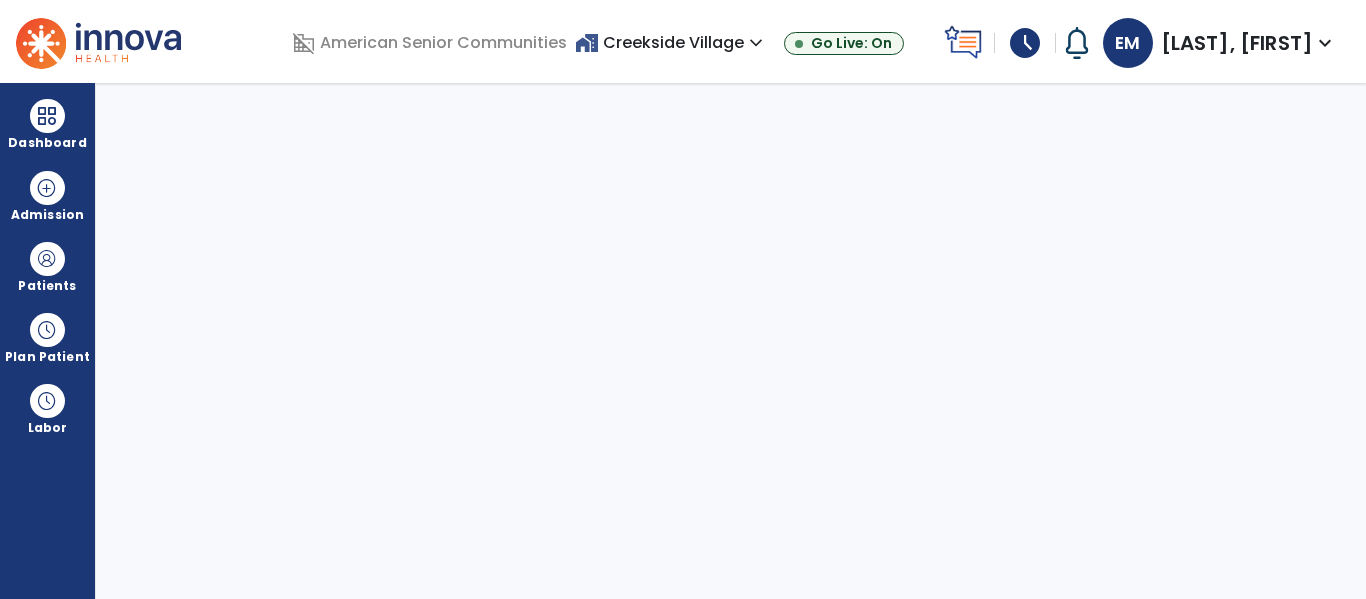 select on "****" 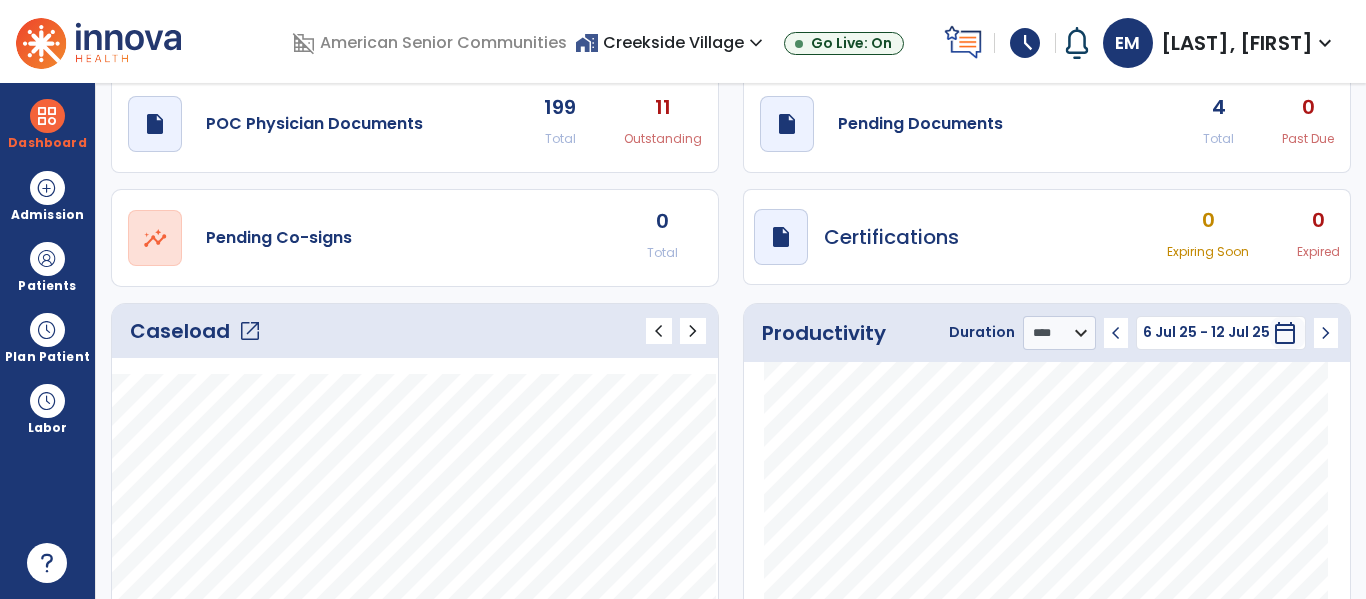 scroll, scrollTop: 24, scrollLeft: 0, axis: vertical 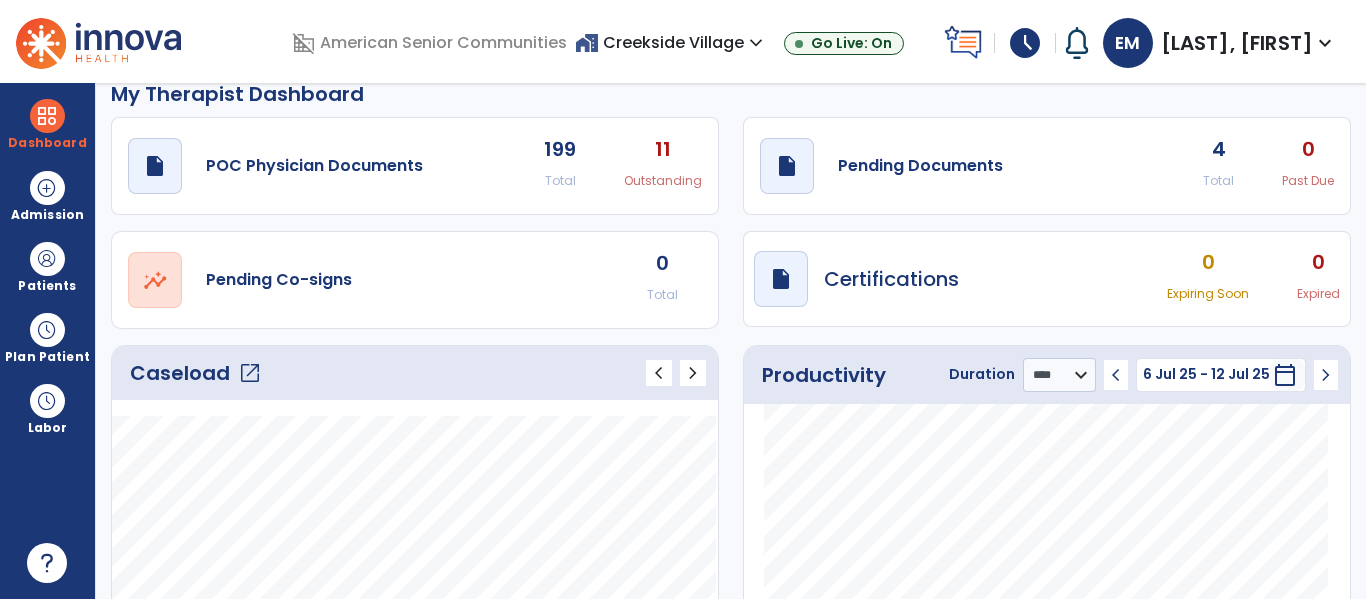 click on "4" 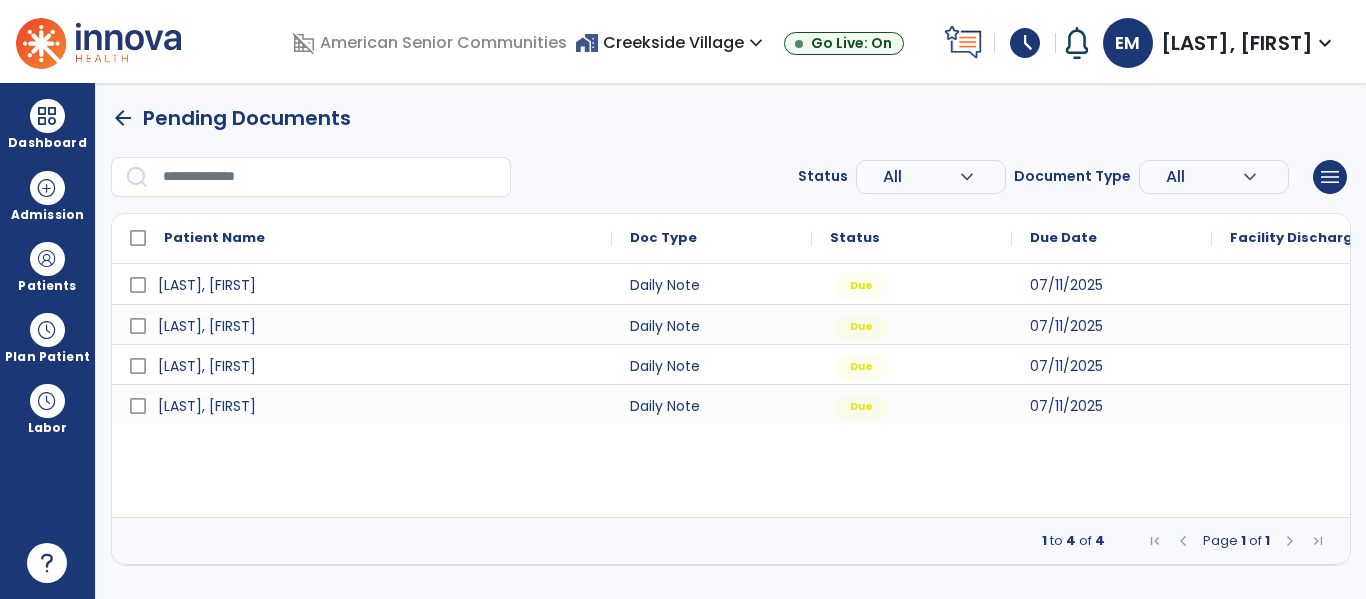 scroll, scrollTop: 0, scrollLeft: 0, axis: both 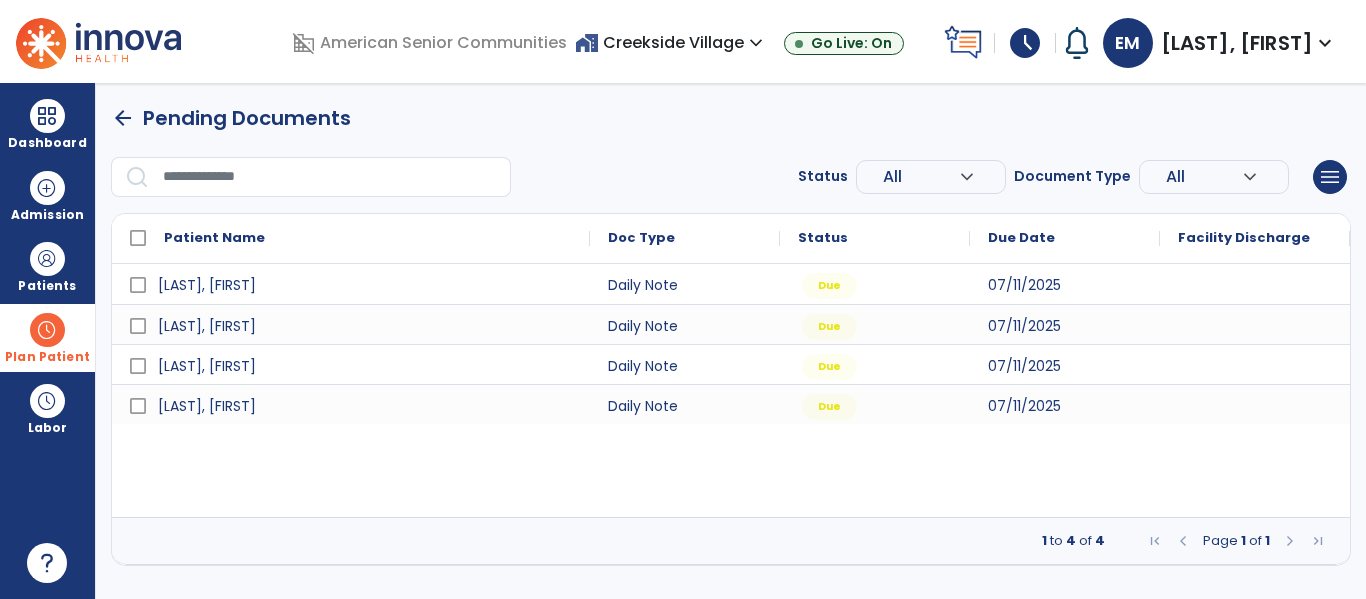 click at bounding box center [47, 330] 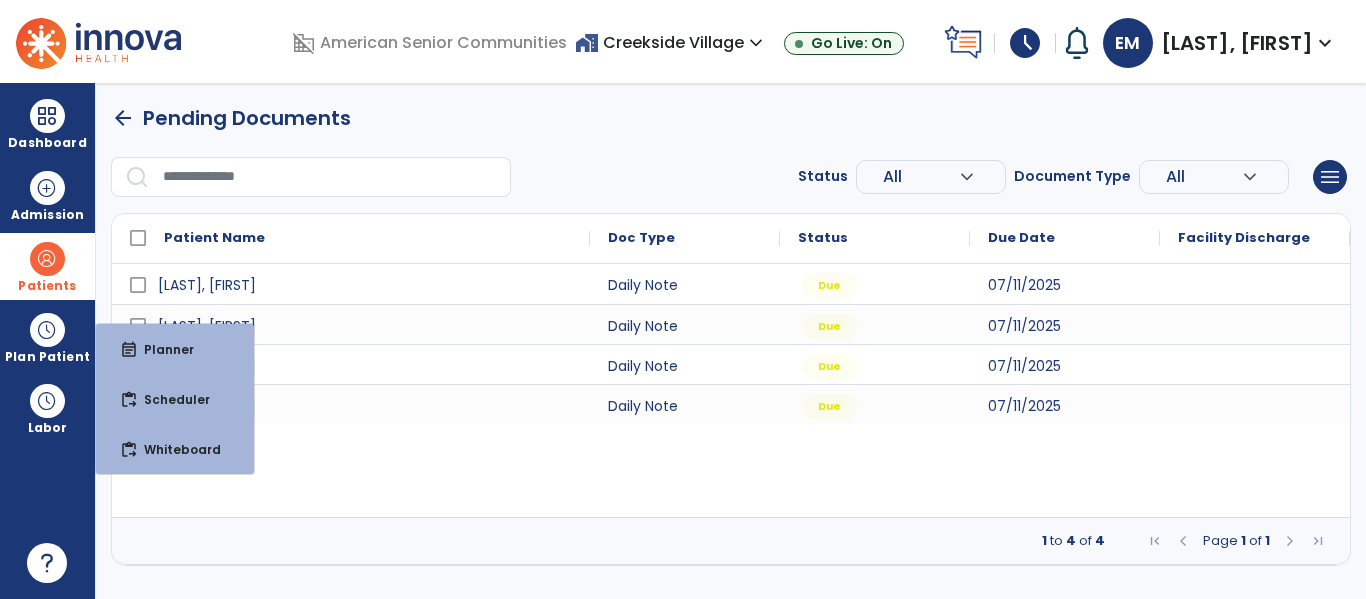 click on "Patients" at bounding box center (47, 266) 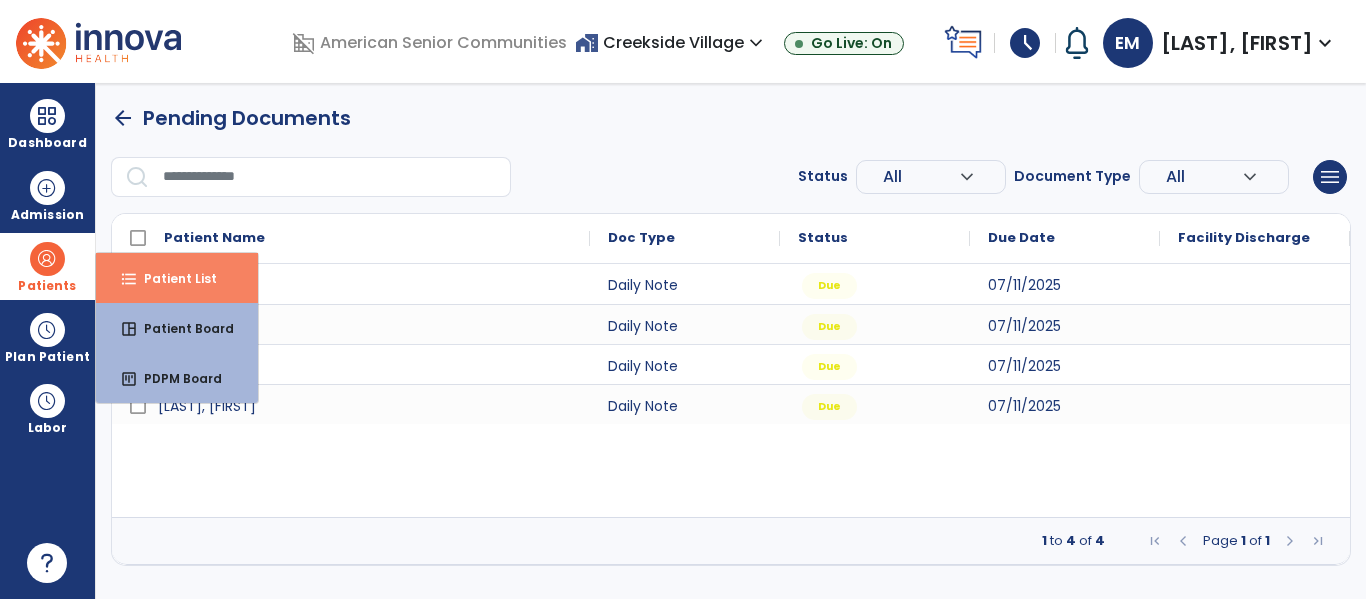 click on "Patient List" at bounding box center (172, 278) 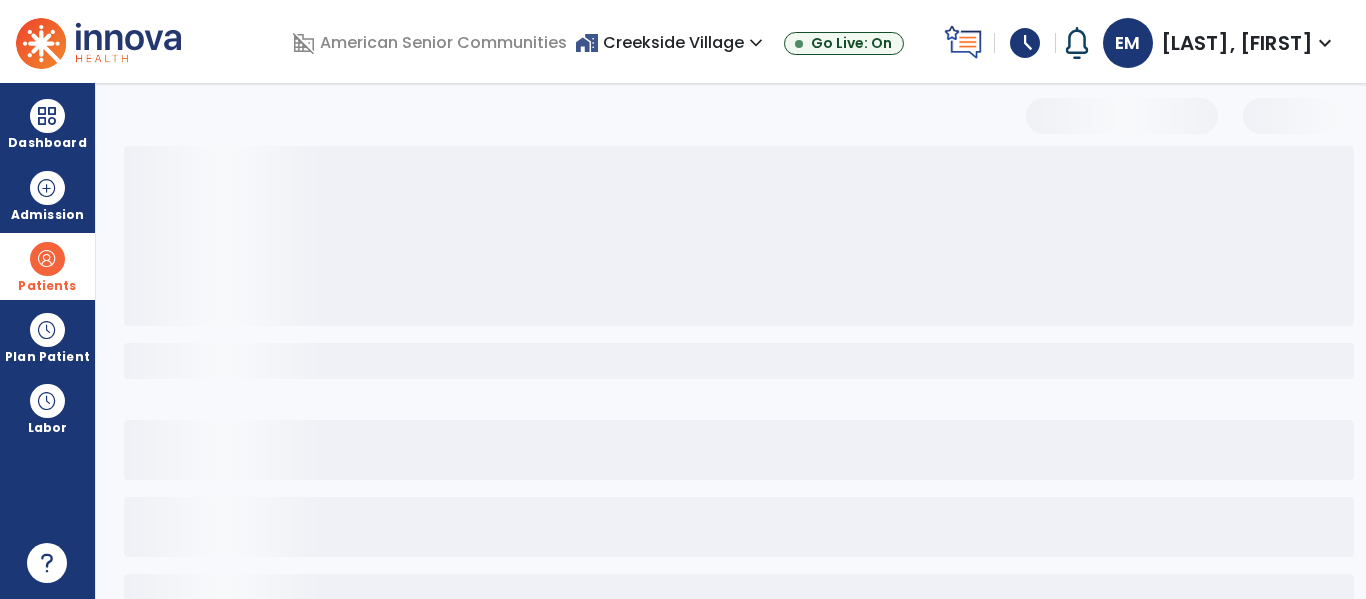 select on "***" 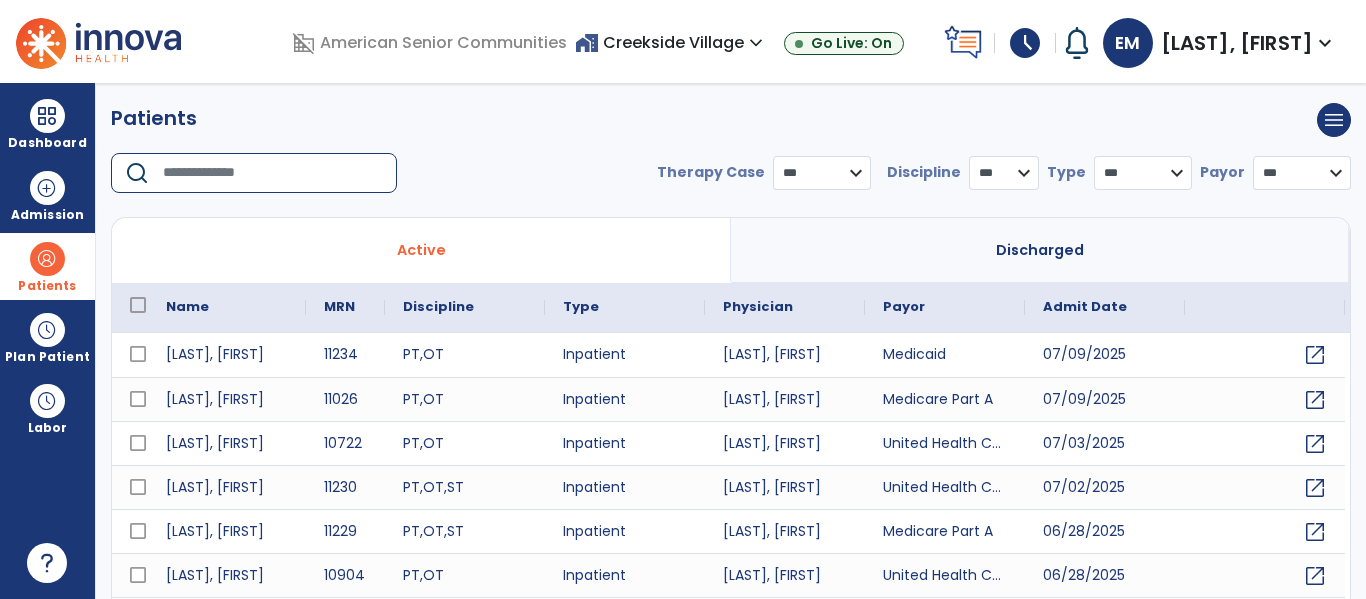 click at bounding box center (273, 173) 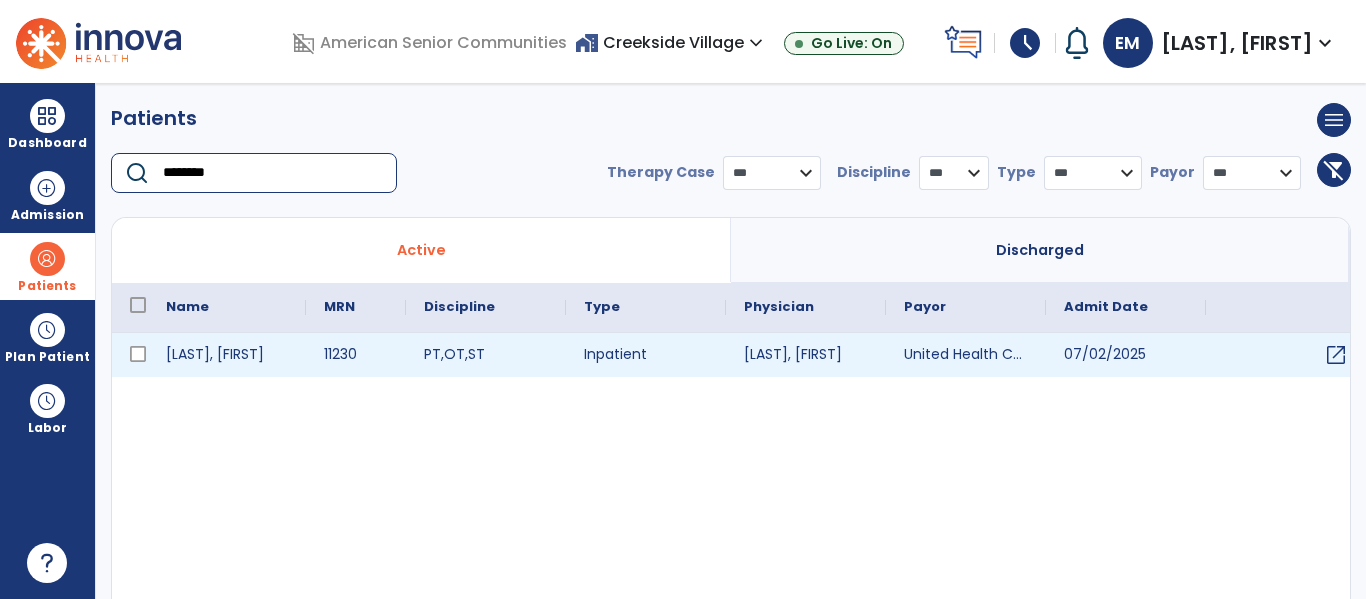 type on "********" 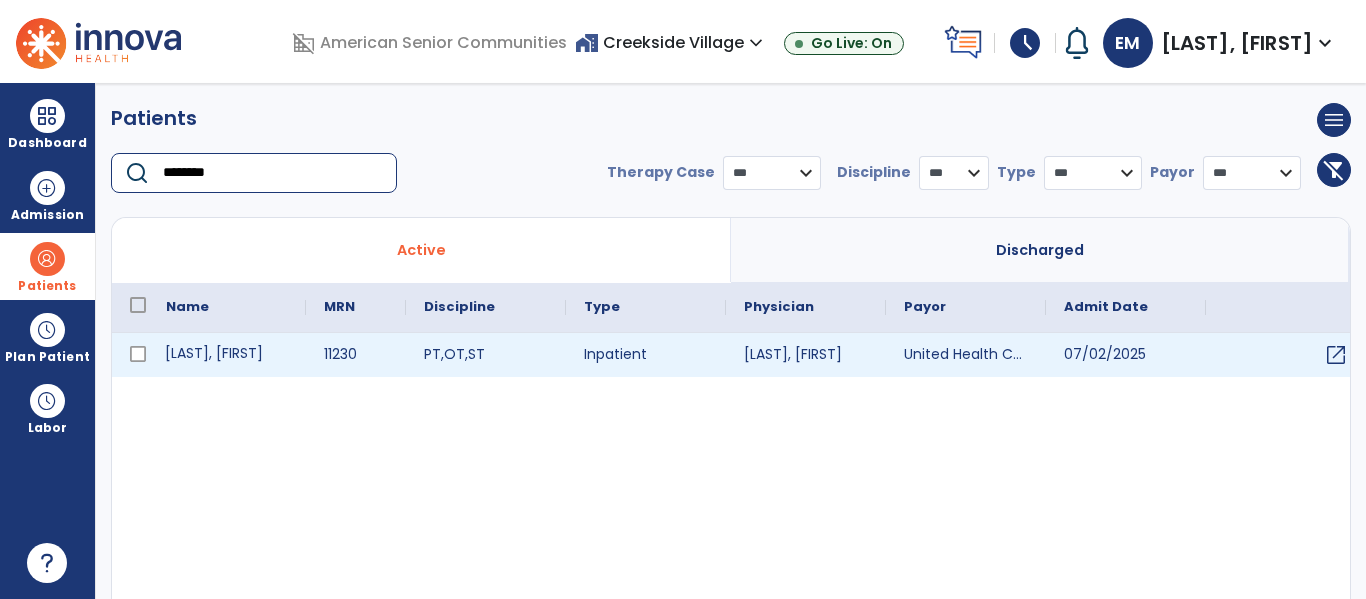 click on "[LAST], [FIRST]" at bounding box center (227, 355) 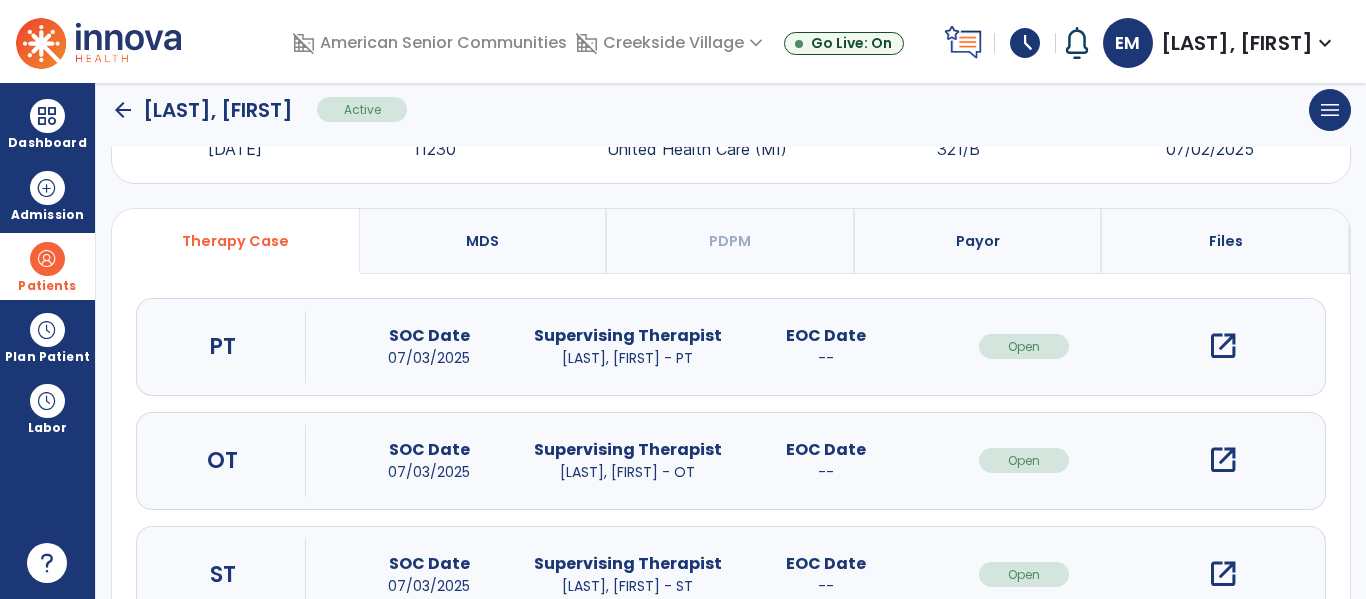 scroll, scrollTop: 162, scrollLeft: 0, axis: vertical 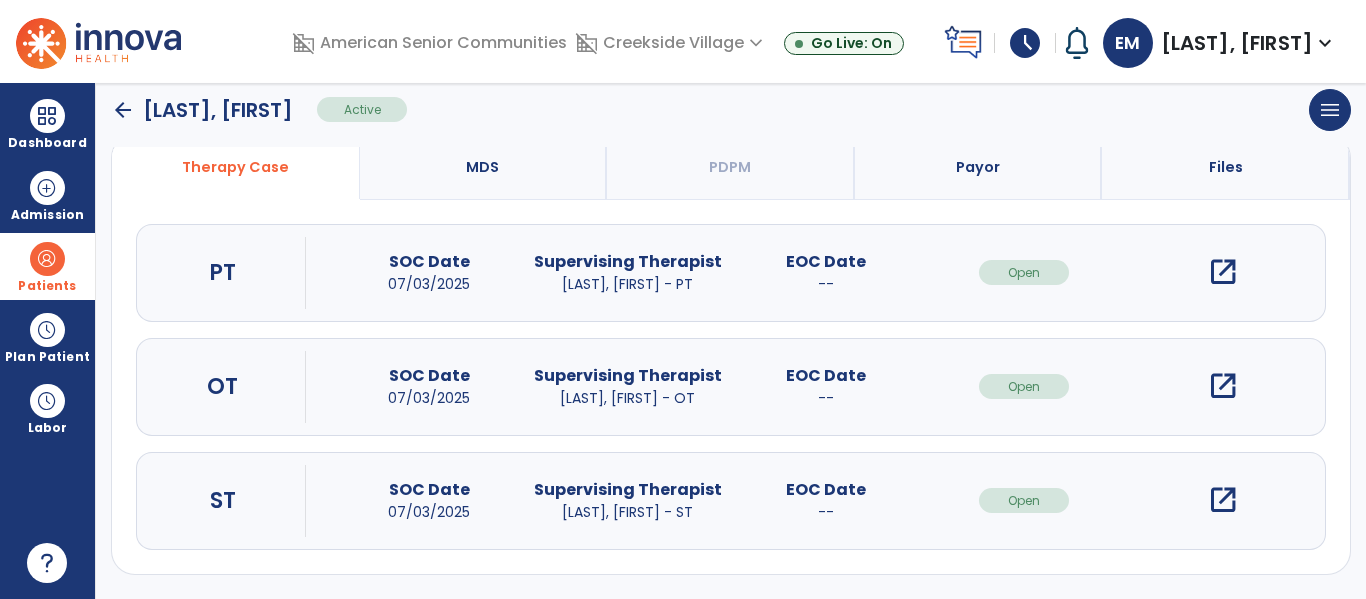click on "open_in_new" at bounding box center [1223, 500] 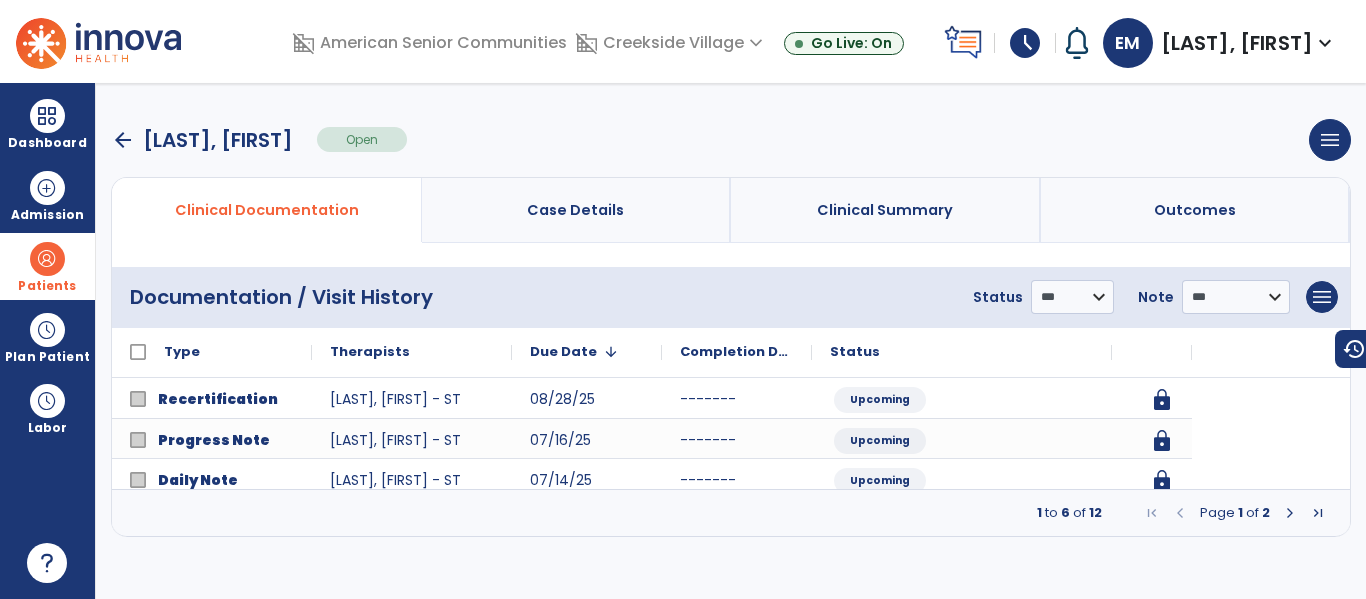 scroll, scrollTop: 0, scrollLeft: 0, axis: both 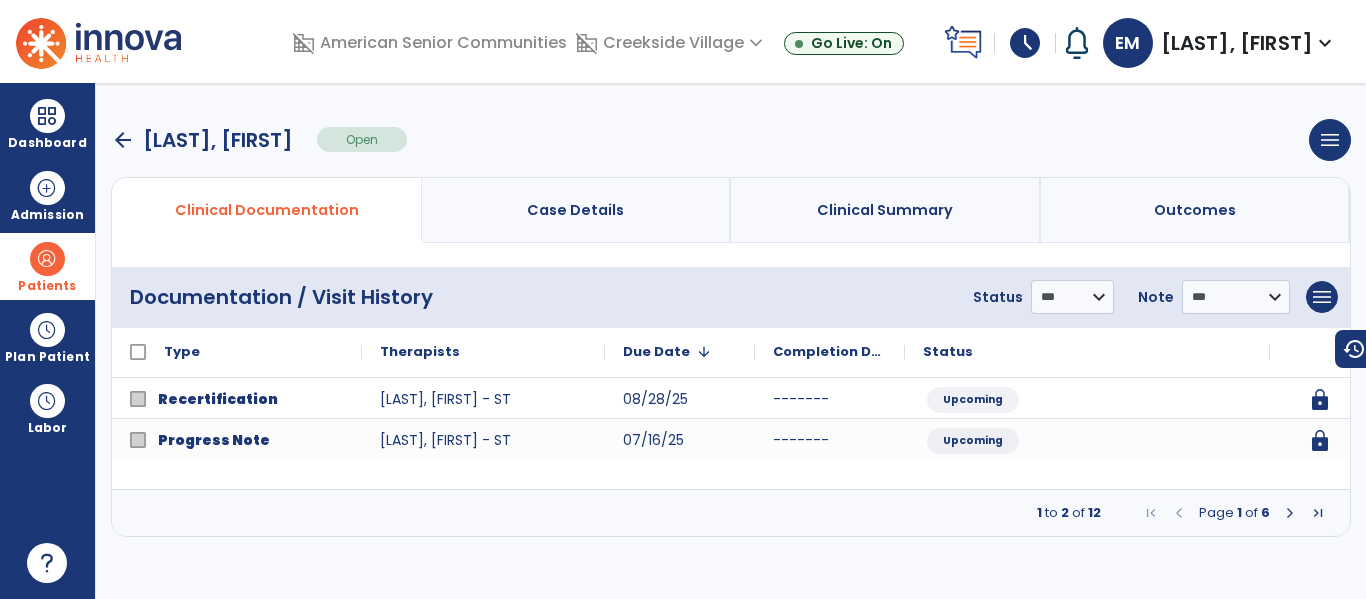 click at bounding box center [1290, 513] 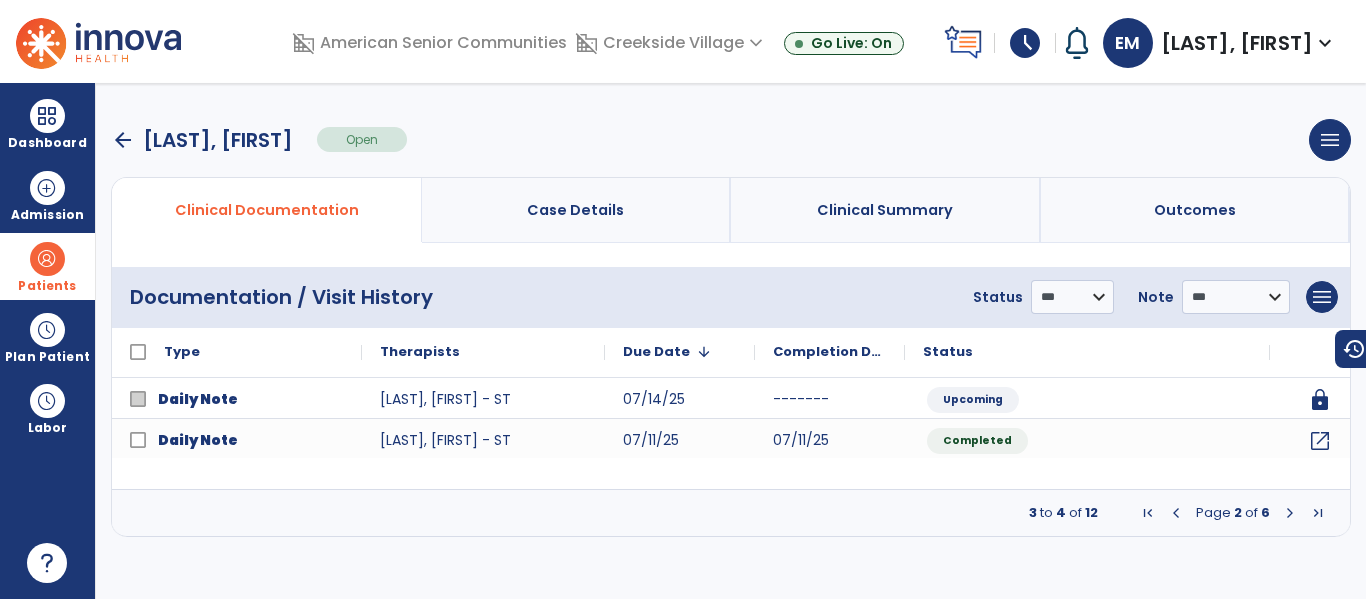 click at bounding box center (1290, 513) 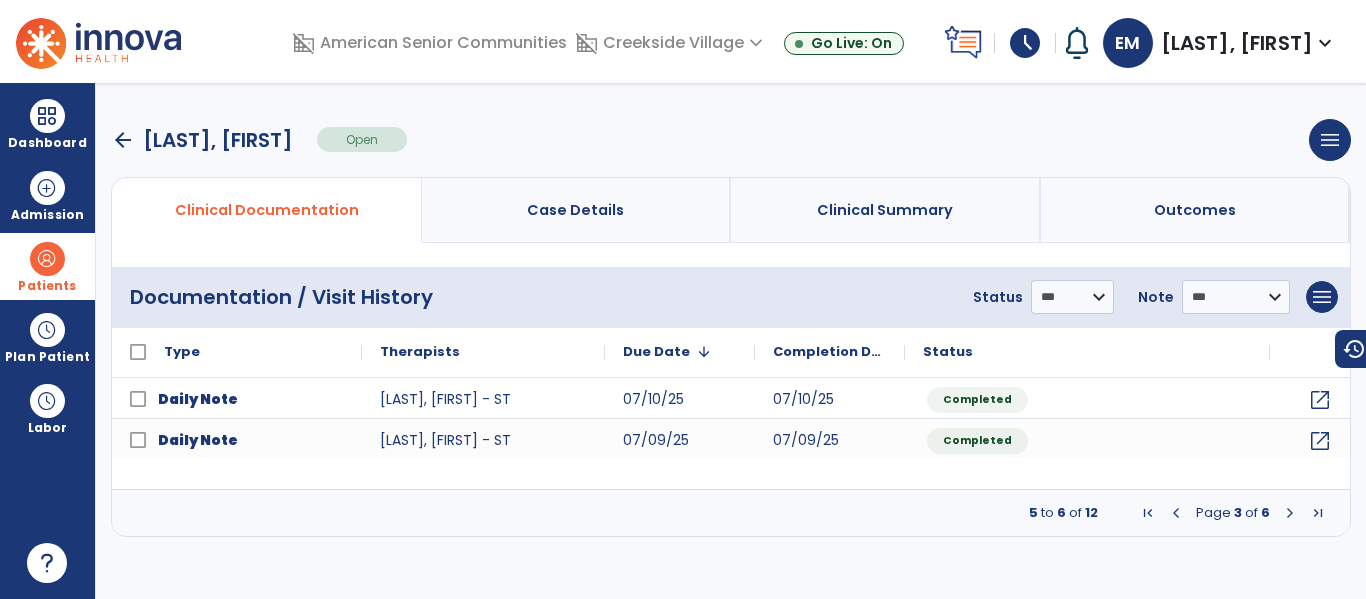 click at bounding box center (1290, 513) 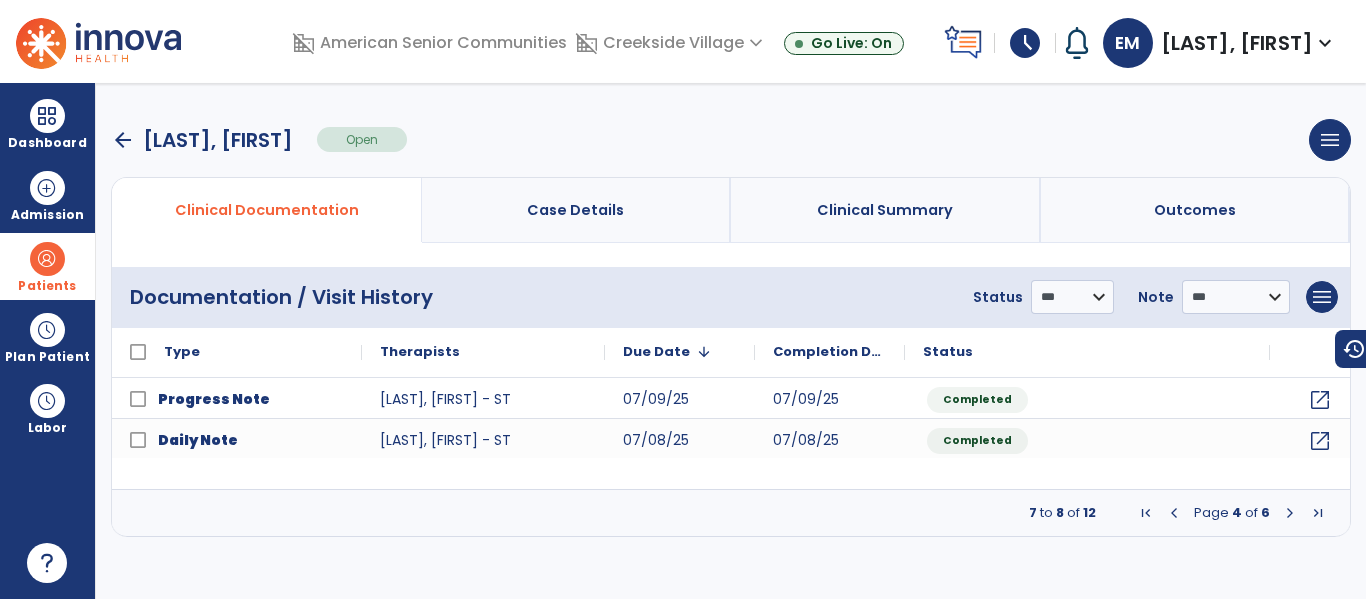 click at bounding box center [1174, 513] 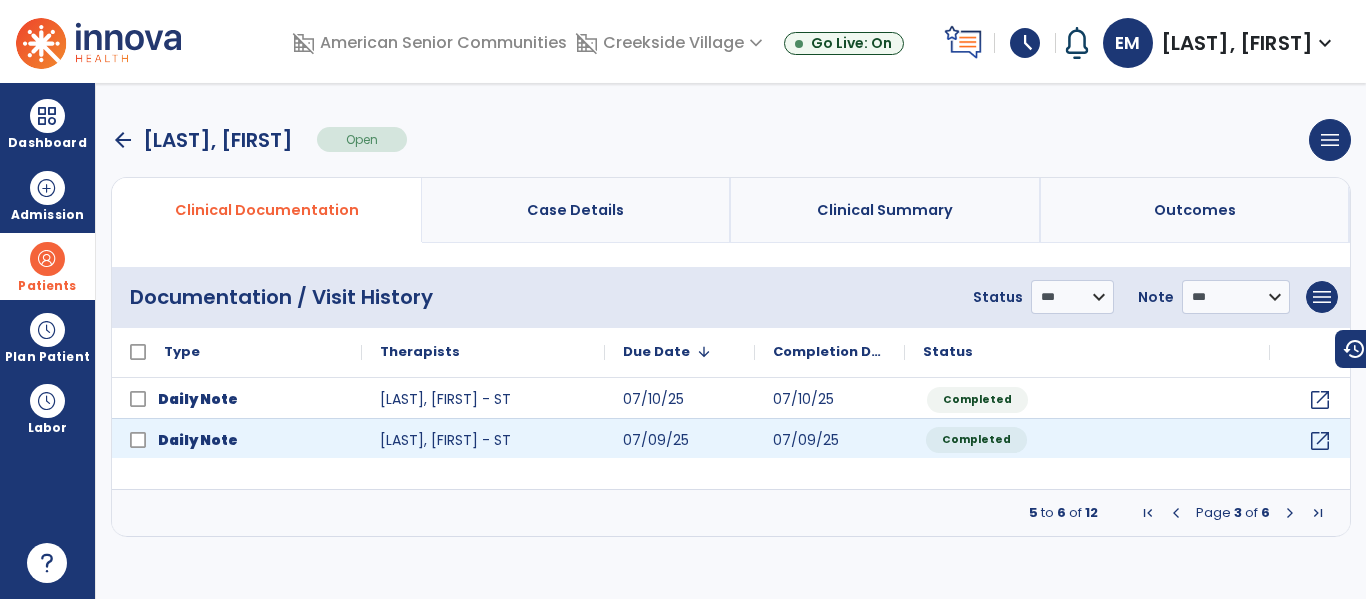 click on "Completed" 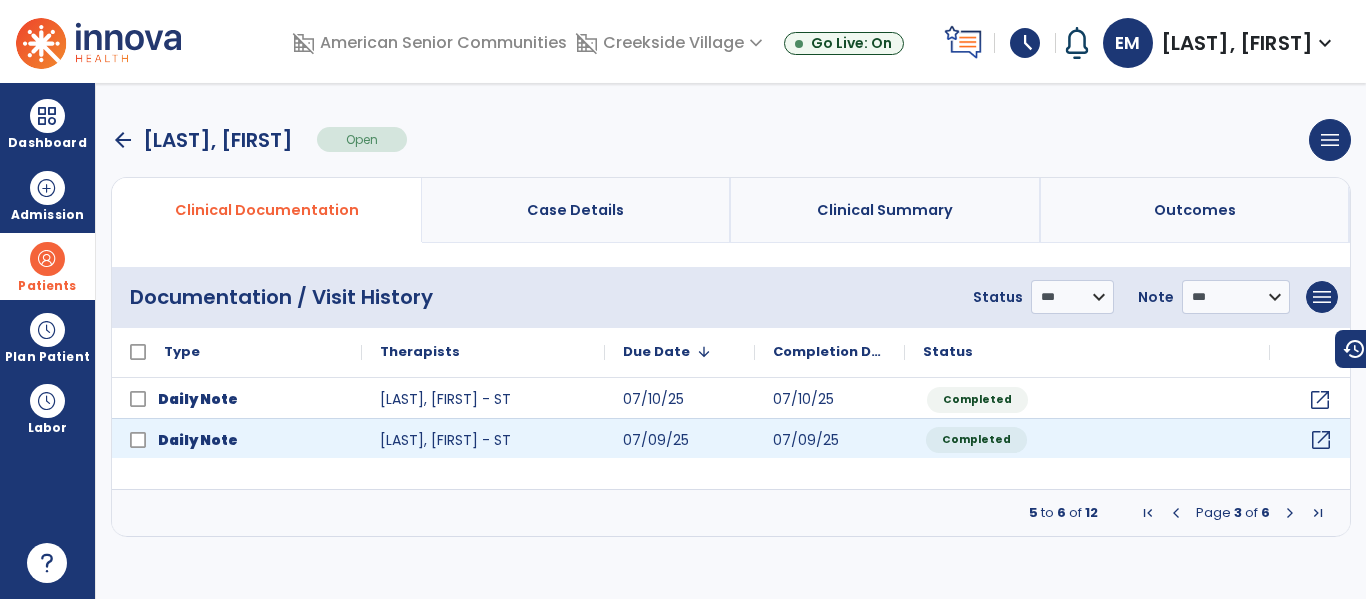 click on "open_in_new" 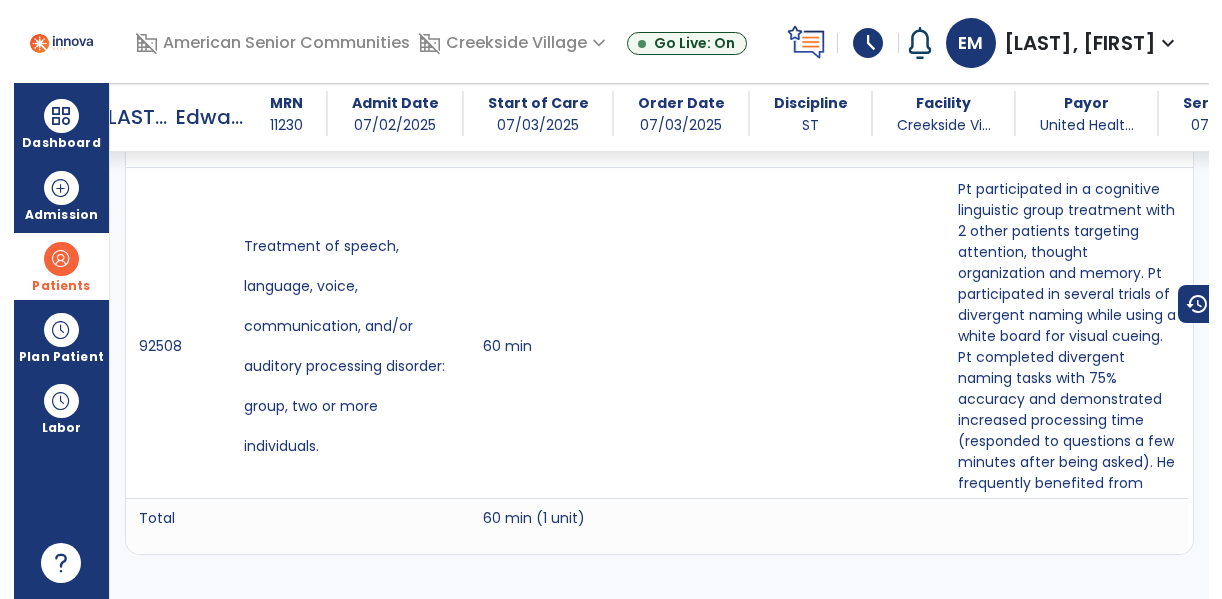 scroll, scrollTop: 1485, scrollLeft: 0, axis: vertical 